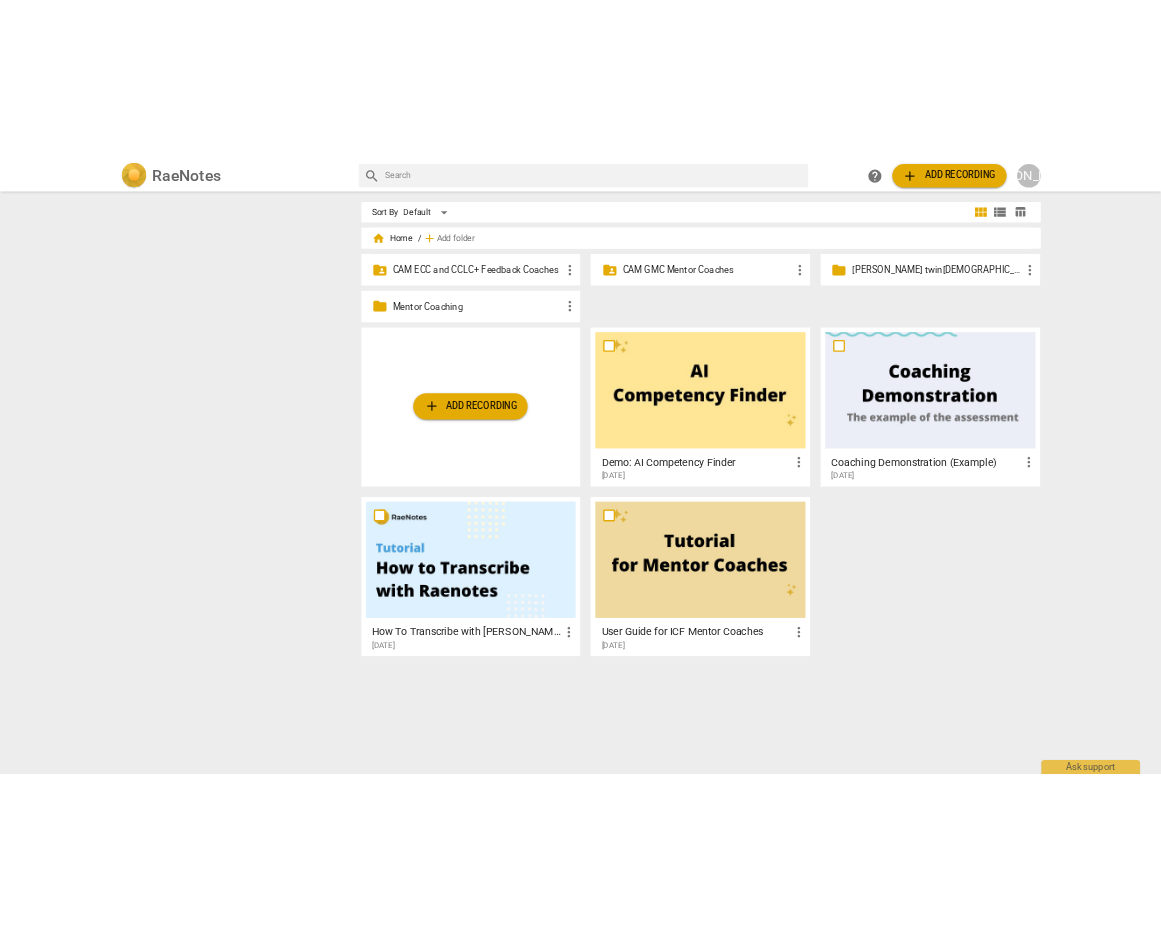 scroll, scrollTop: 0, scrollLeft: 0, axis: both 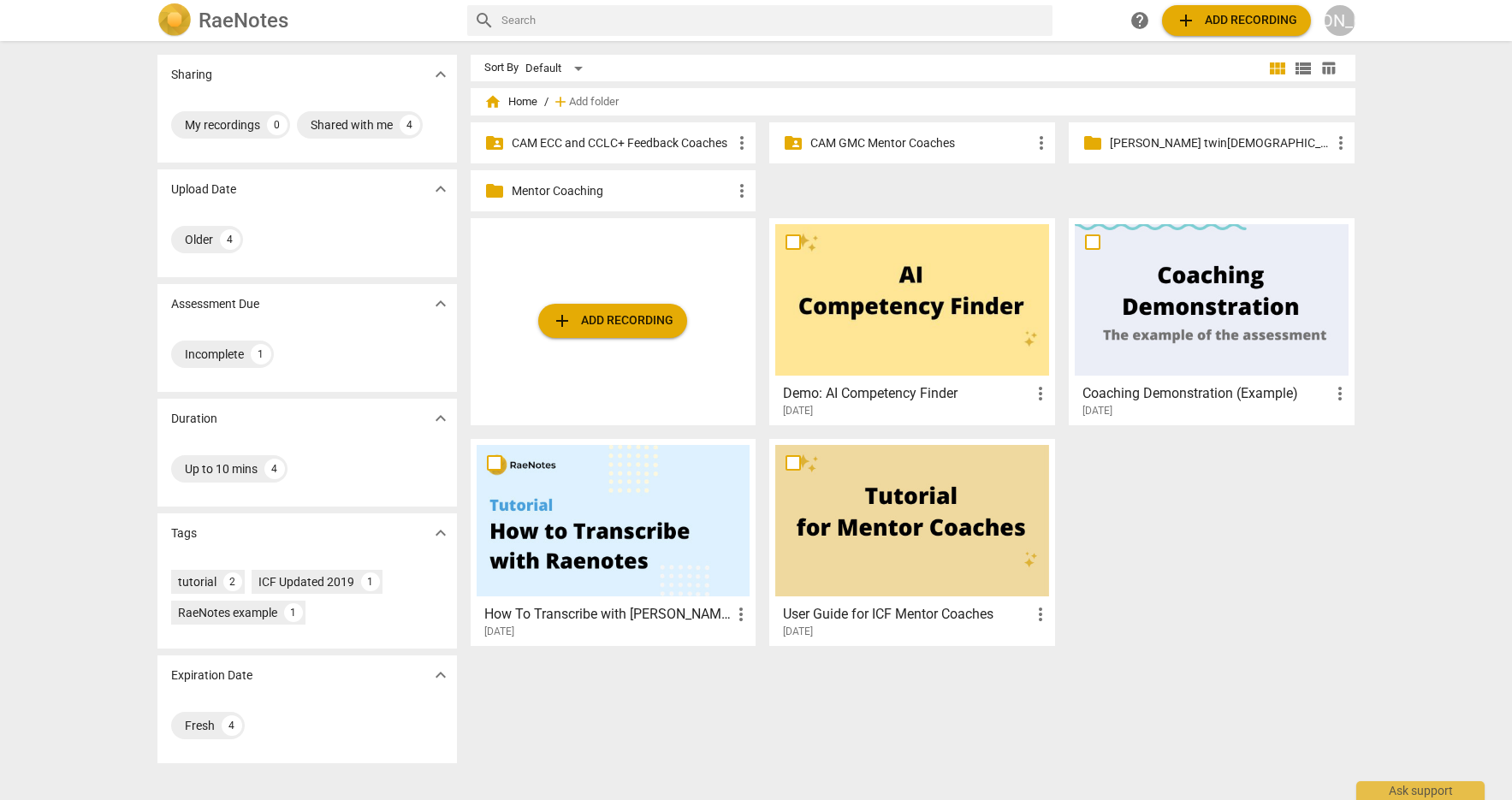 click on "CAM GMC Mentor Coaches" at bounding box center (921, 143) 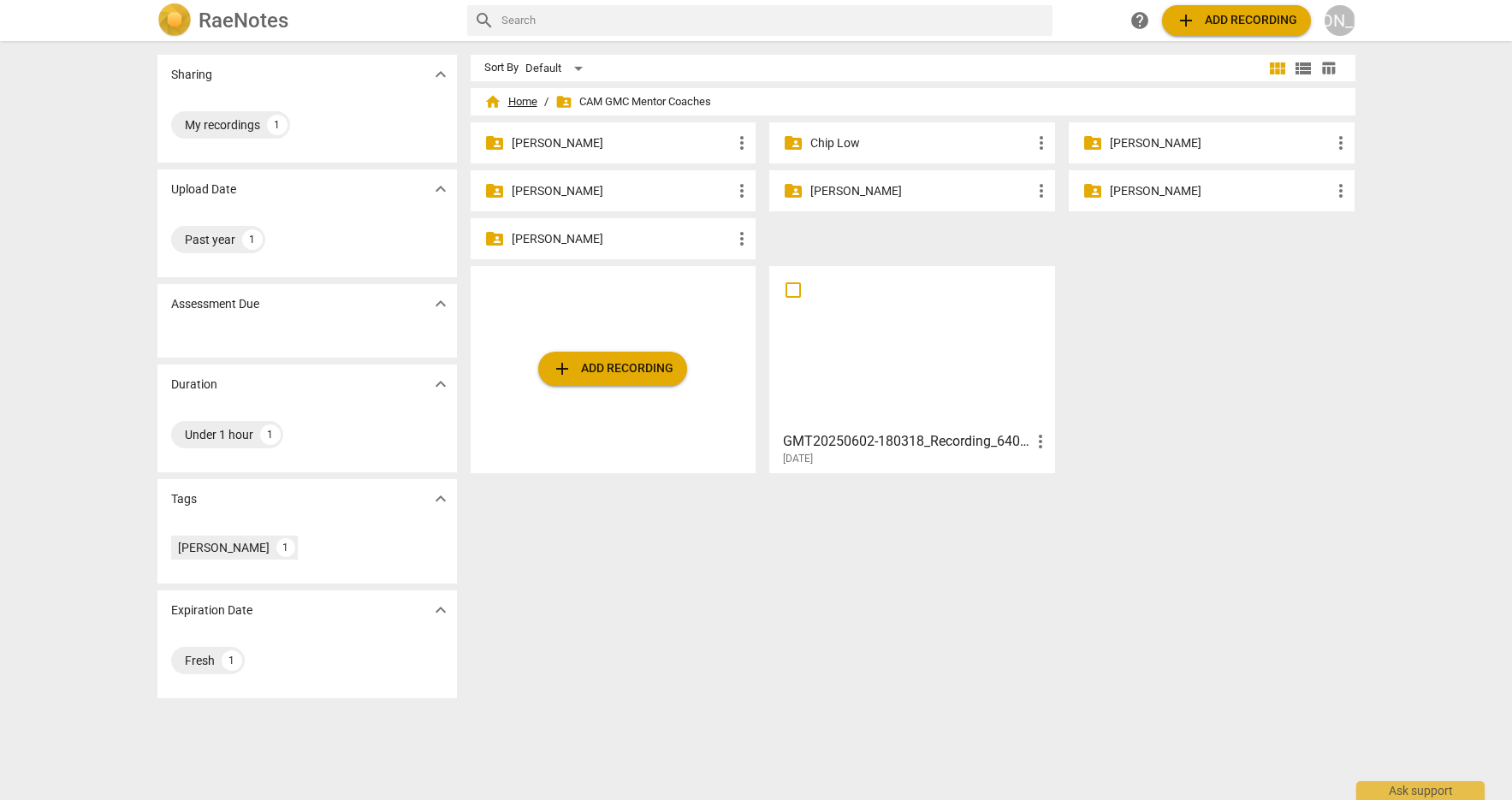 click on "home Home" at bounding box center (511, 102) 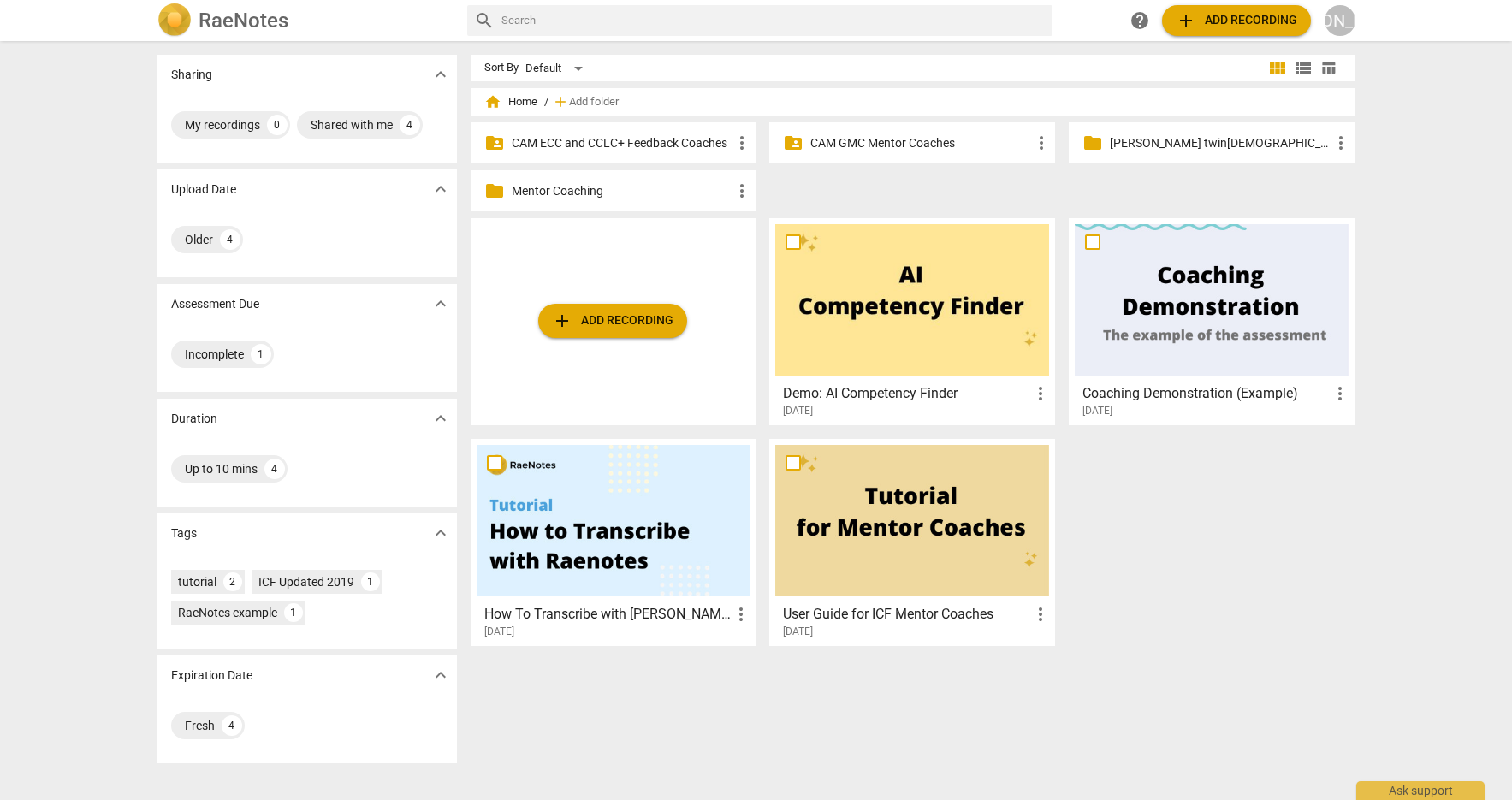 click on "CAM ECC and CCLC+ Feedback Coaches" at bounding box center [622, 143] 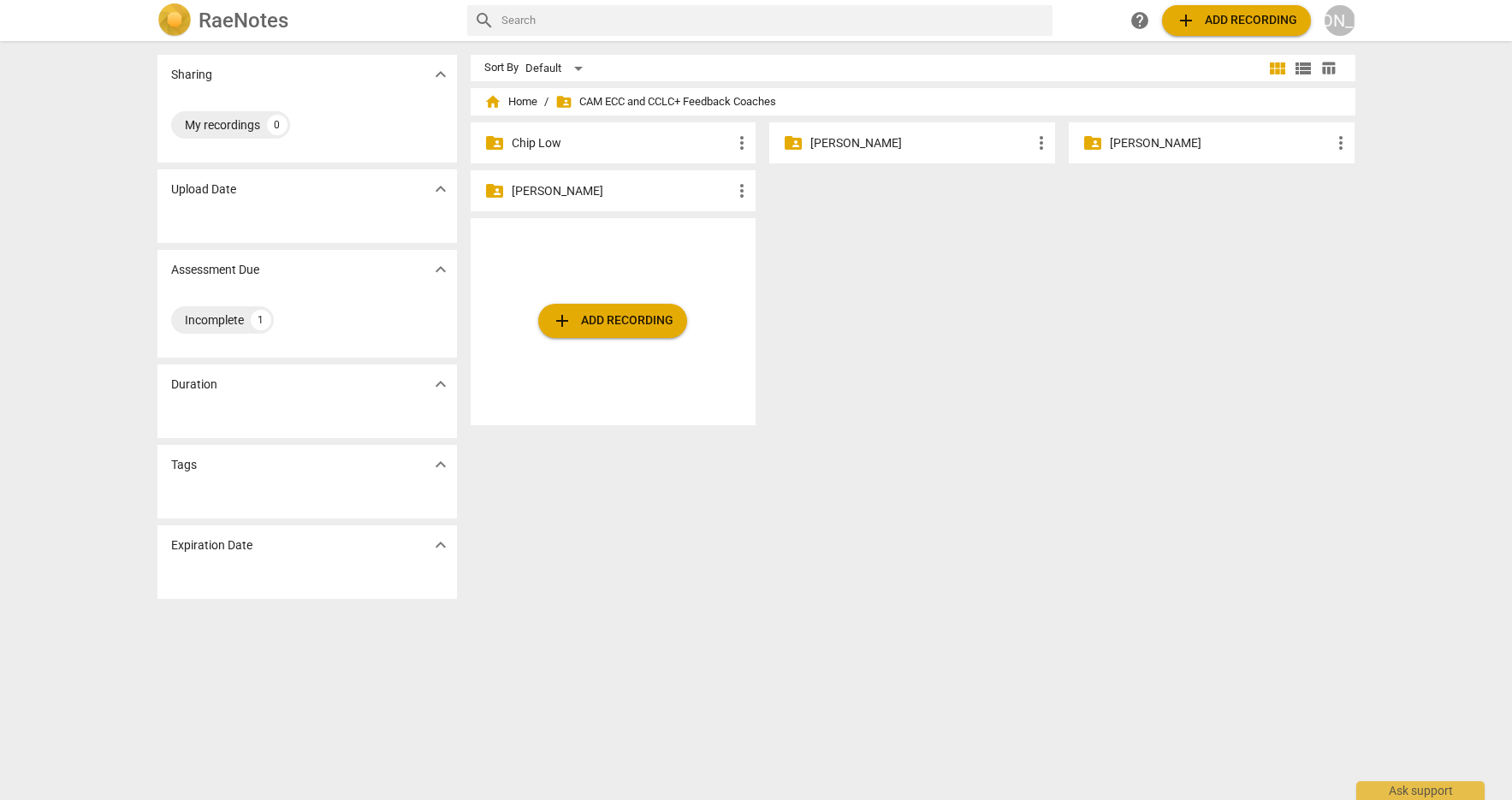 click on "[PERSON_NAME]" at bounding box center (921, 143) 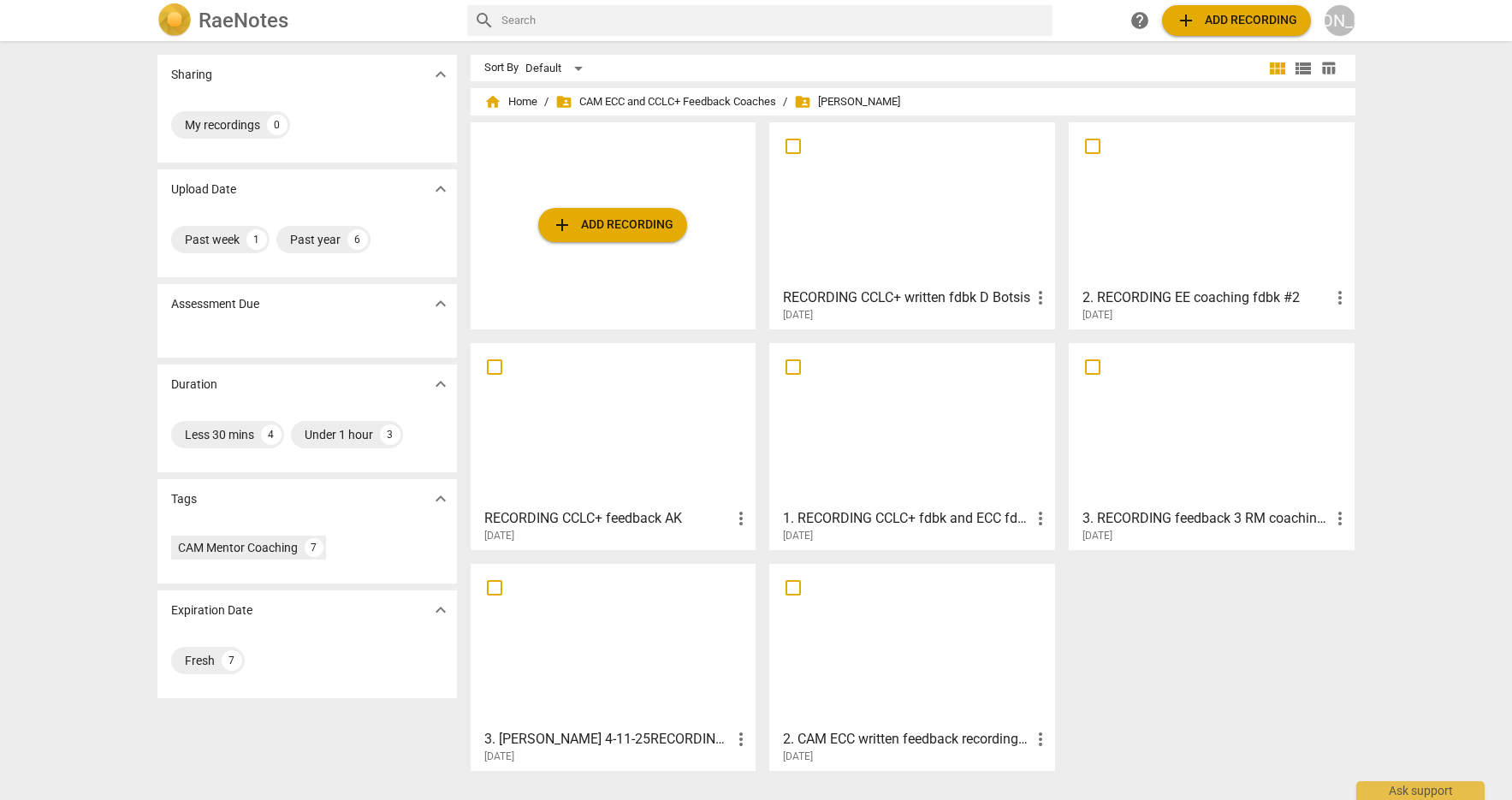 click at bounding box center [912, 204] 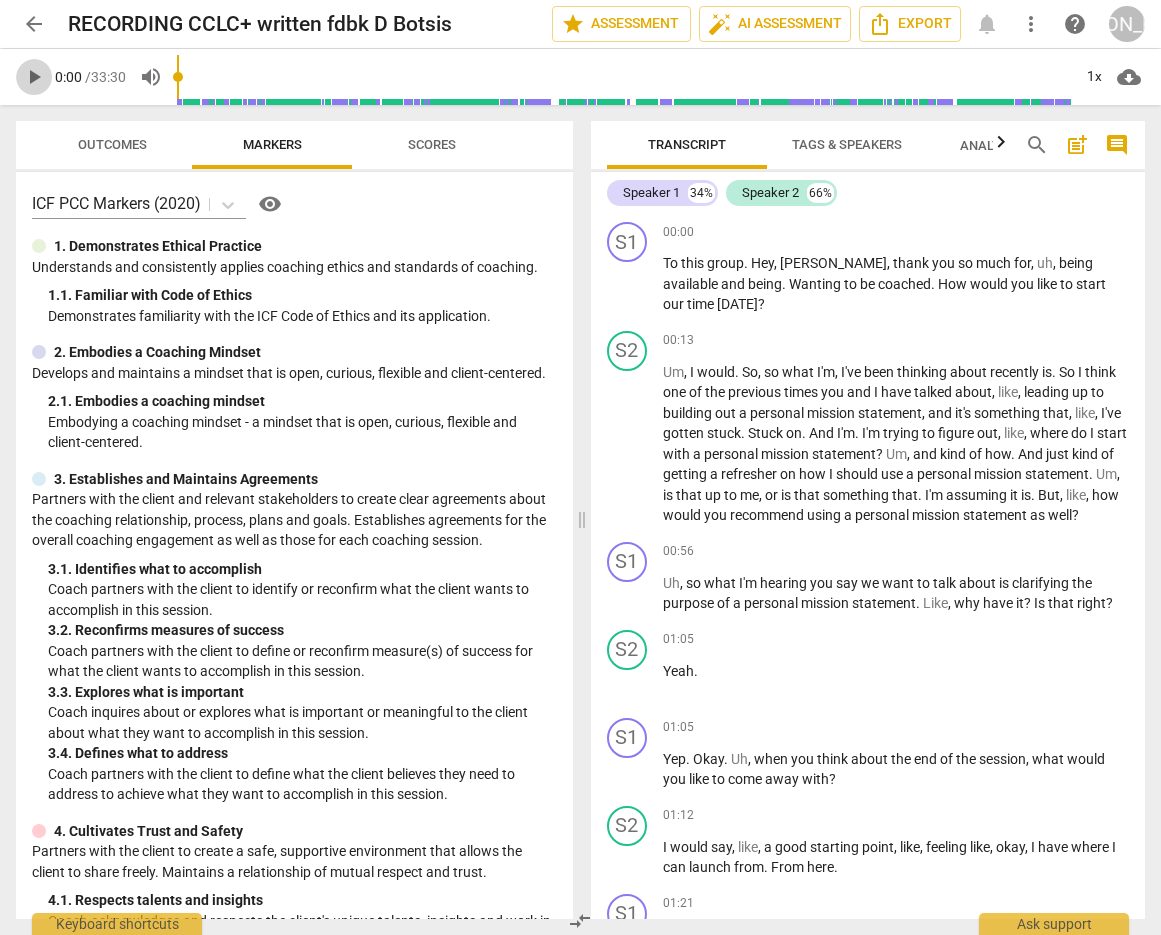 drag, startPoint x: 31, startPoint y: 74, endPoint x: 59, endPoint y: 90, distance: 32.24903 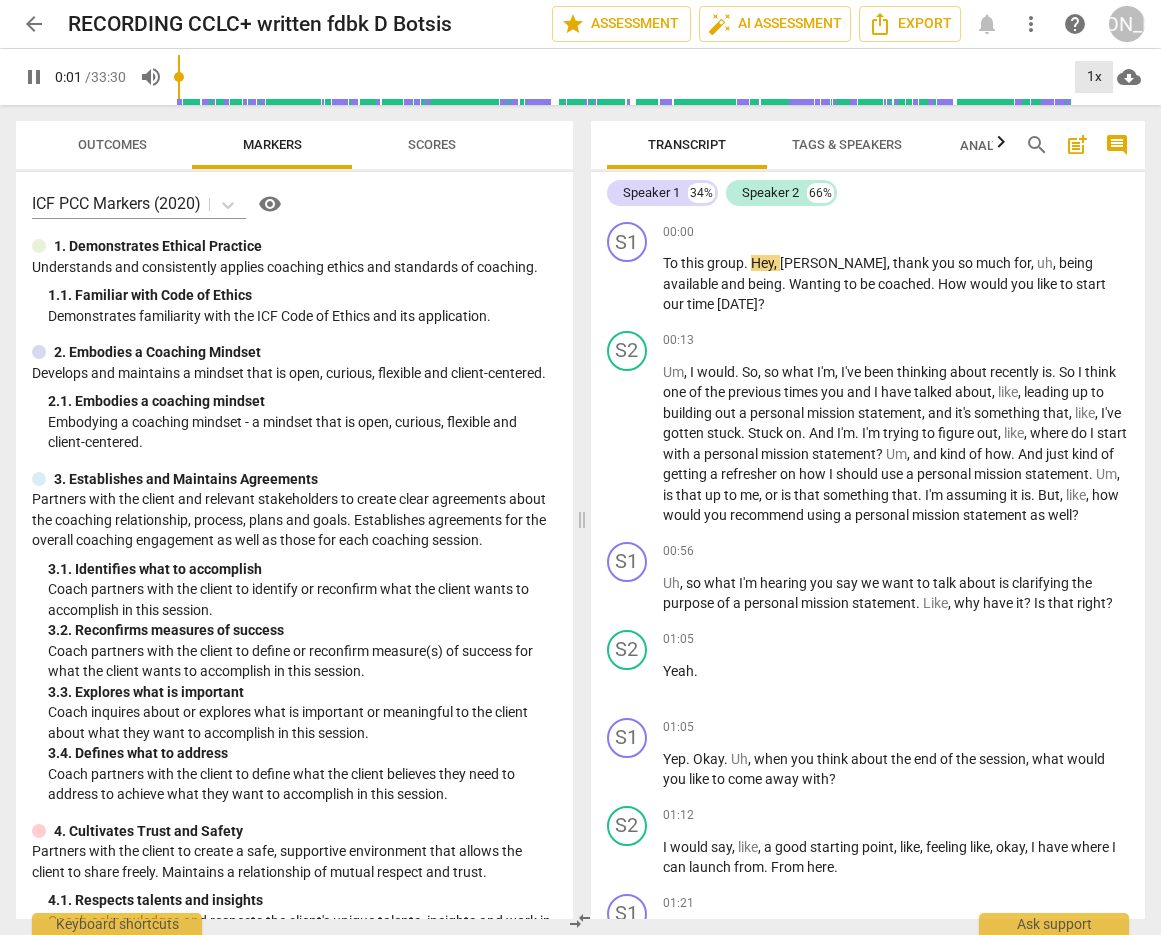 click on "1x" at bounding box center (1094, 77) 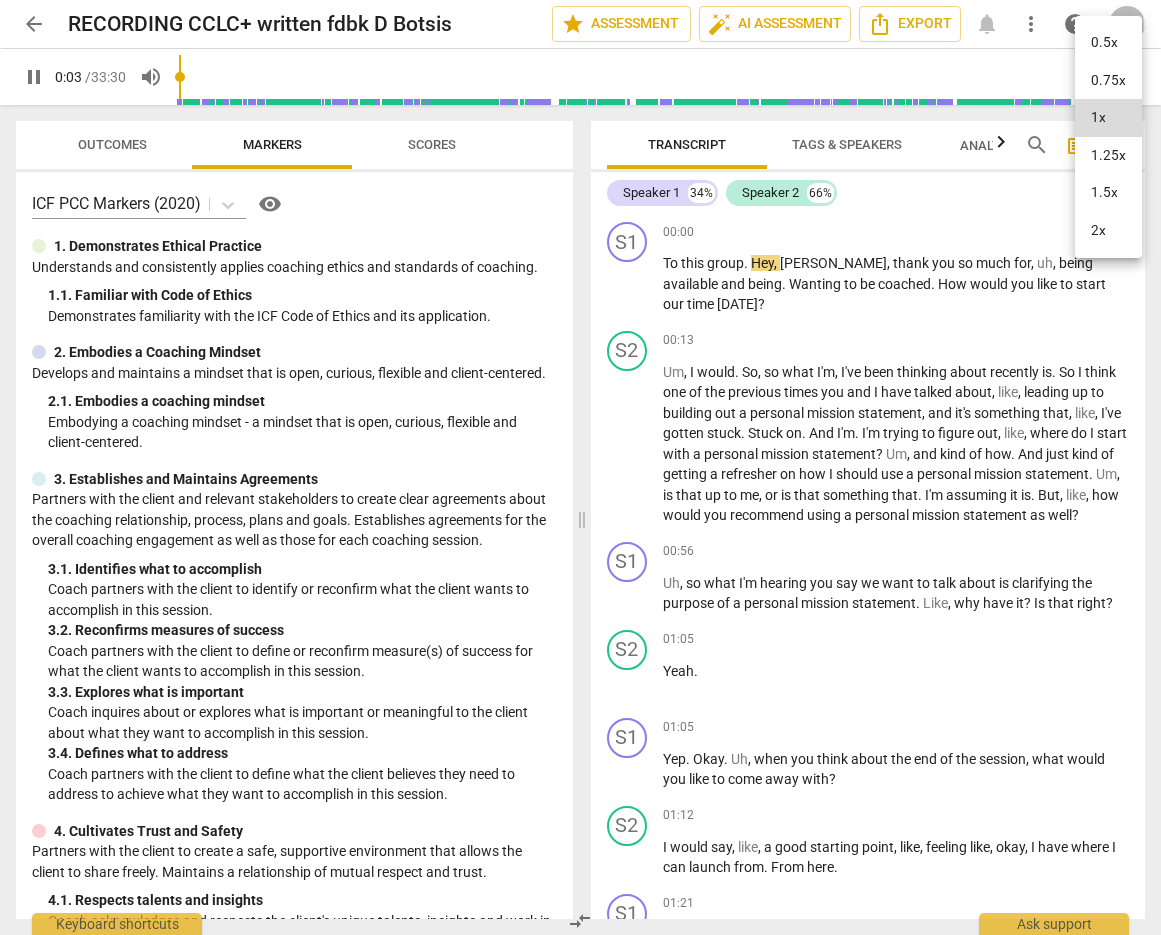click on "1.5x" at bounding box center (1108, 193) 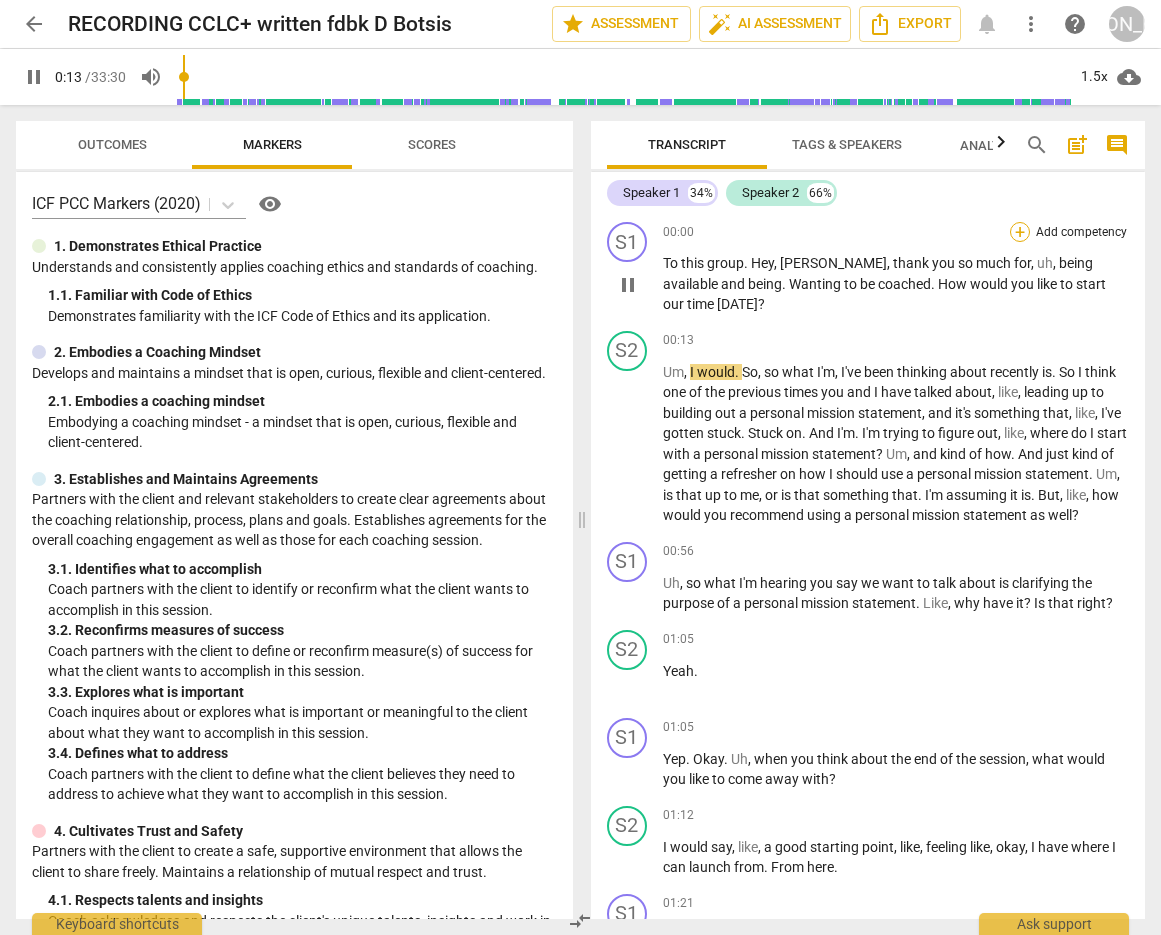 click on "+" at bounding box center (1020, 232) 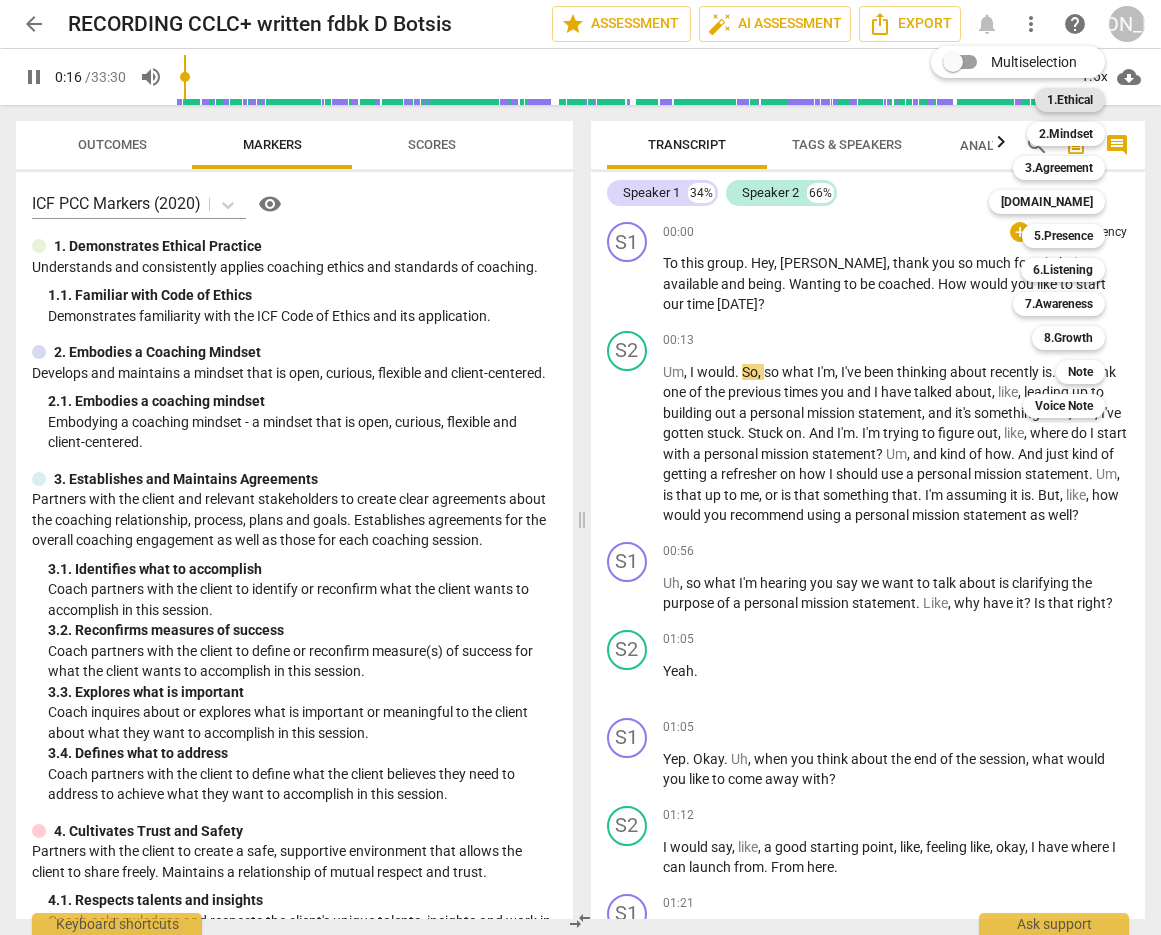 click on "1.Ethical" at bounding box center [1070, 100] 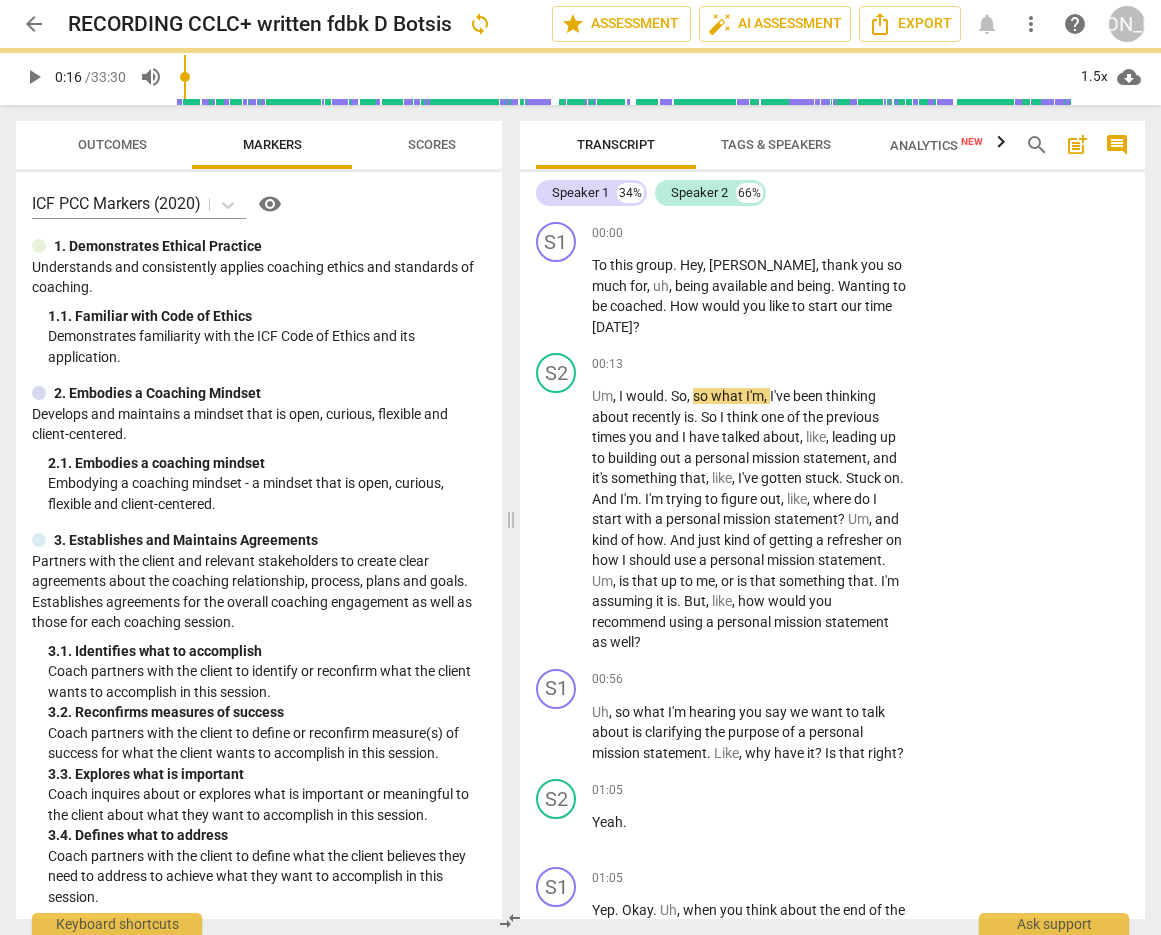 type on "17" 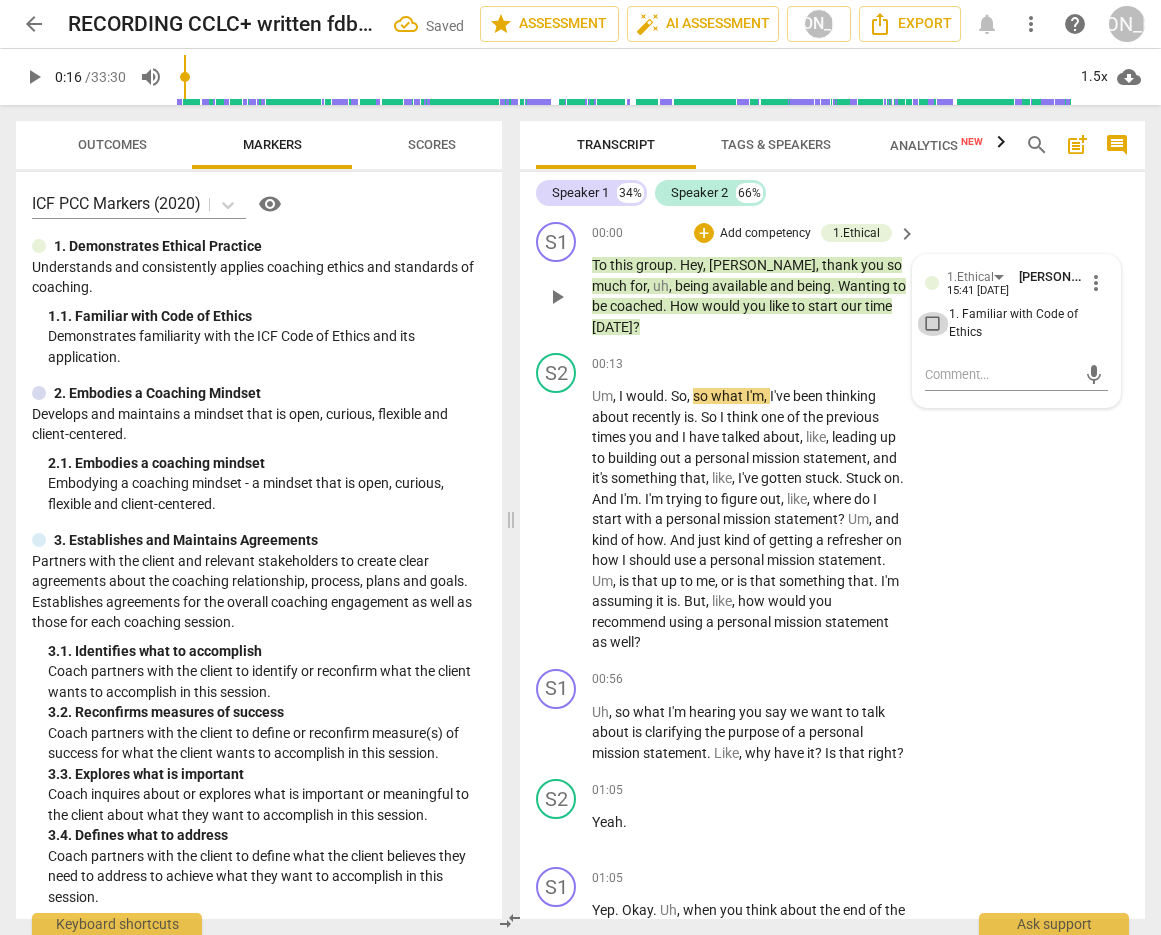 click on "1. Familiar with Code of Ethics" at bounding box center (933, 324) 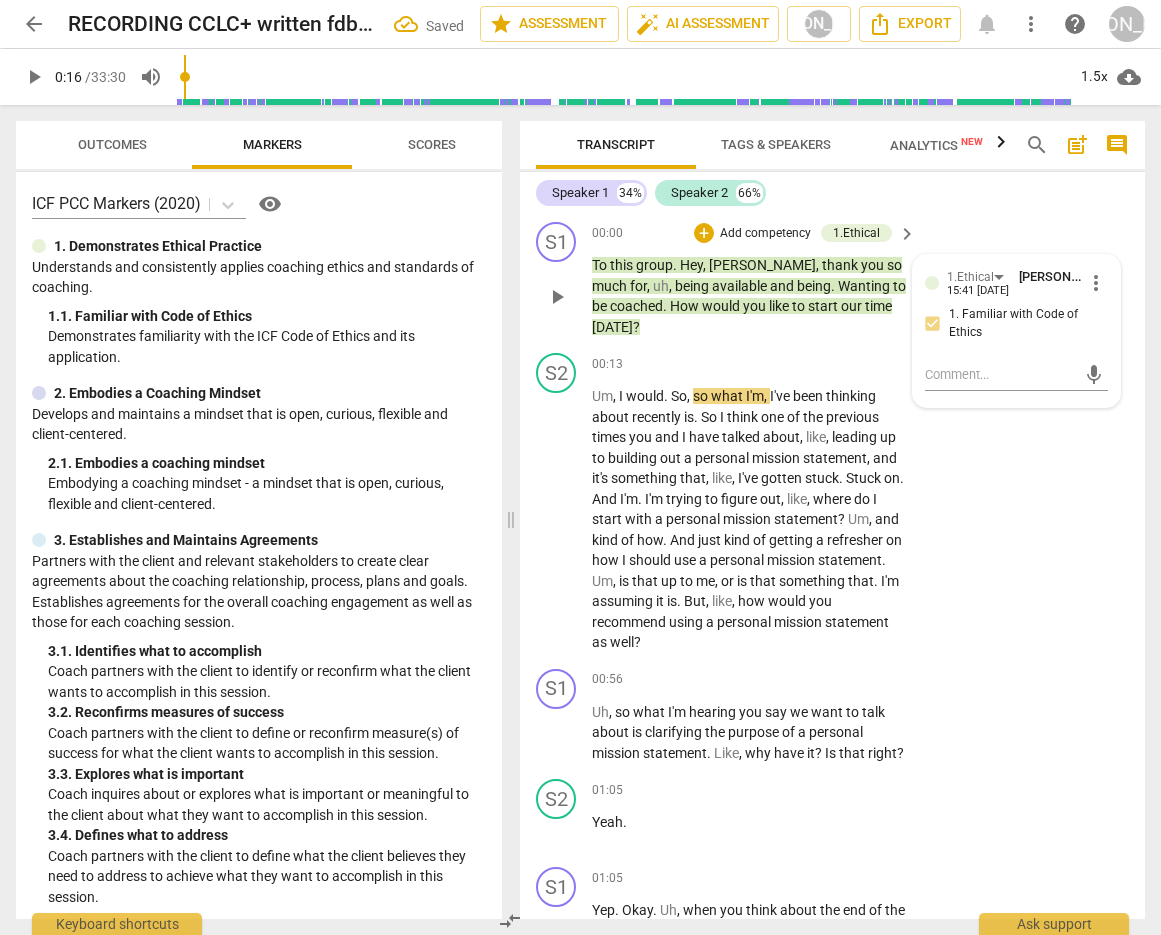 click on "1. Familiar with Code of Ethics" at bounding box center [933, 324] 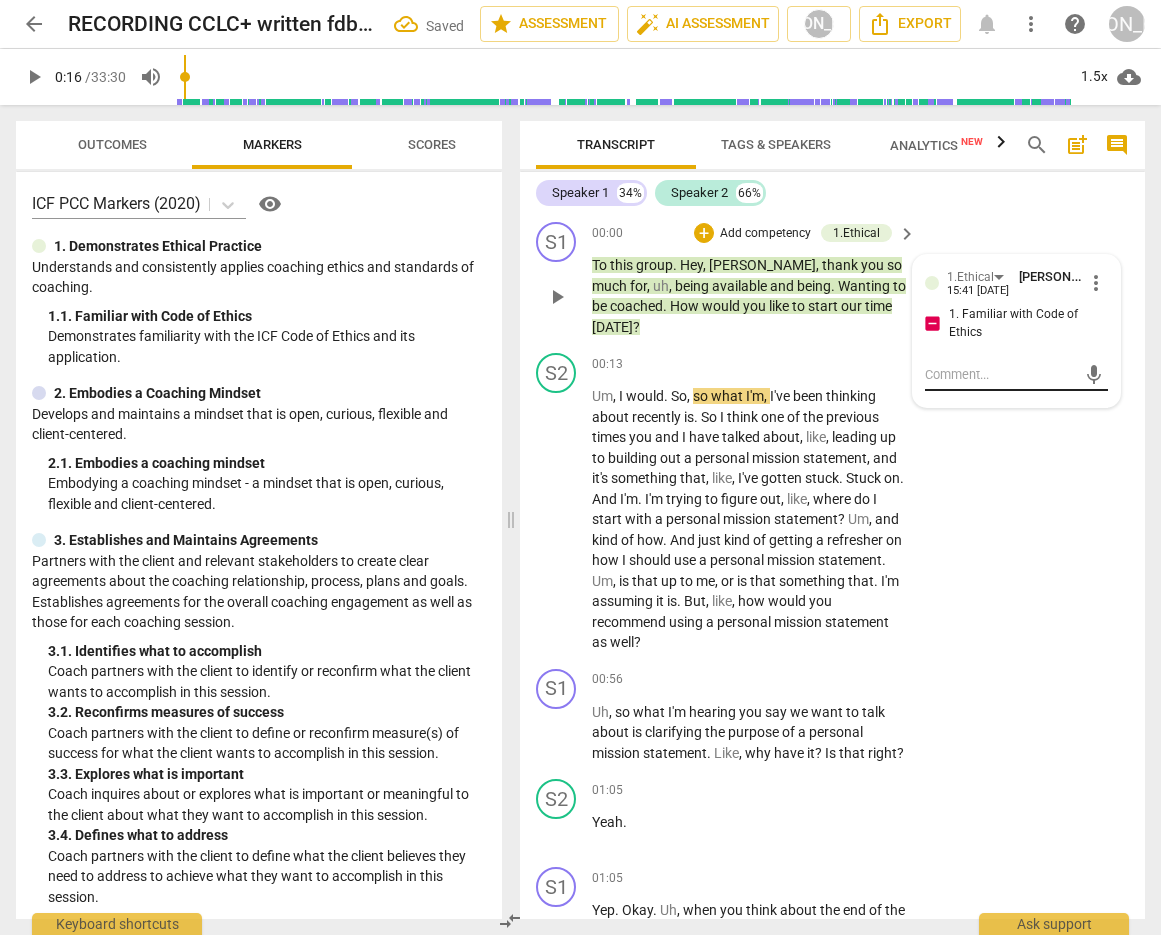 click at bounding box center [1000, 374] 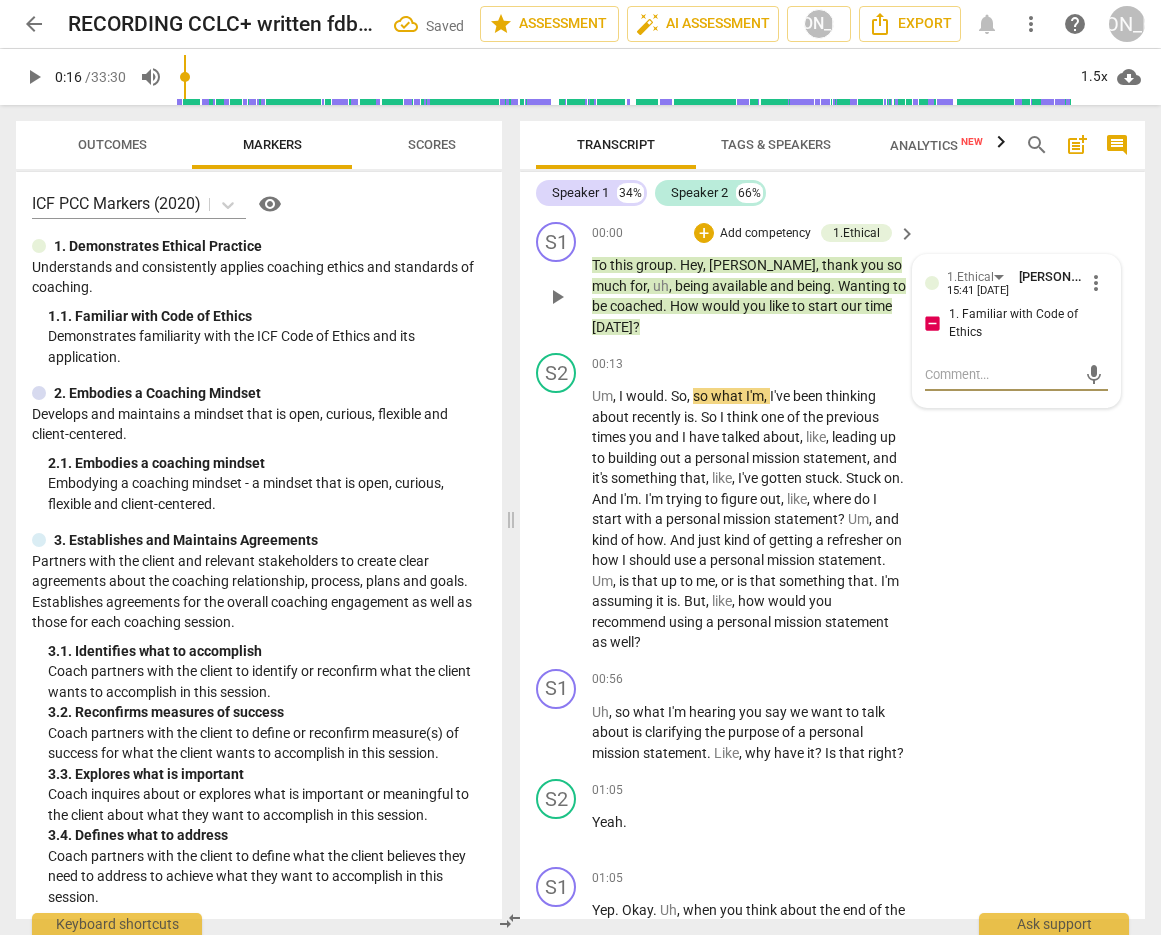 type on "Y" 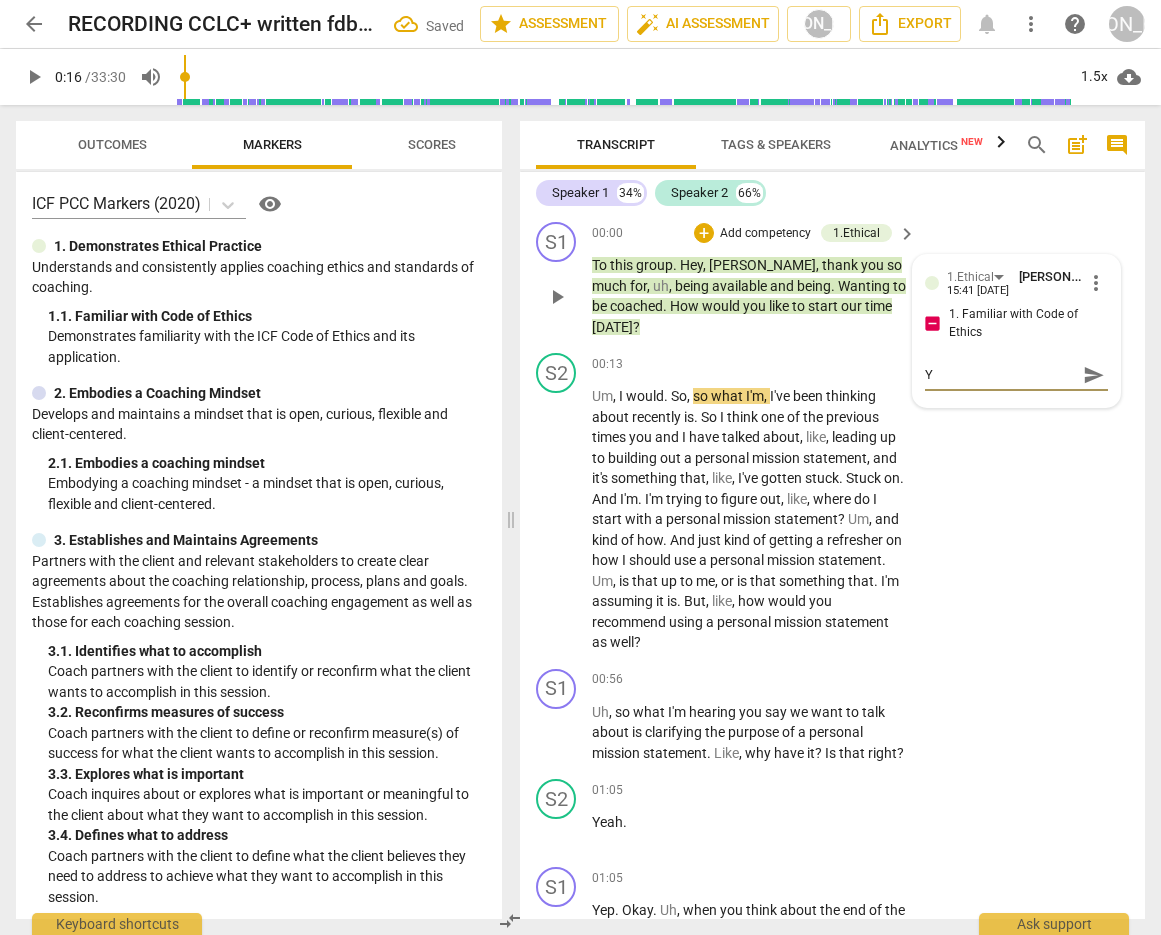 type on "Yo" 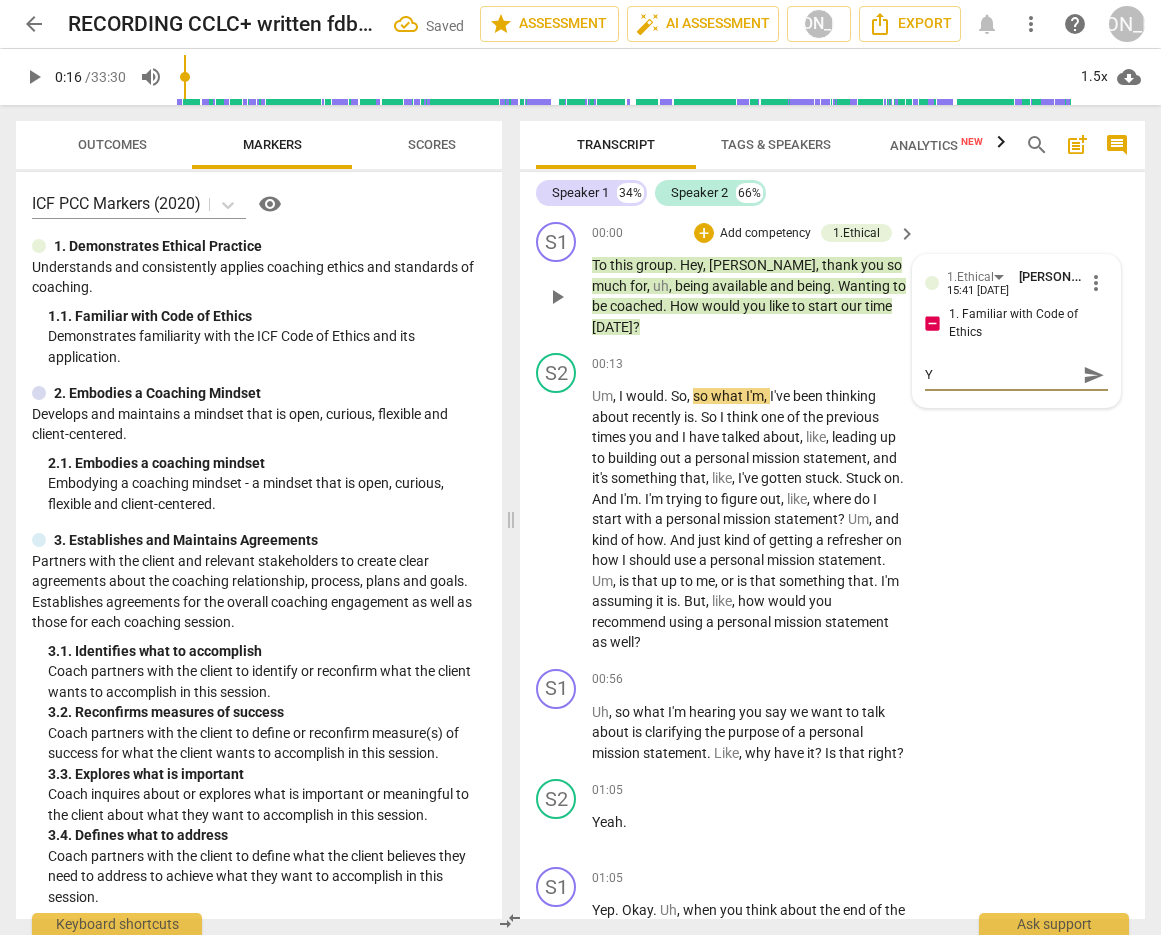 type on "Yo" 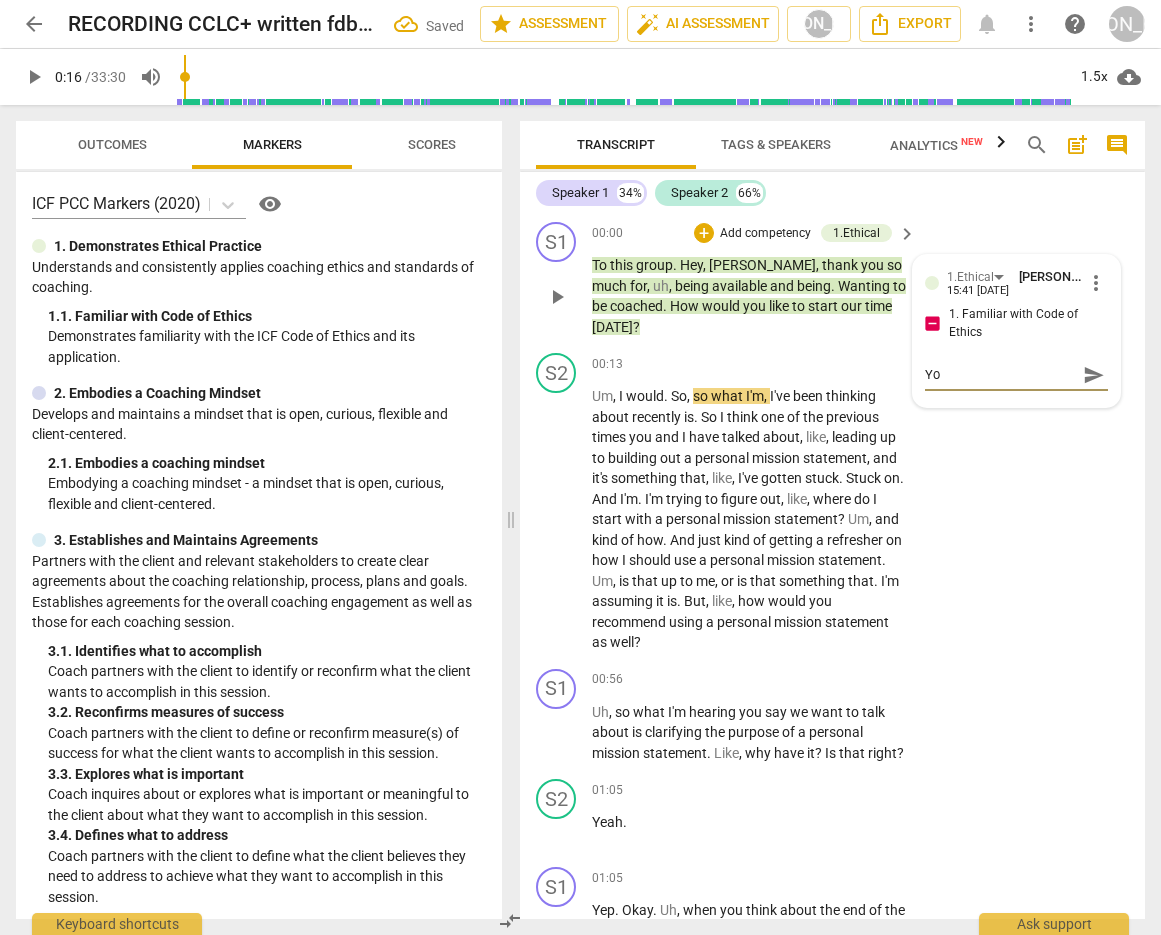 type on "You" 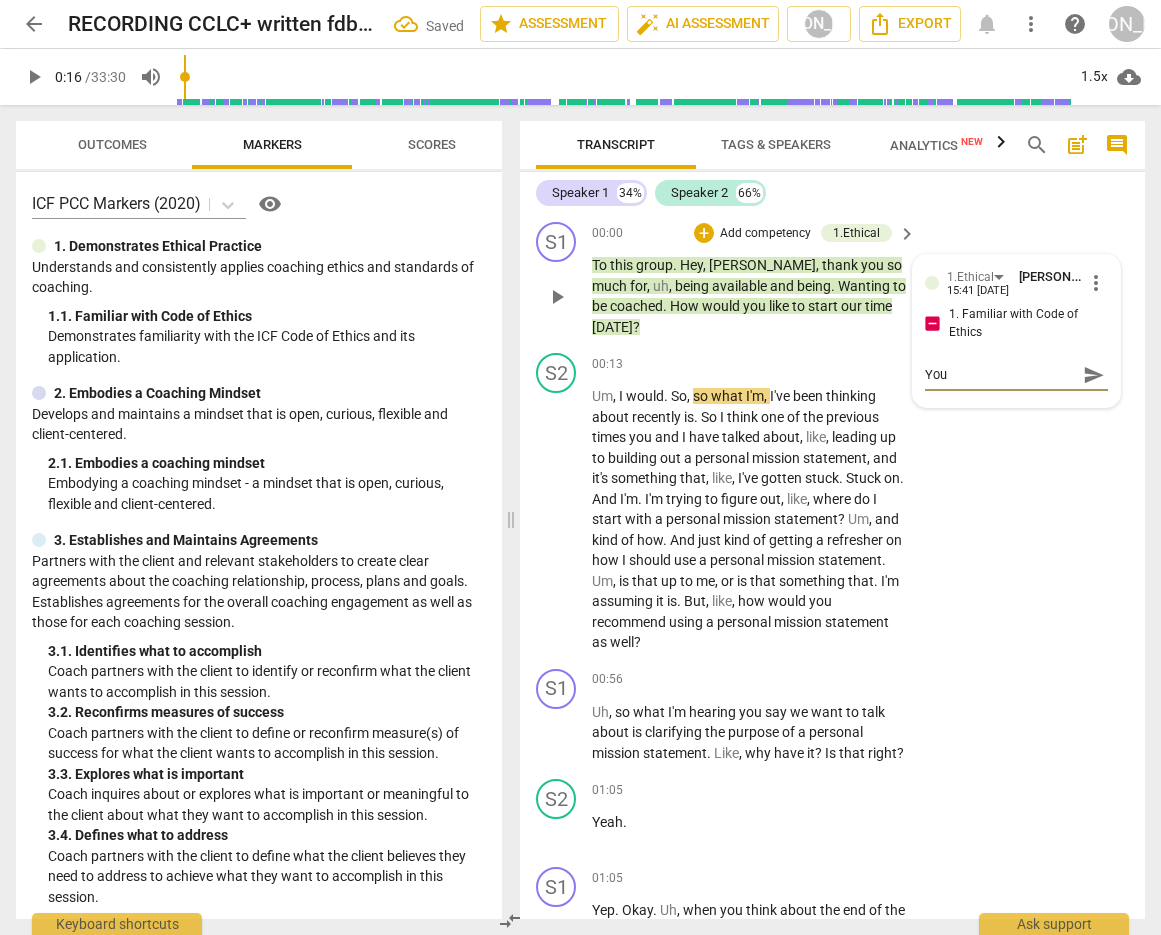 type on "You" 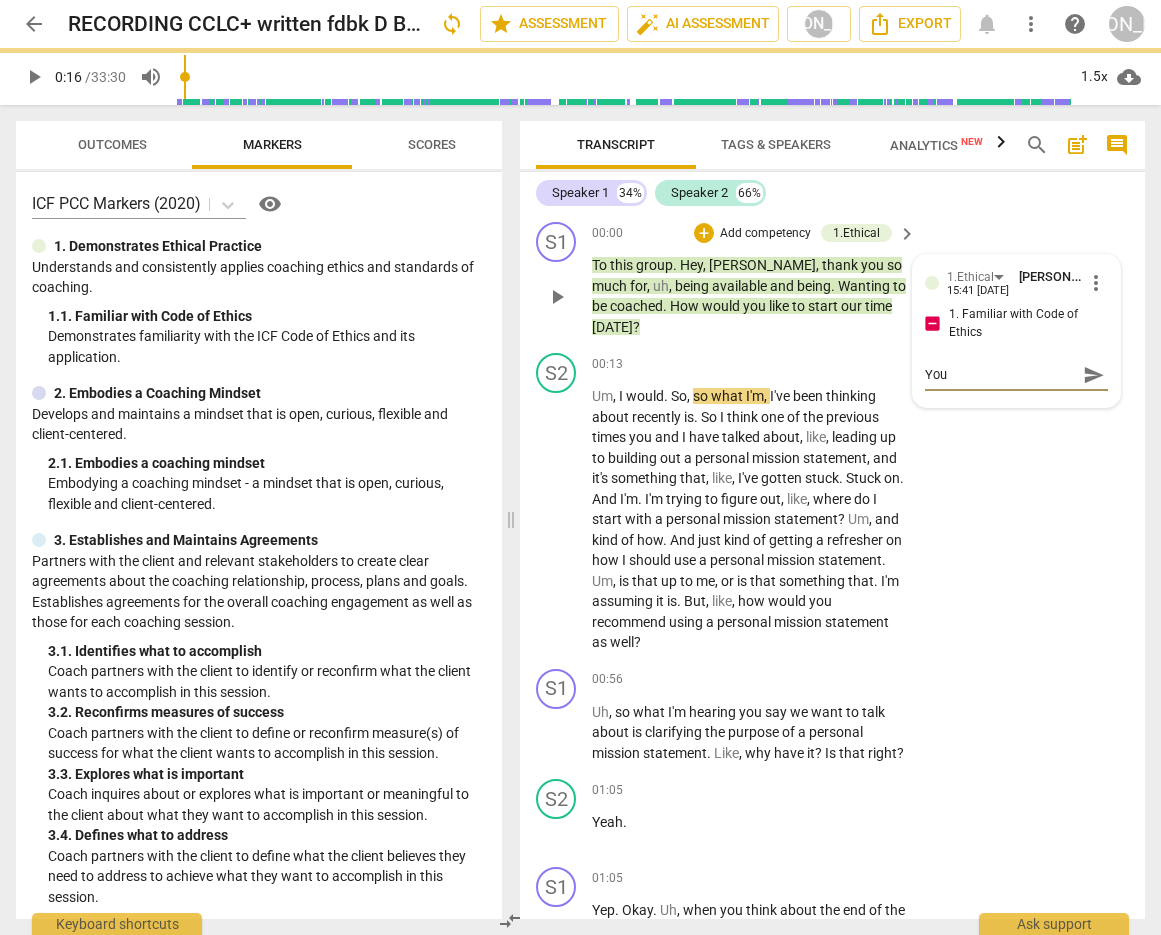 type on "You w" 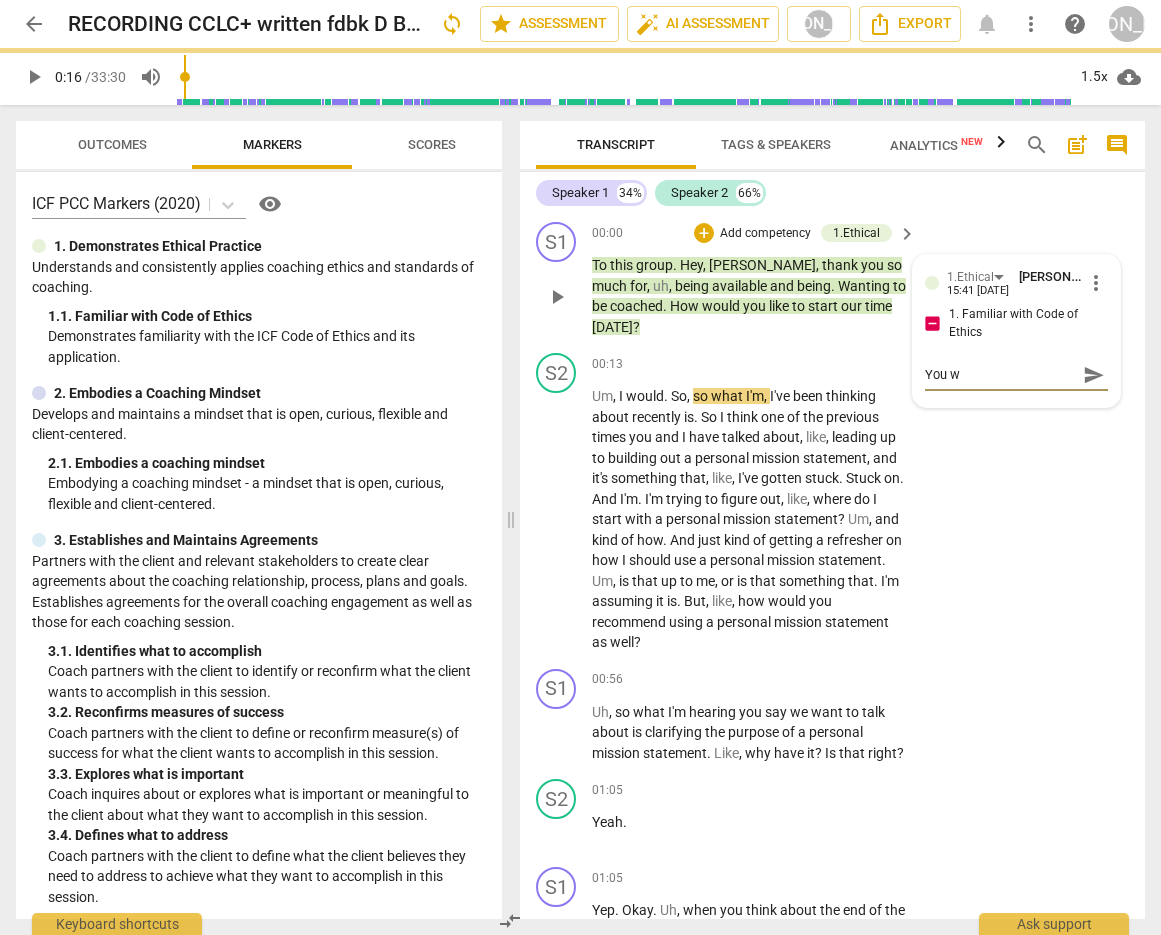 type on "You wi" 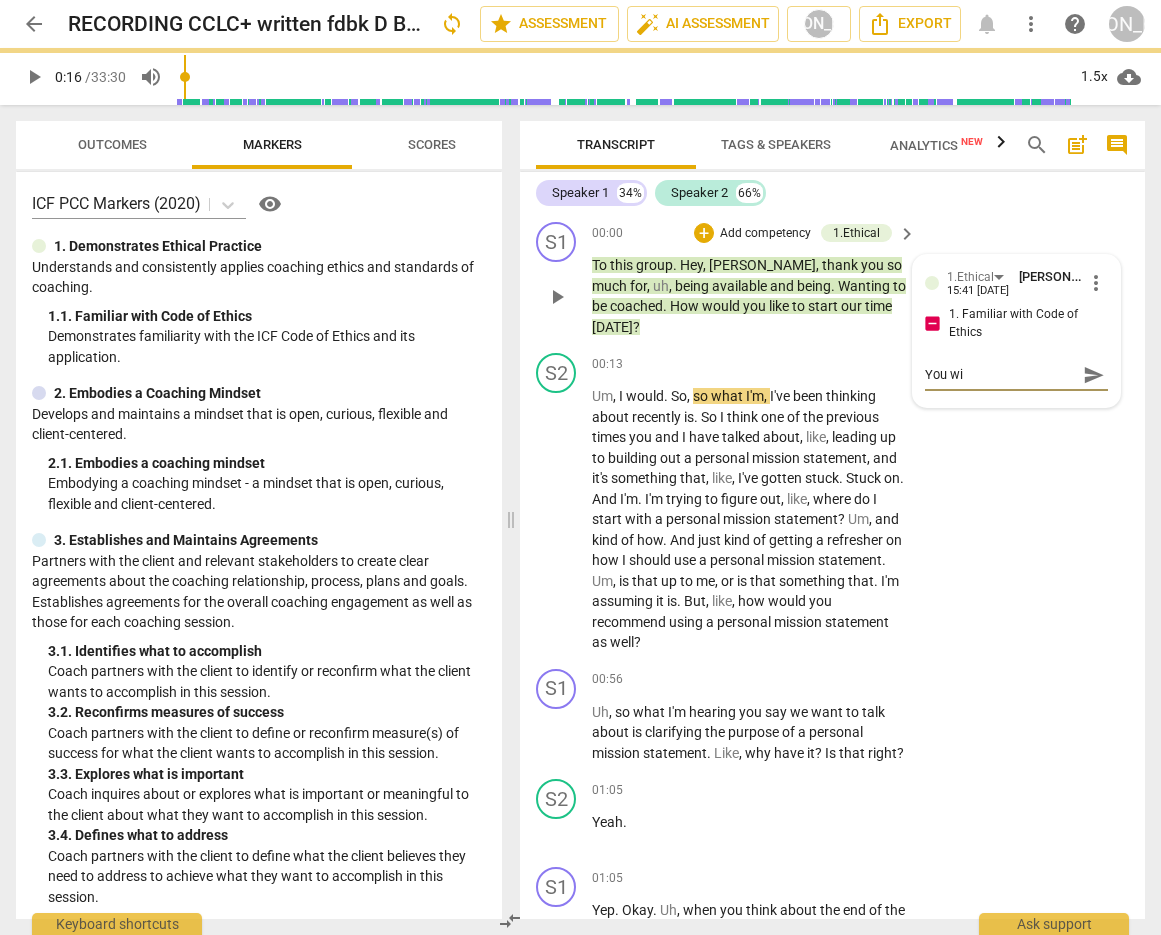 type on "You wil" 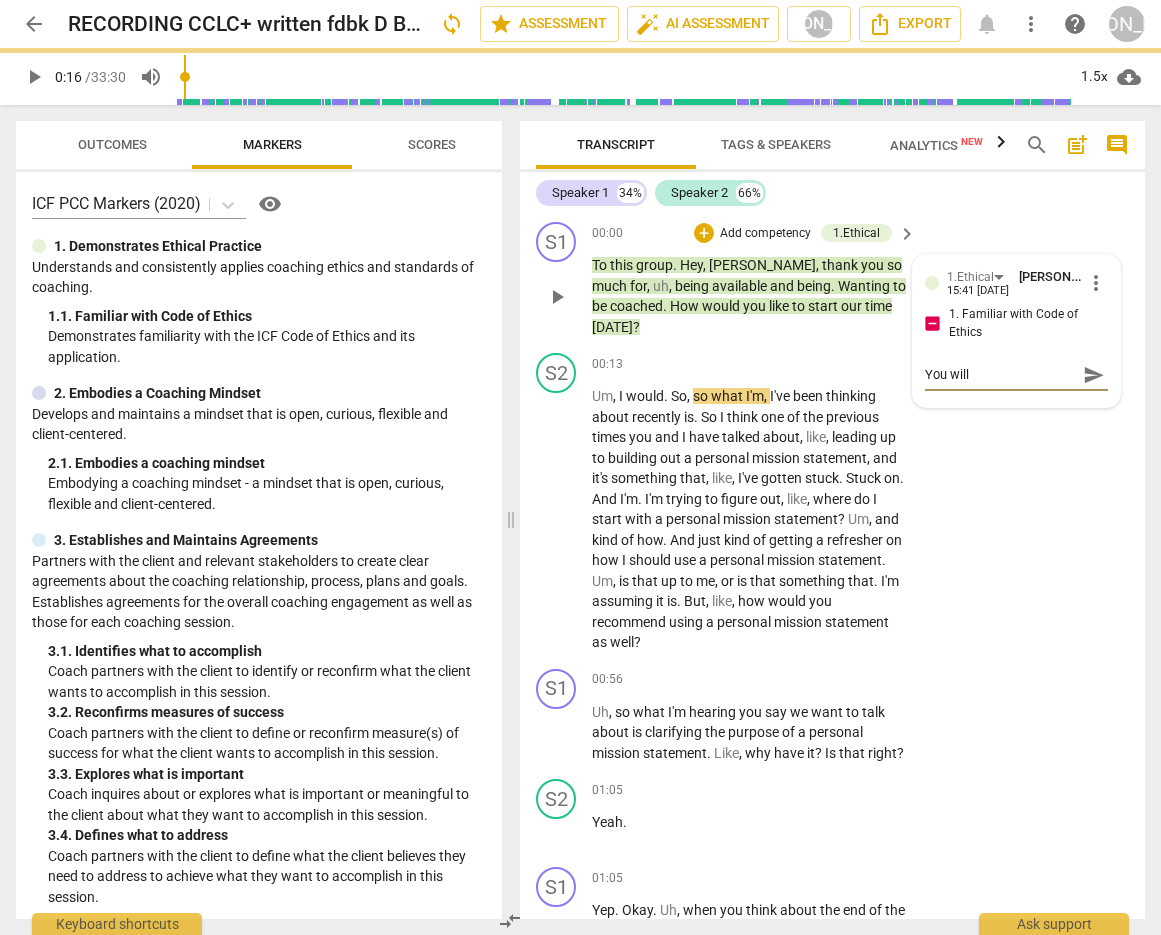 type on "You will" 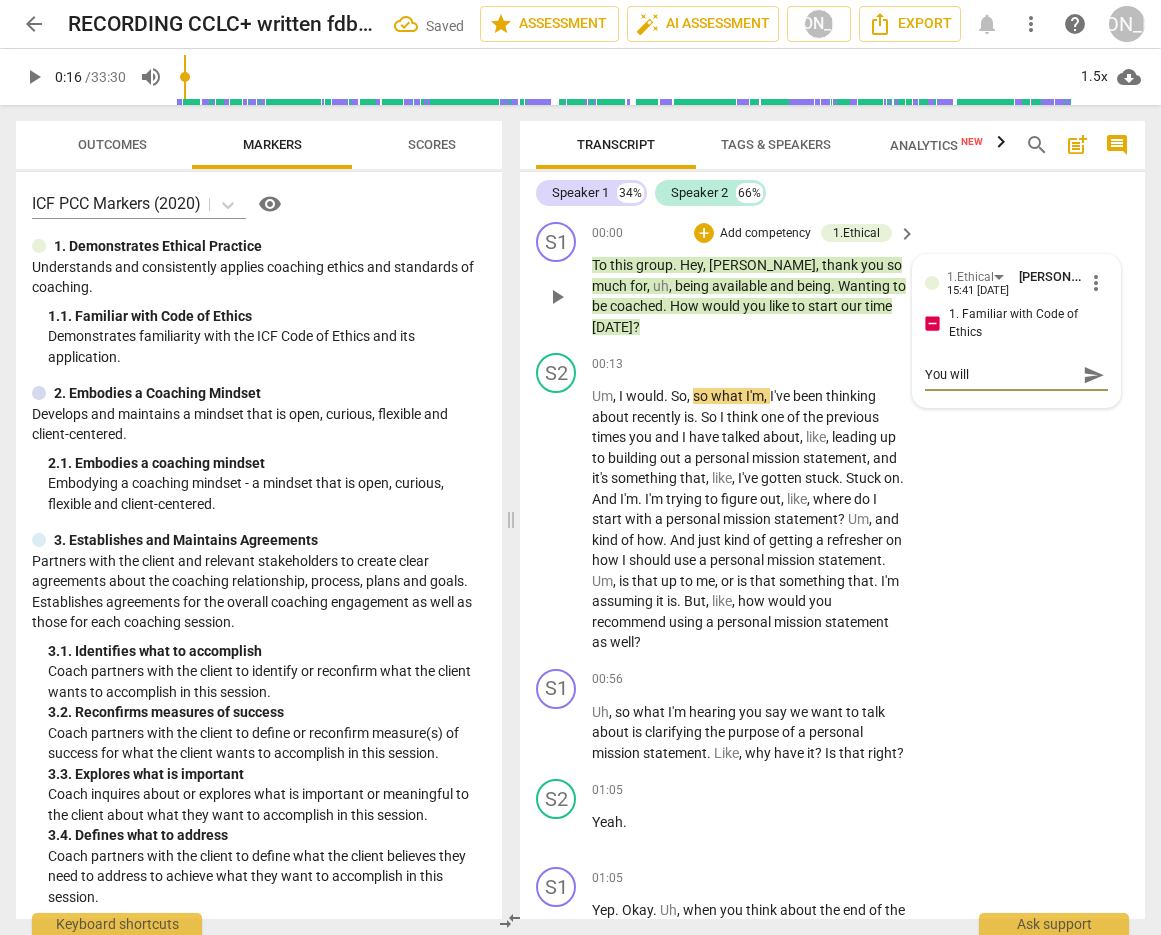 type on "You will w" 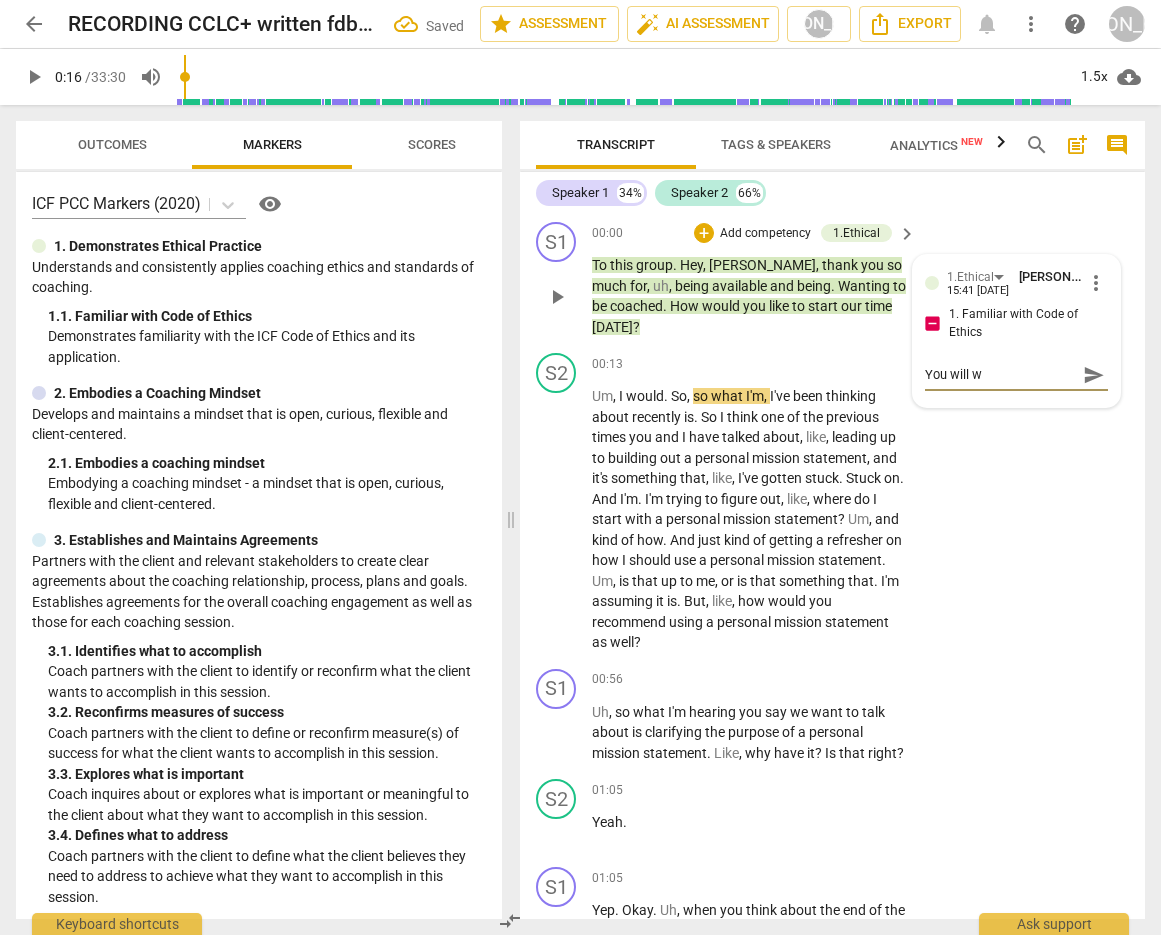 type on "You will wa" 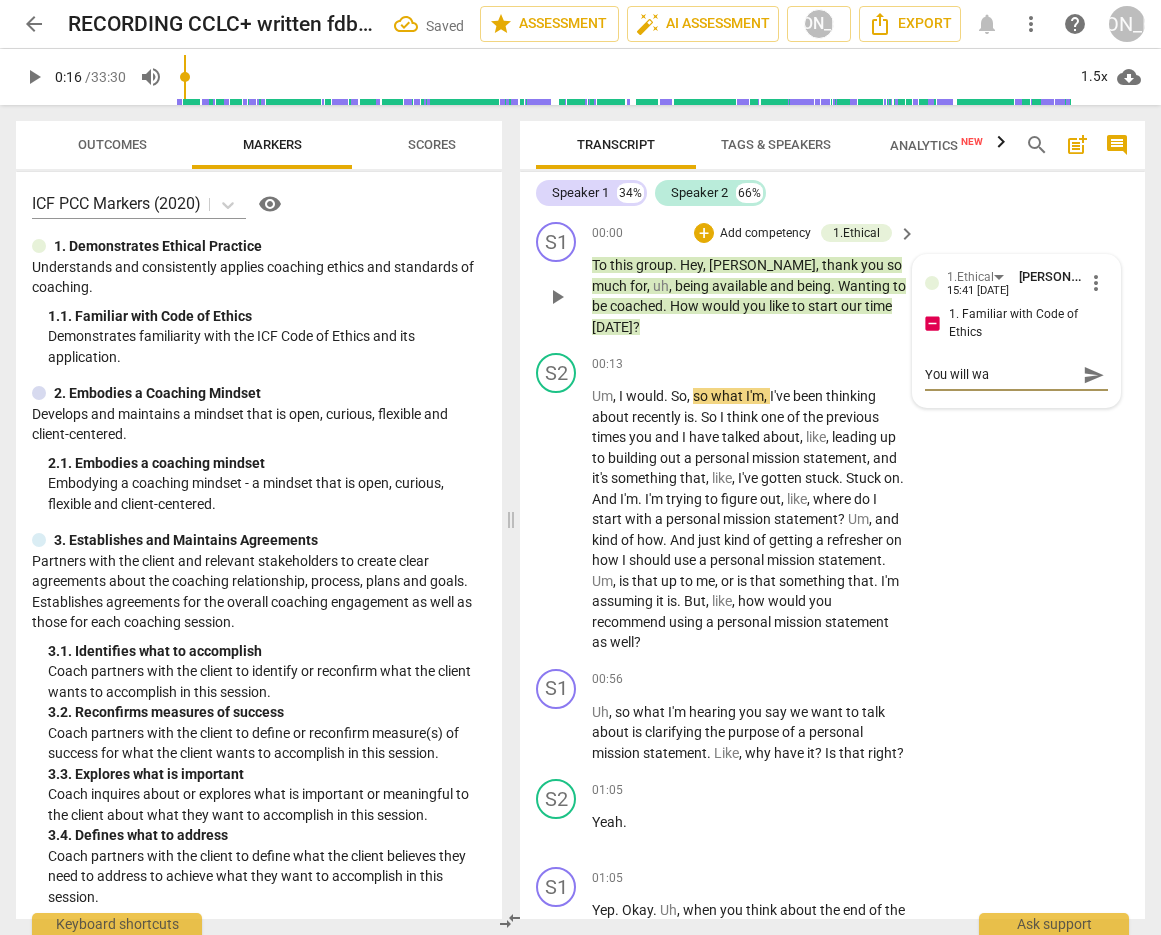 type on "You [PERSON_NAME]" 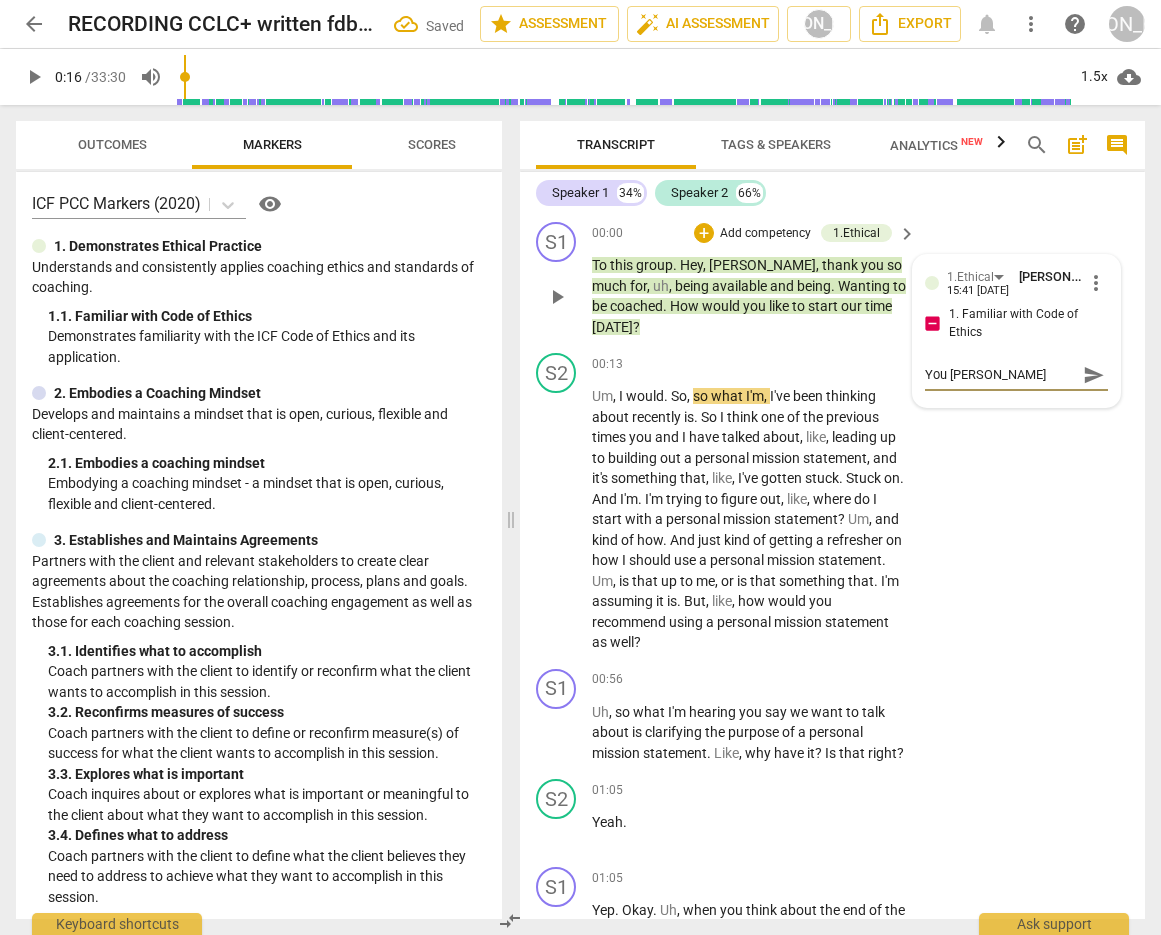type on "You will want" 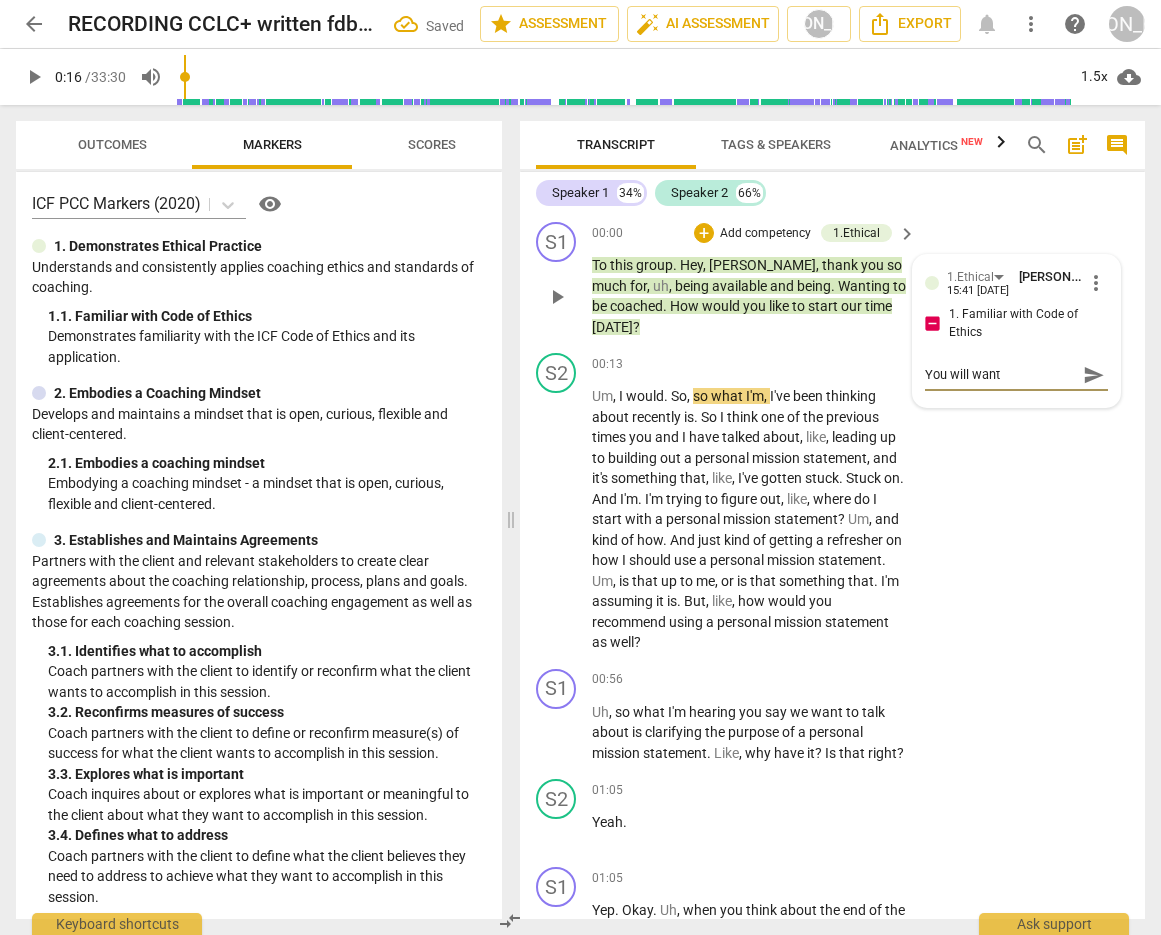 type on "You will want" 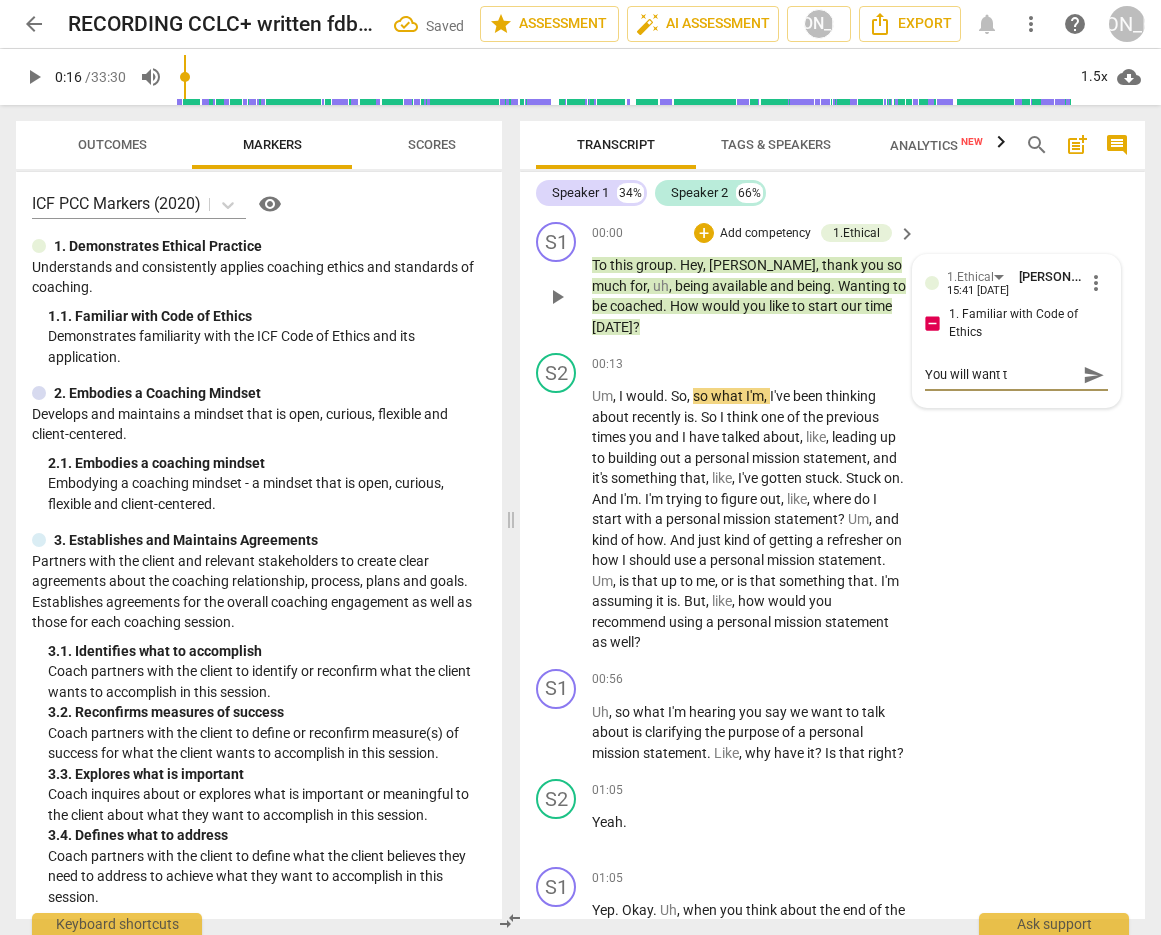 type on "You will want to" 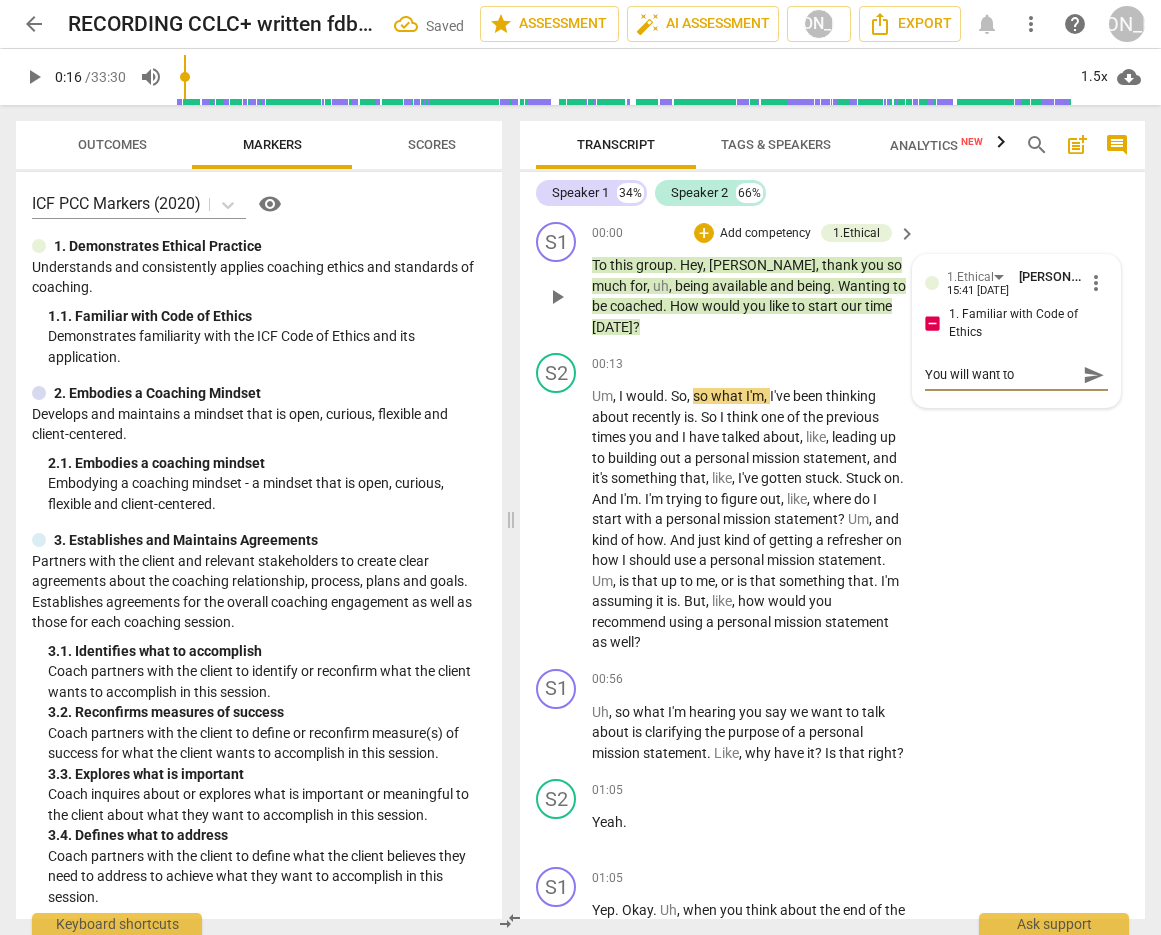 type on "You will want to" 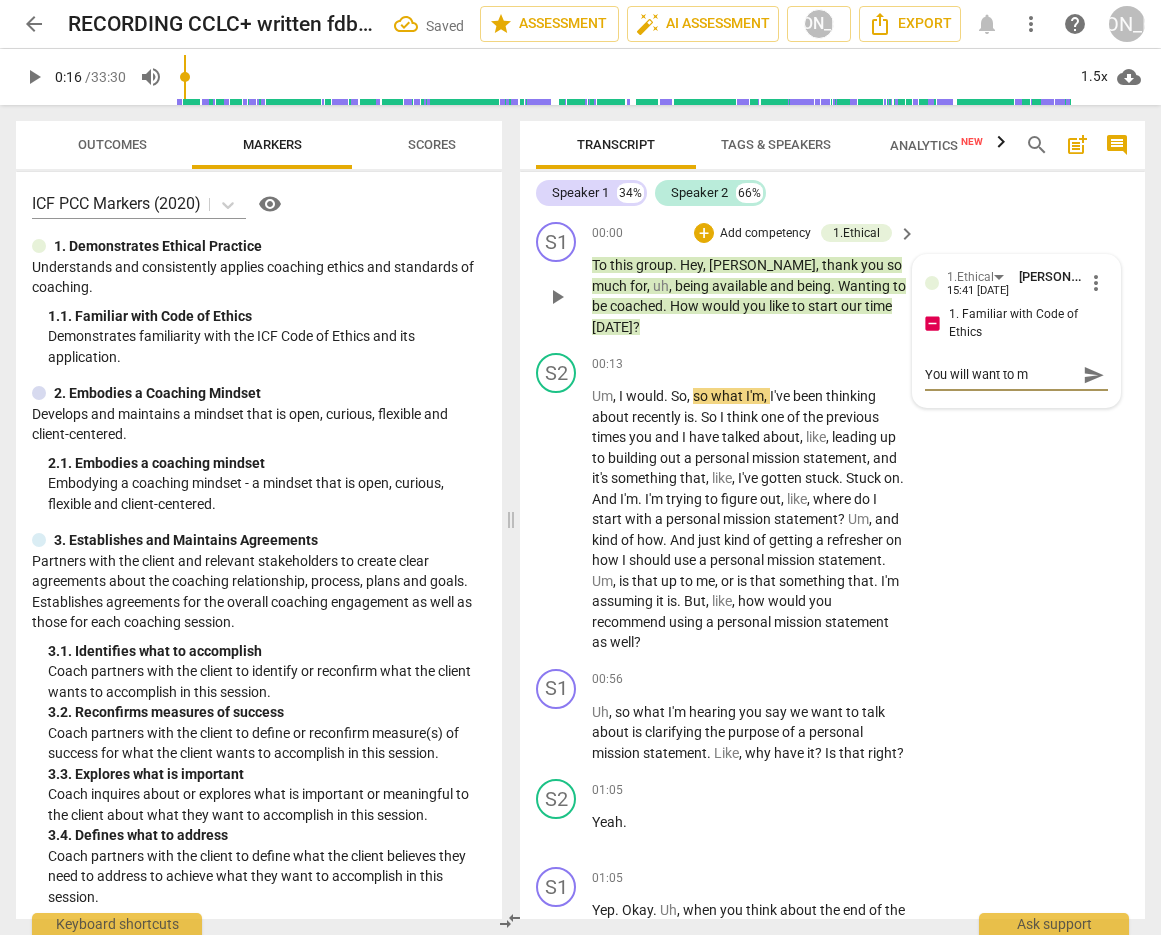 type on "You will want to me" 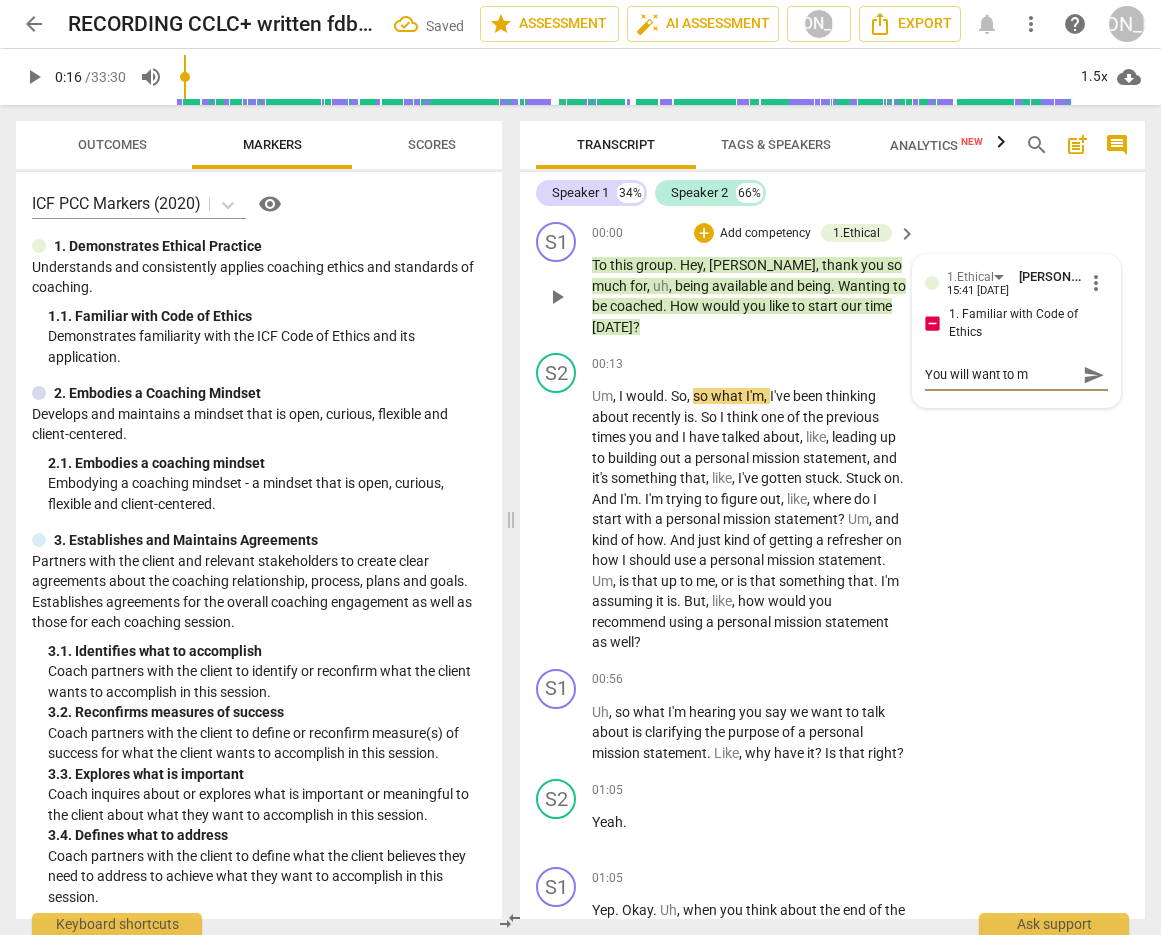 type on "You will want to me" 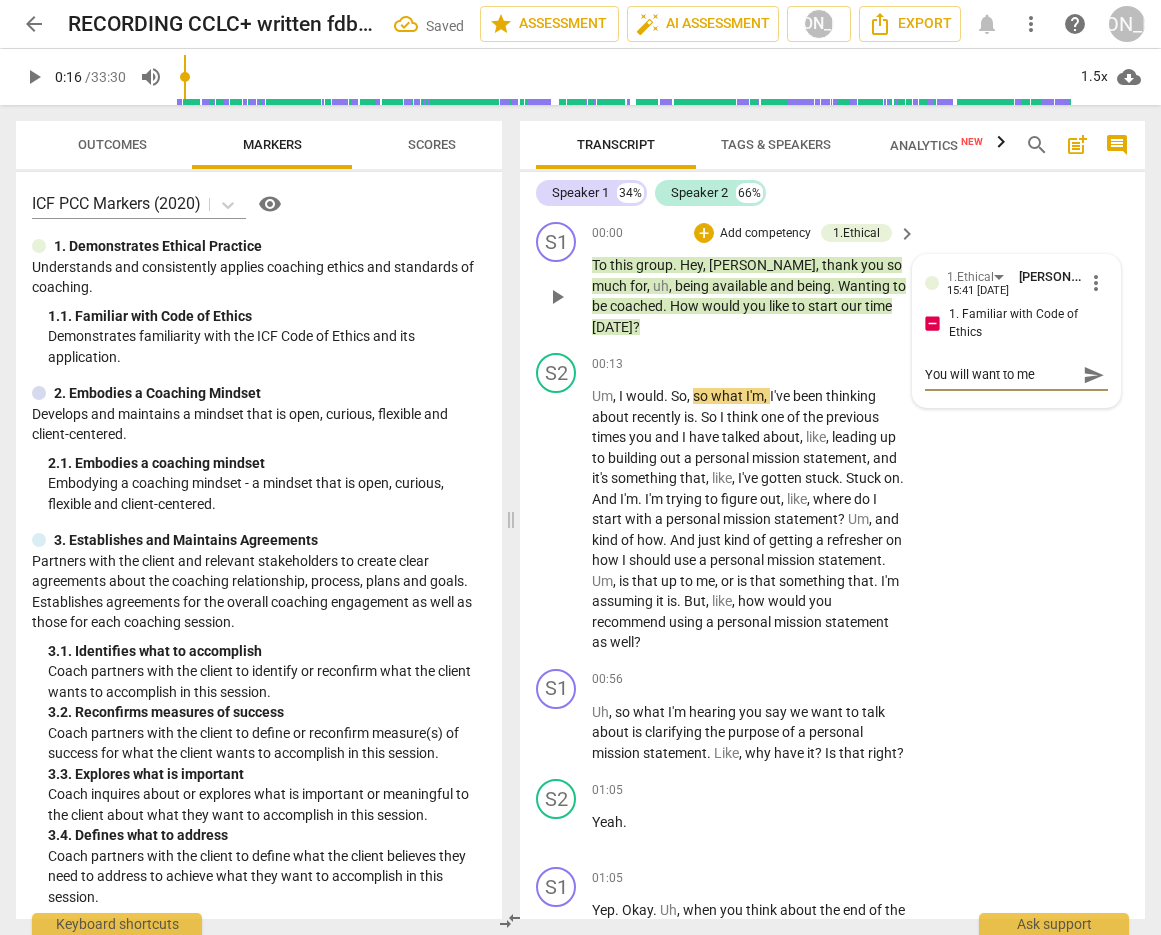 type on "You will want to men" 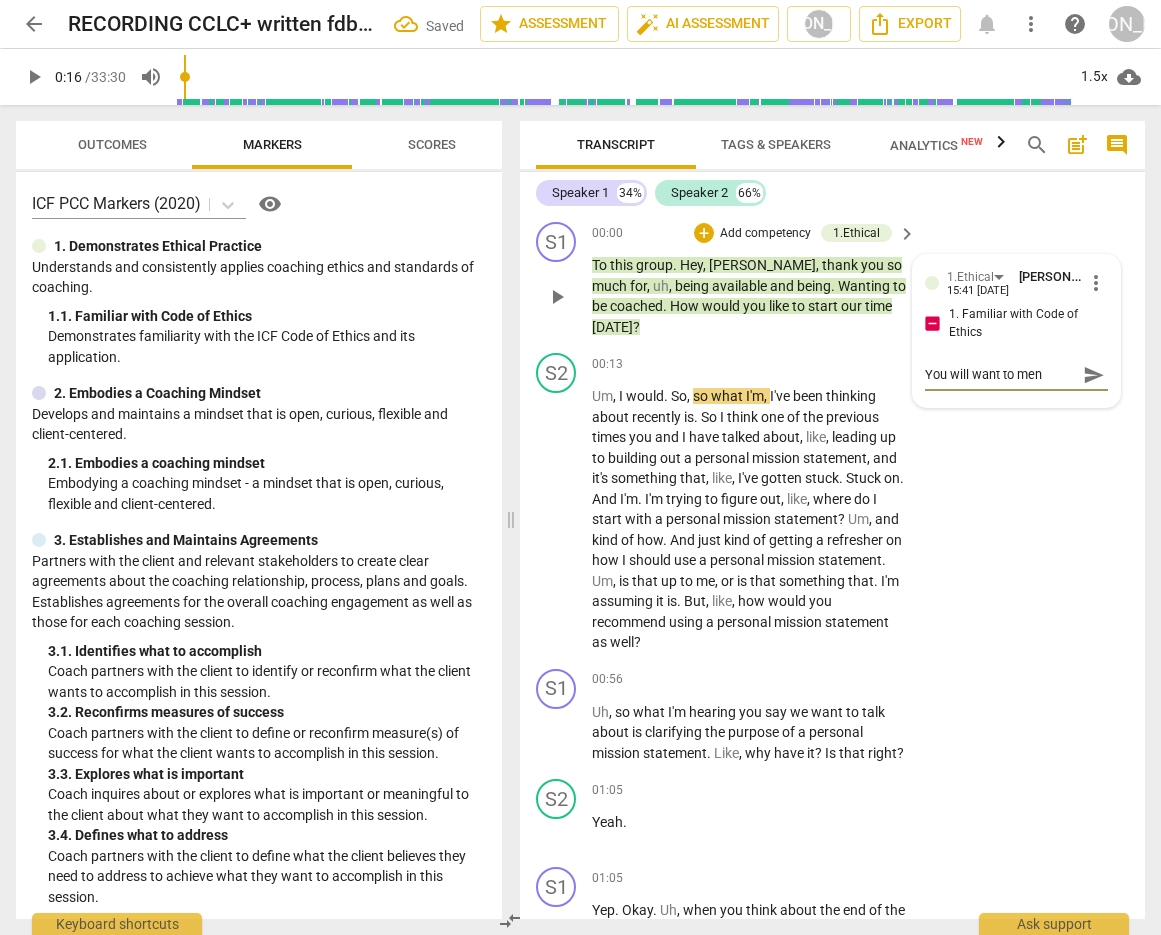 type on "You will want to ment" 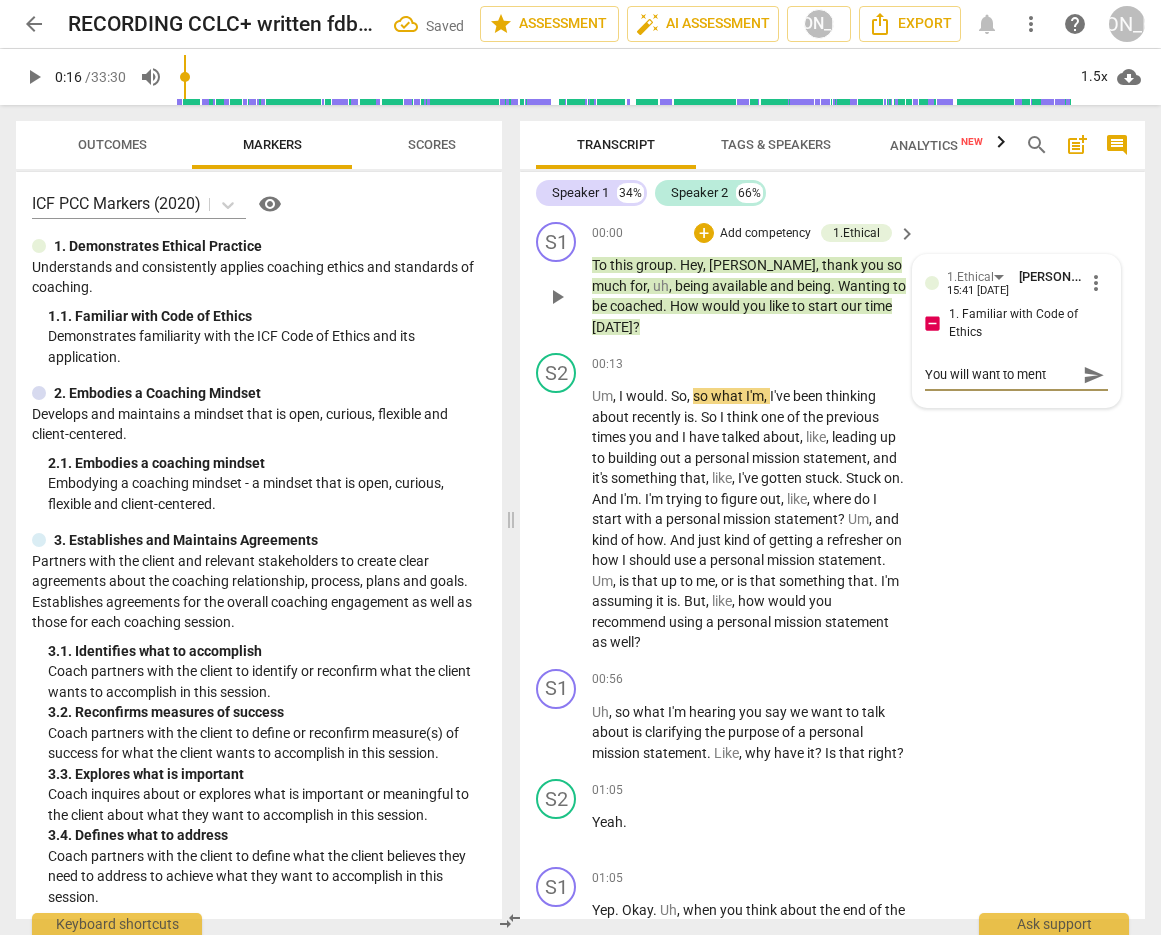 type on "You will want to menti" 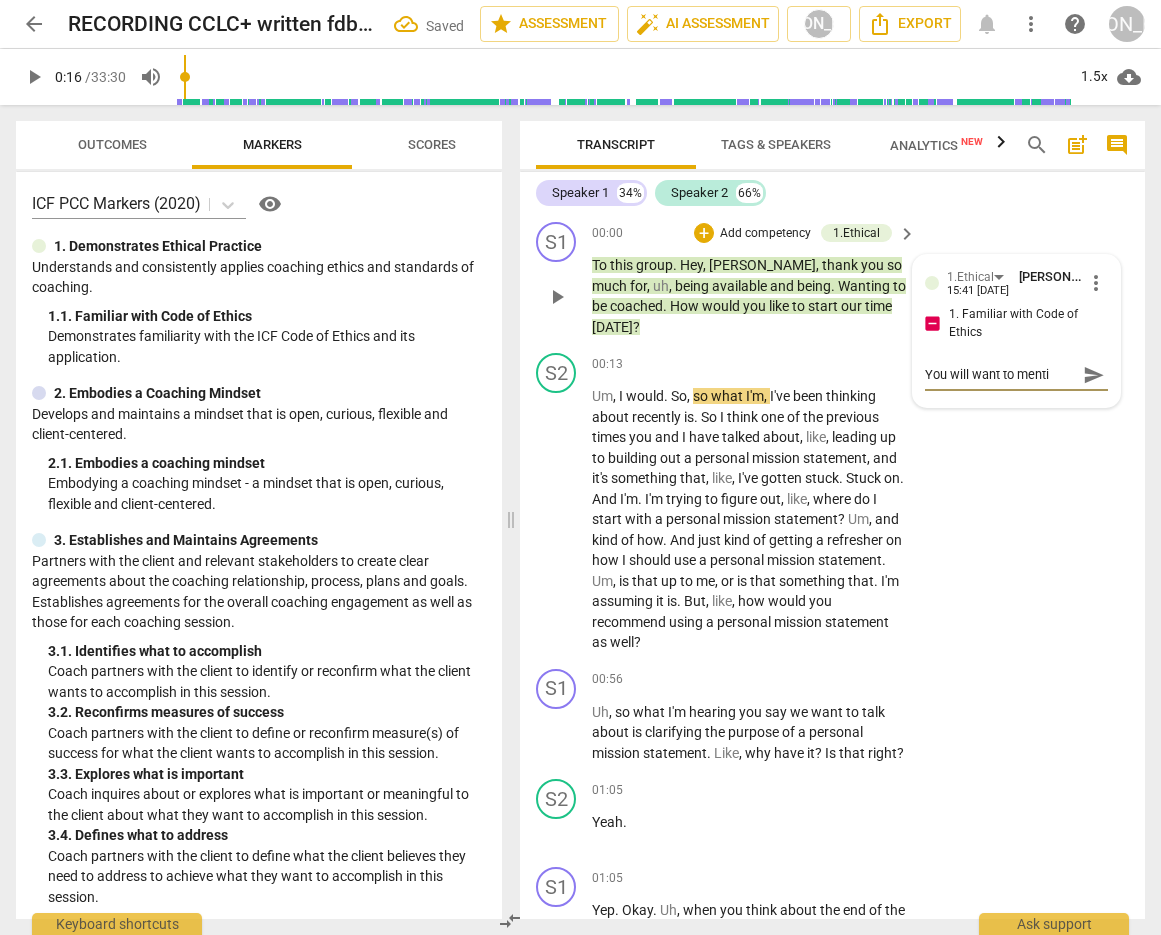 type on "You will want to mentio" 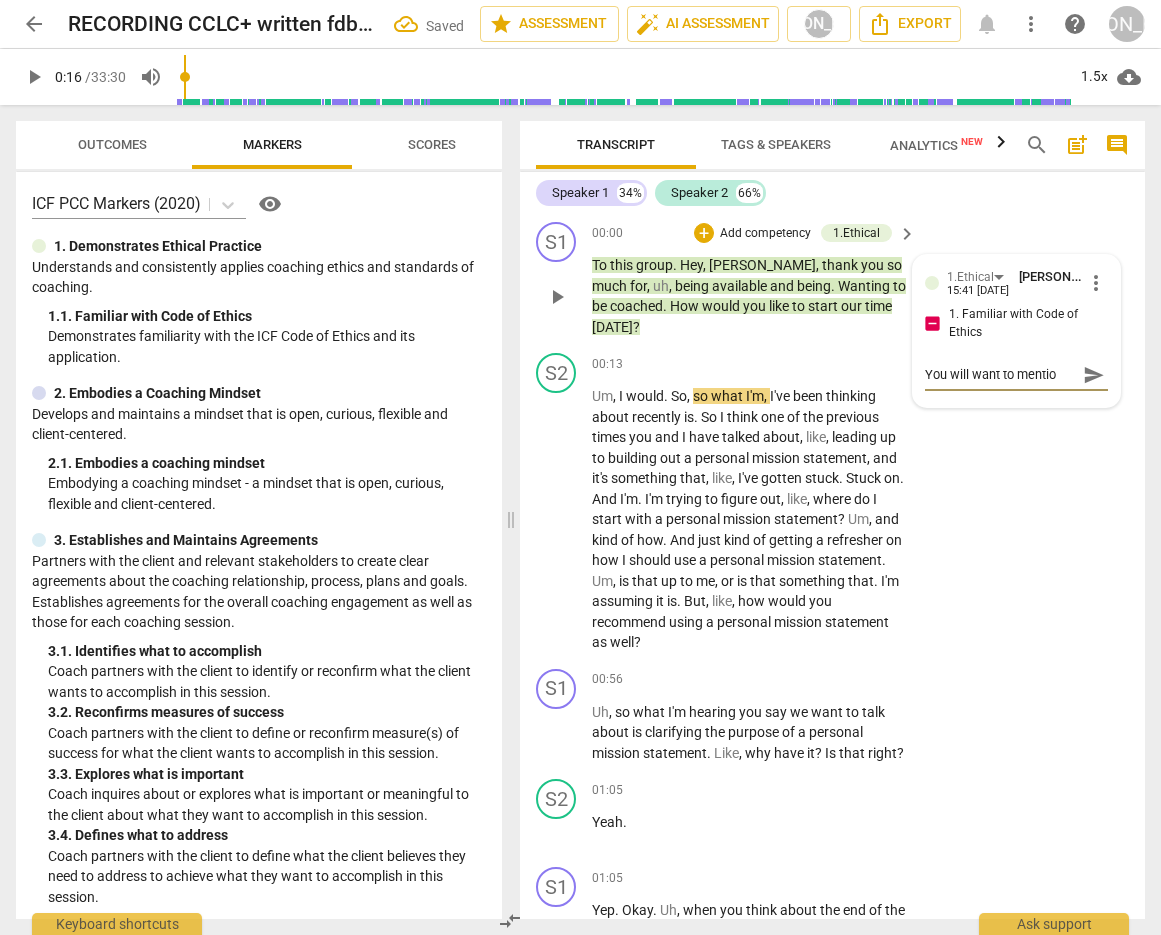 type on "You will want to mention" 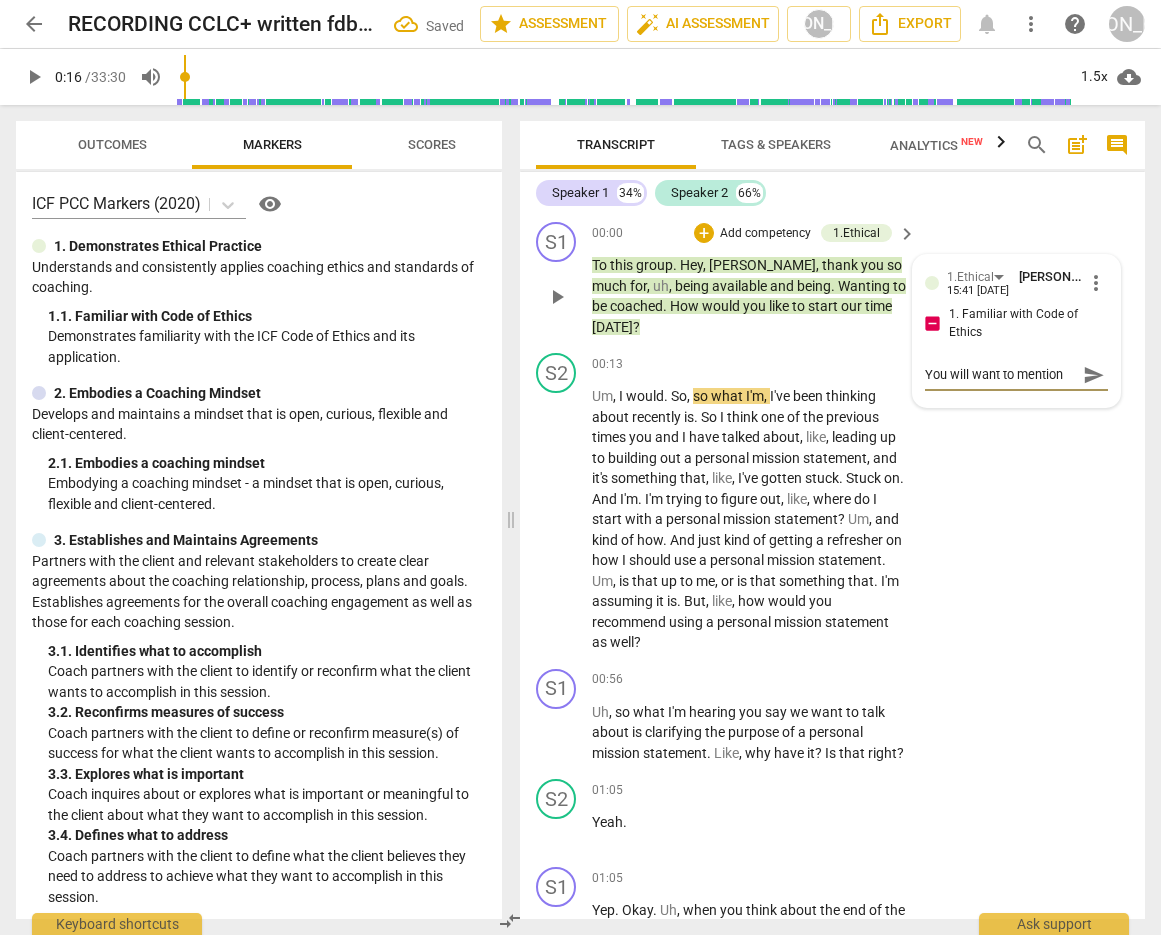 type on "You will want to mention" 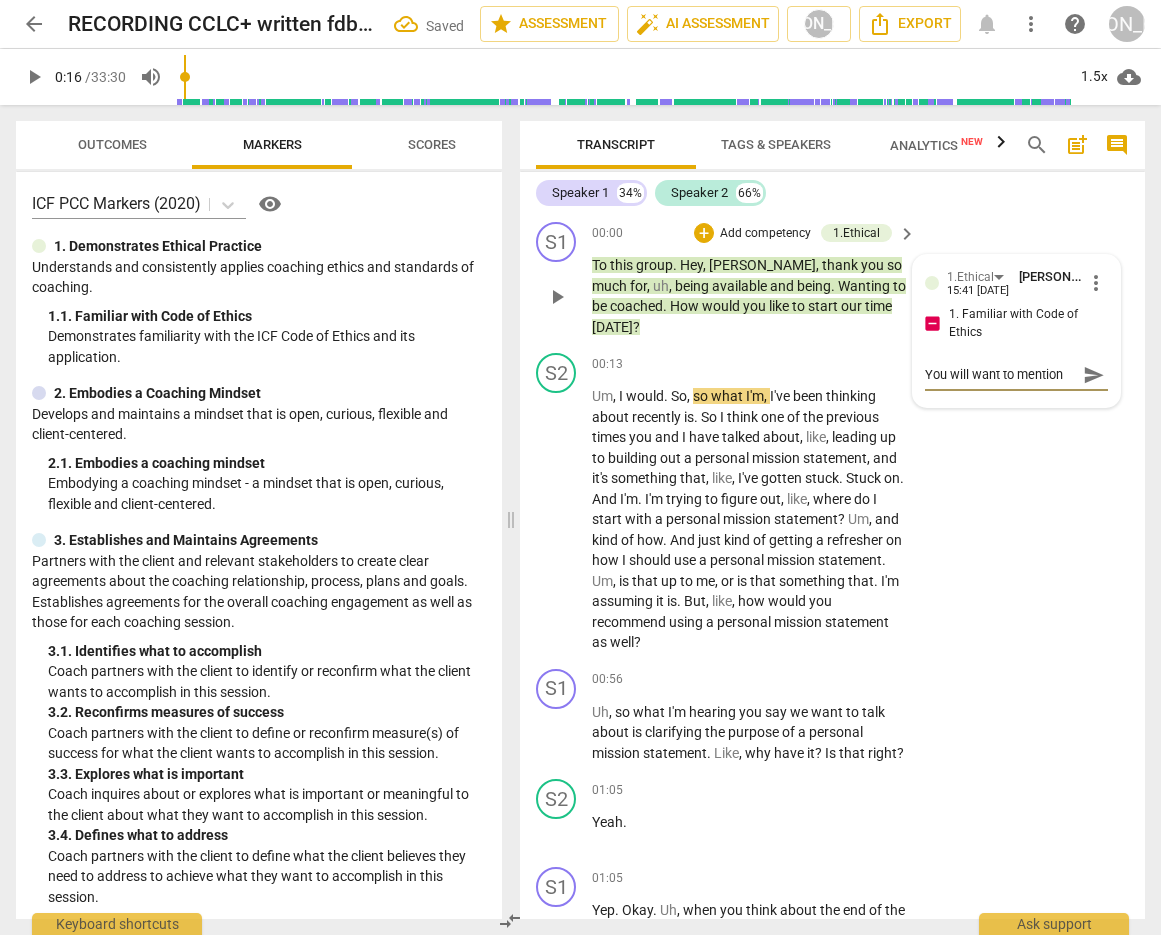 type on "You will want to mention" 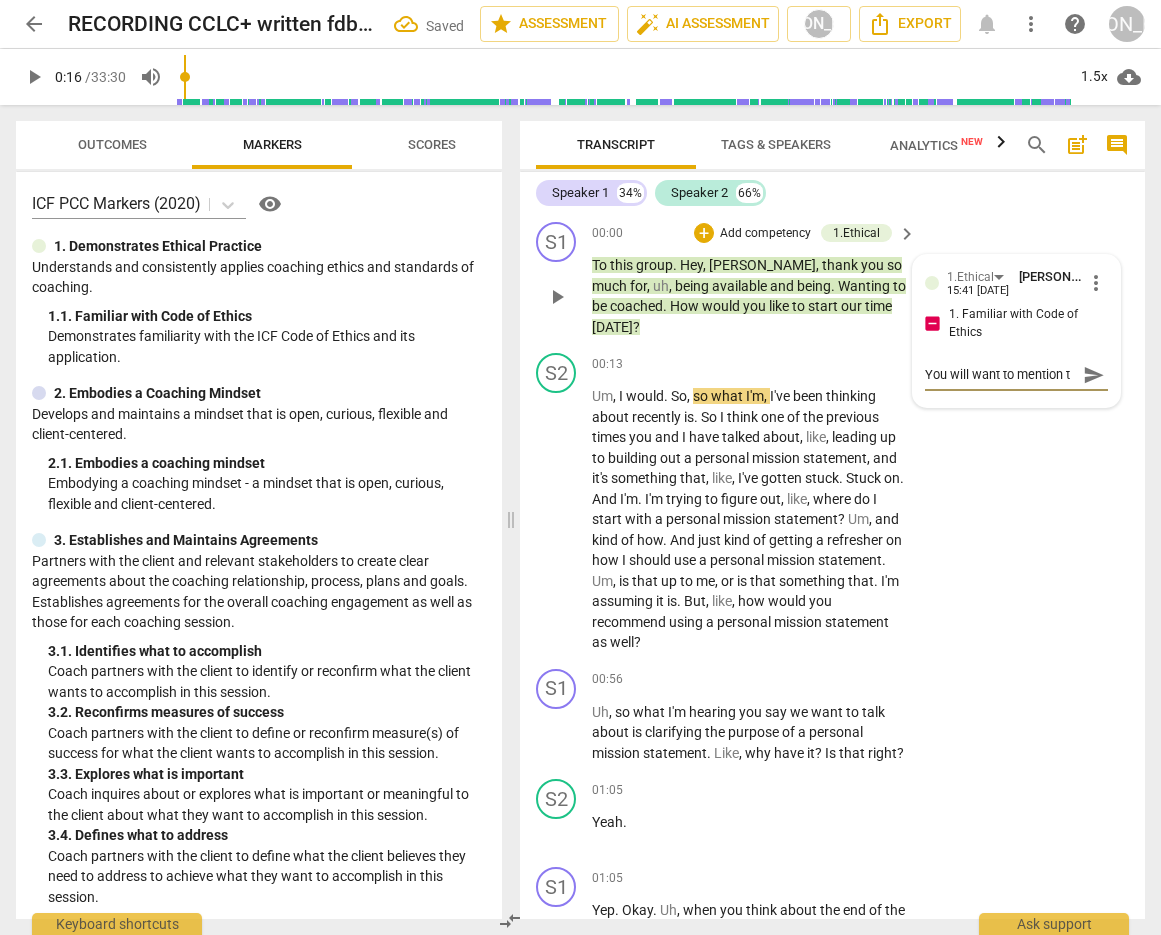 type on "You will want to mention t" 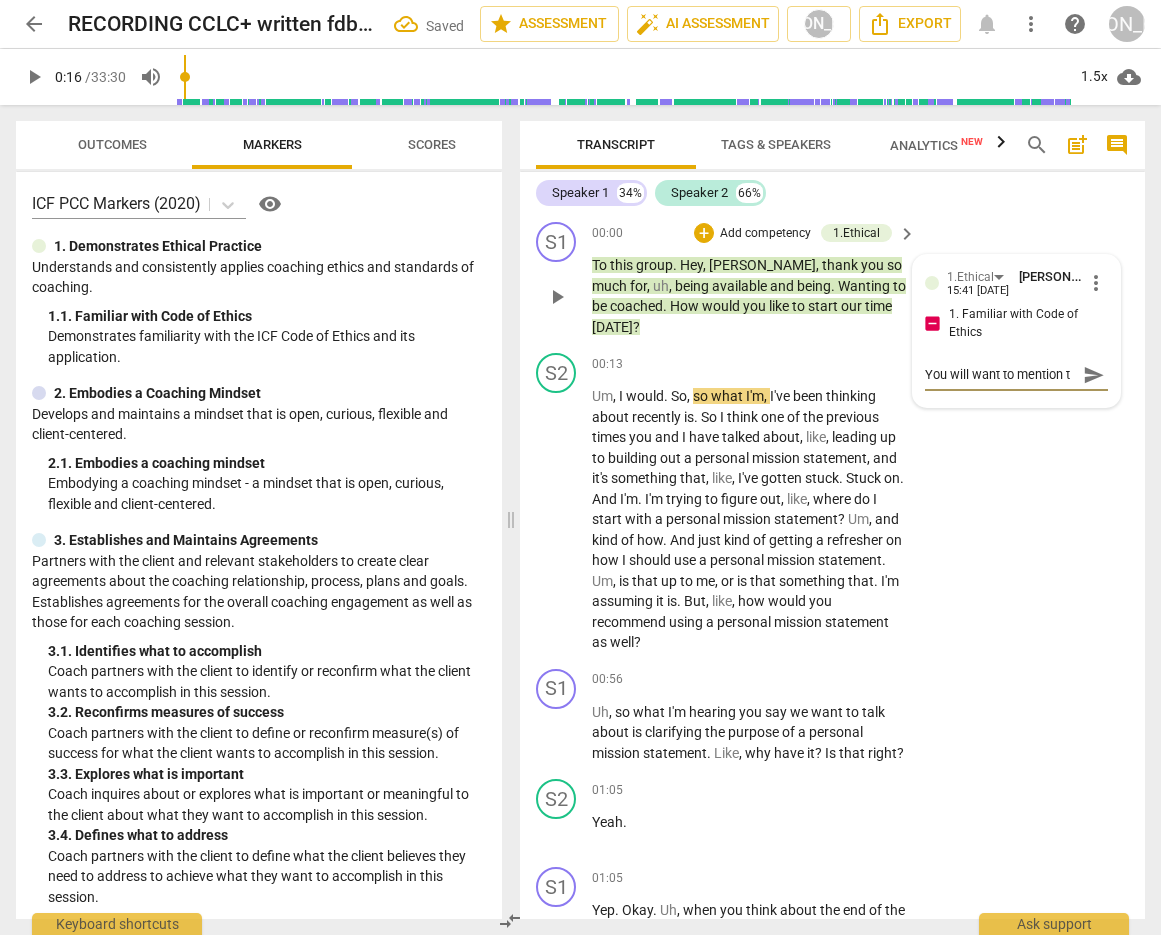 type on "You will want to mention t" 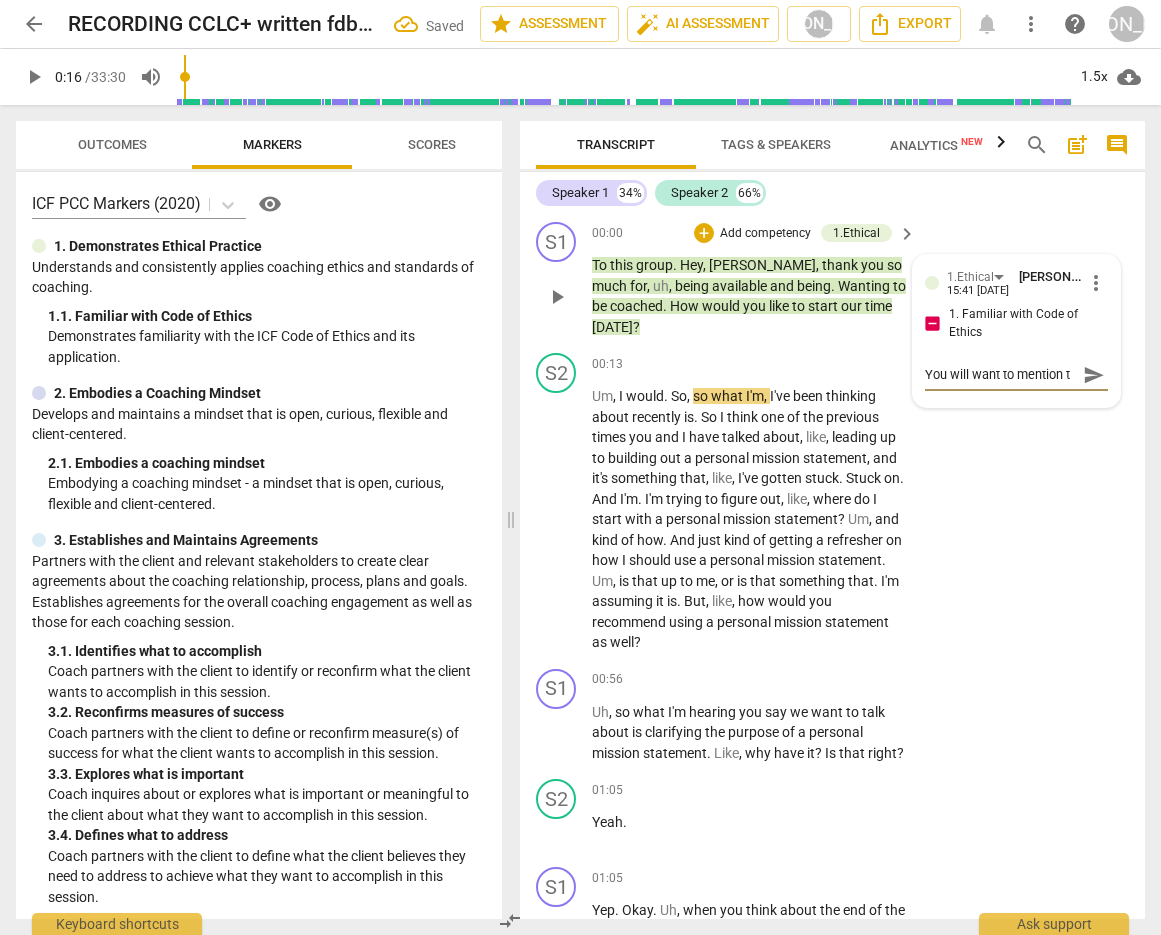type on "You will want to mention t c" 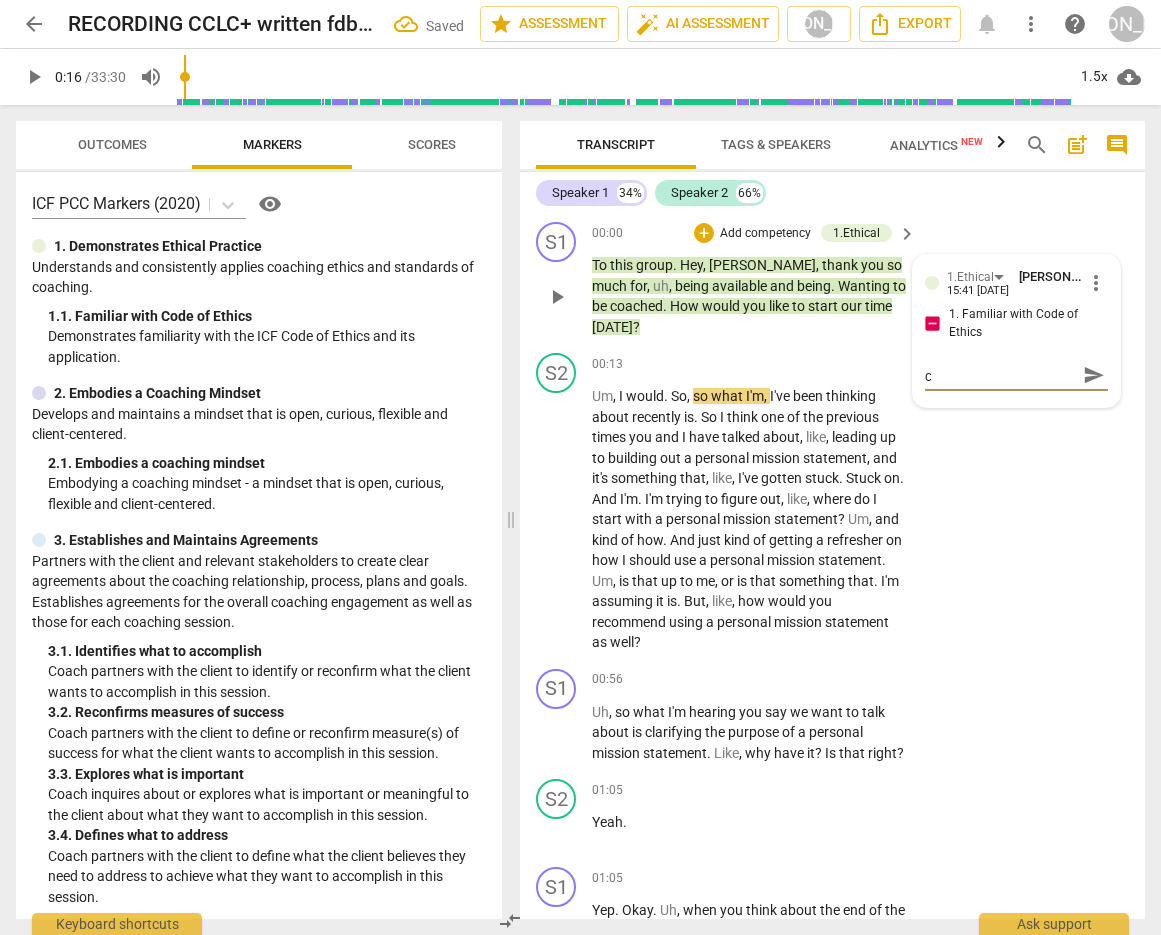 type on "You will want to mention t" 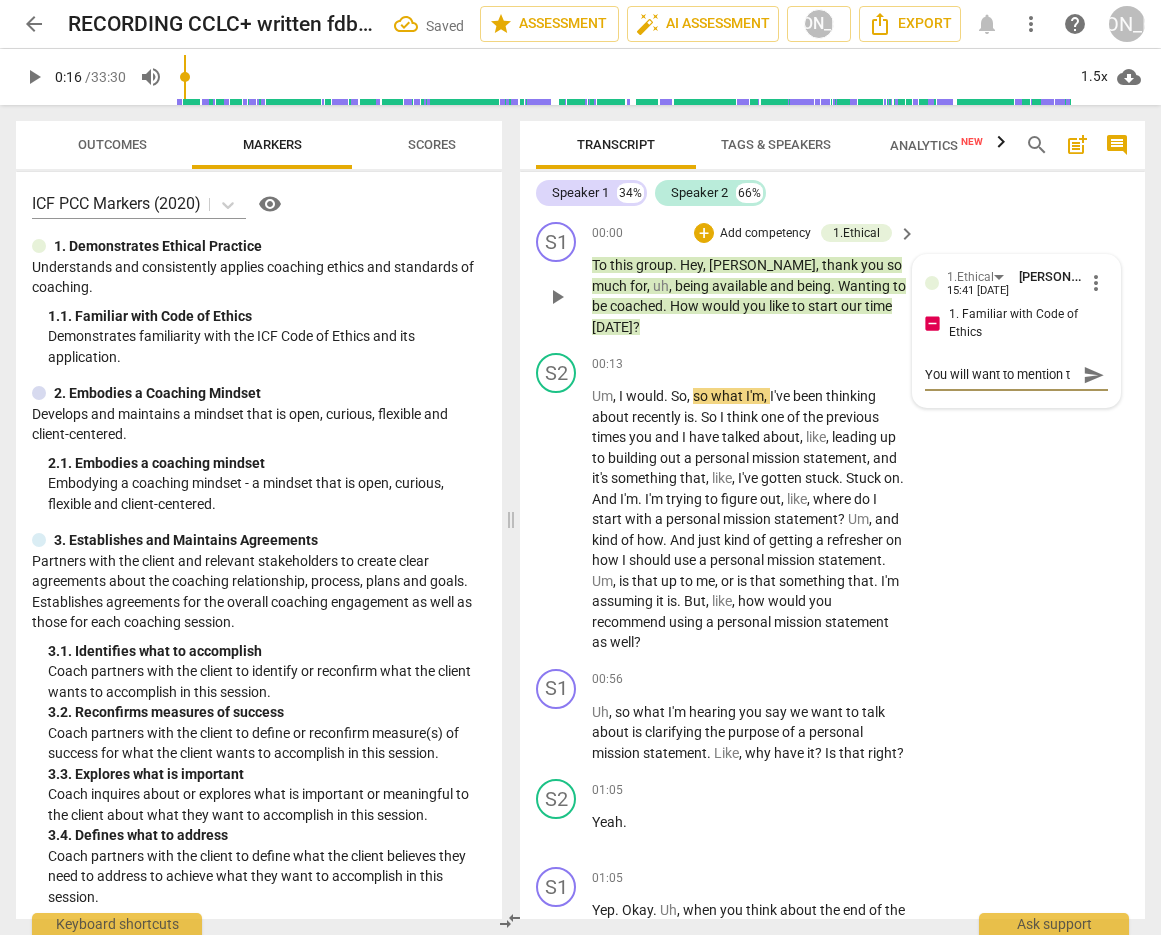 type on "You will want to mention t" 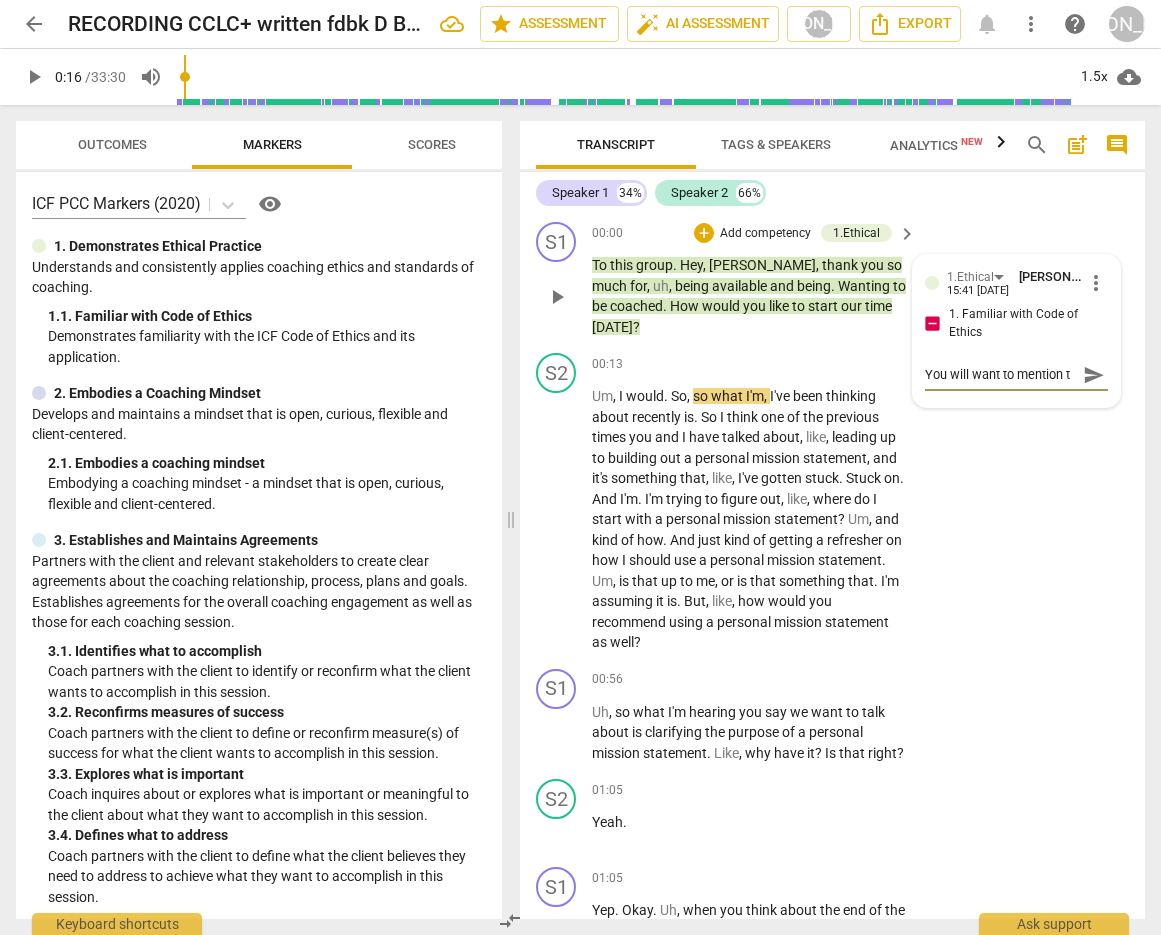 type on "You will want to mention to" 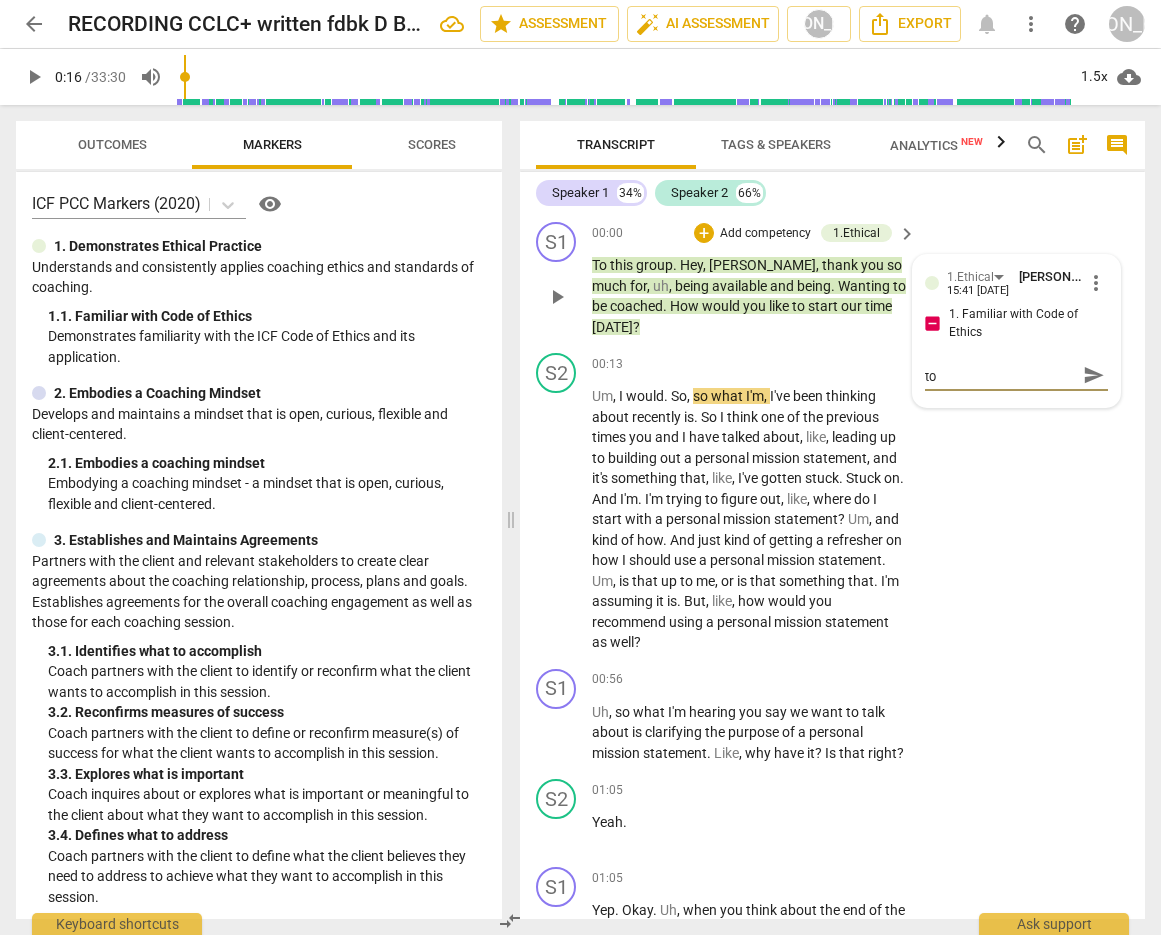 type on "You will want to mention to" 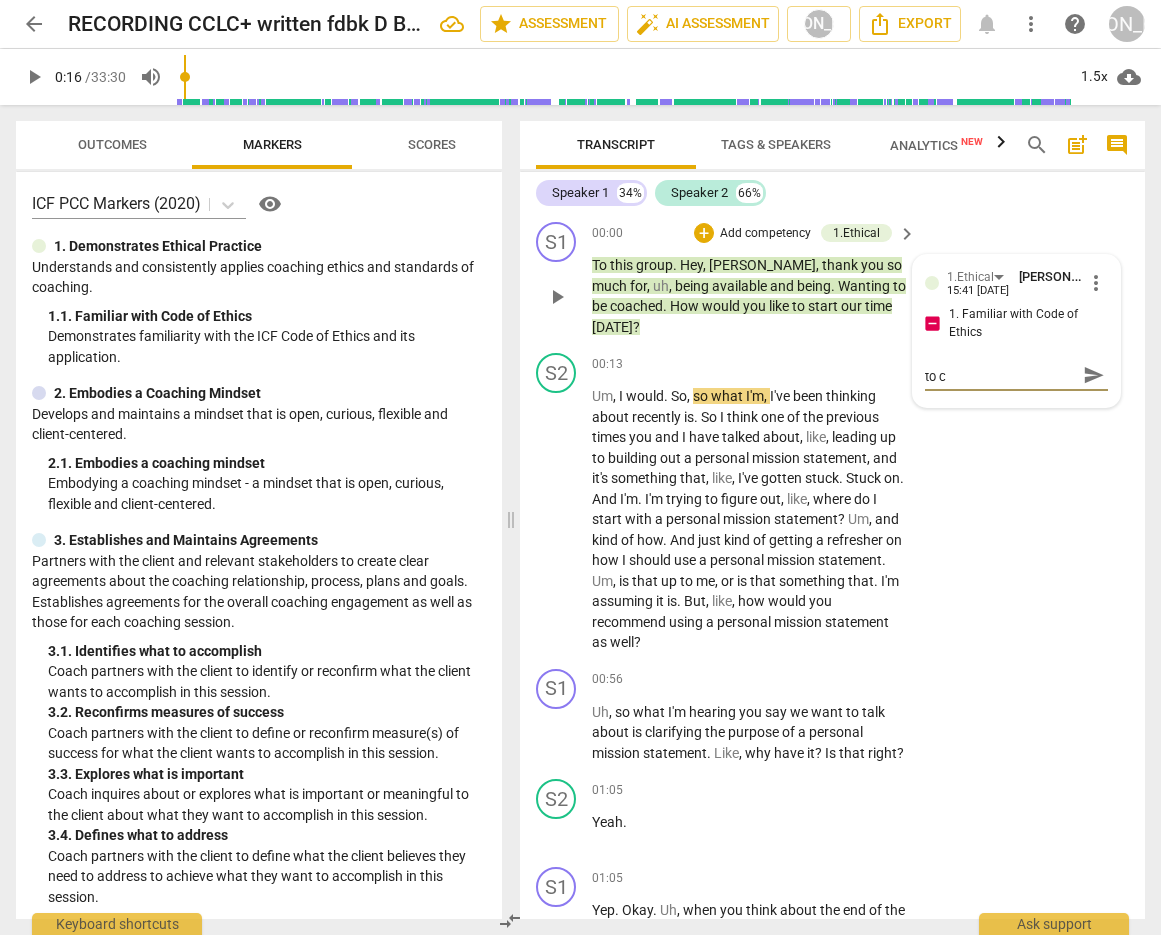 type on "You will want to mention to cl" 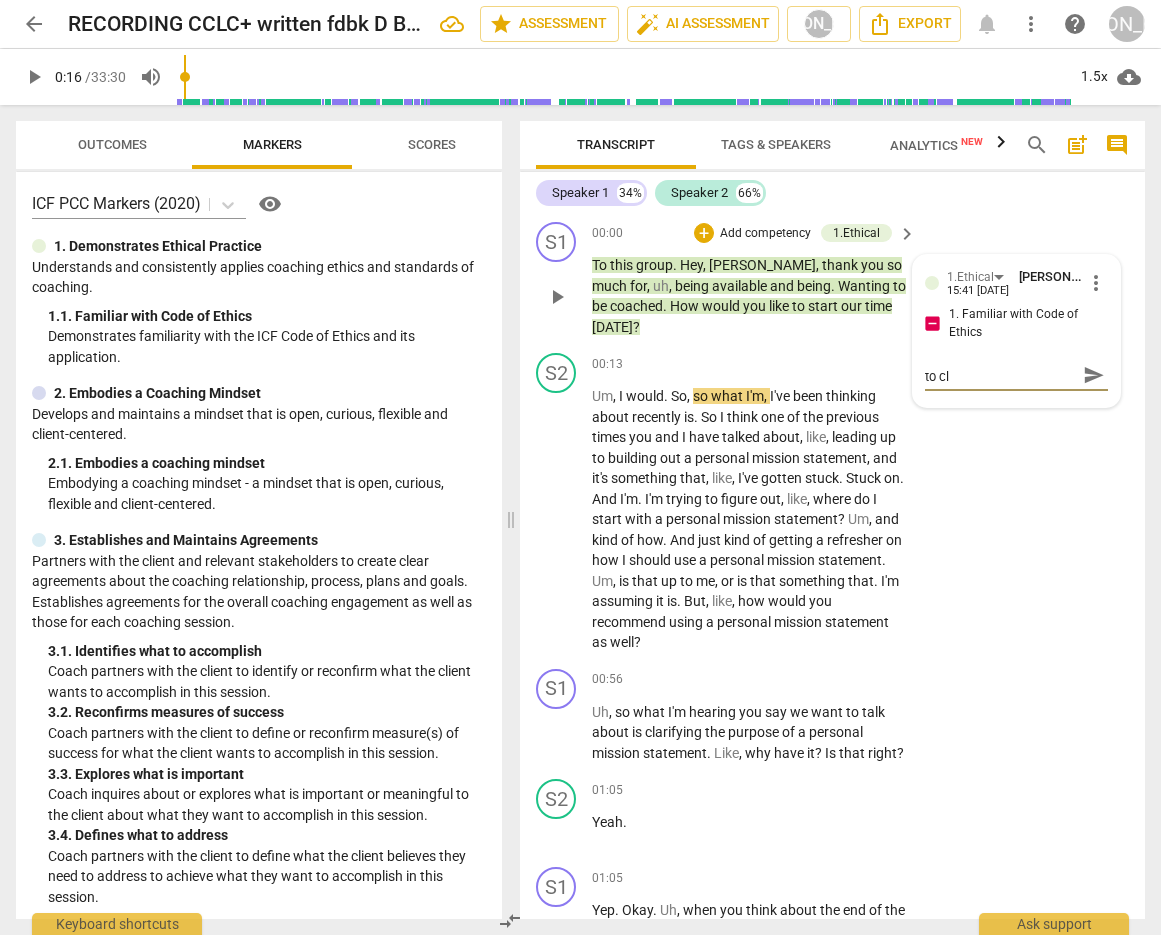 type on "You will want to mention to cli" 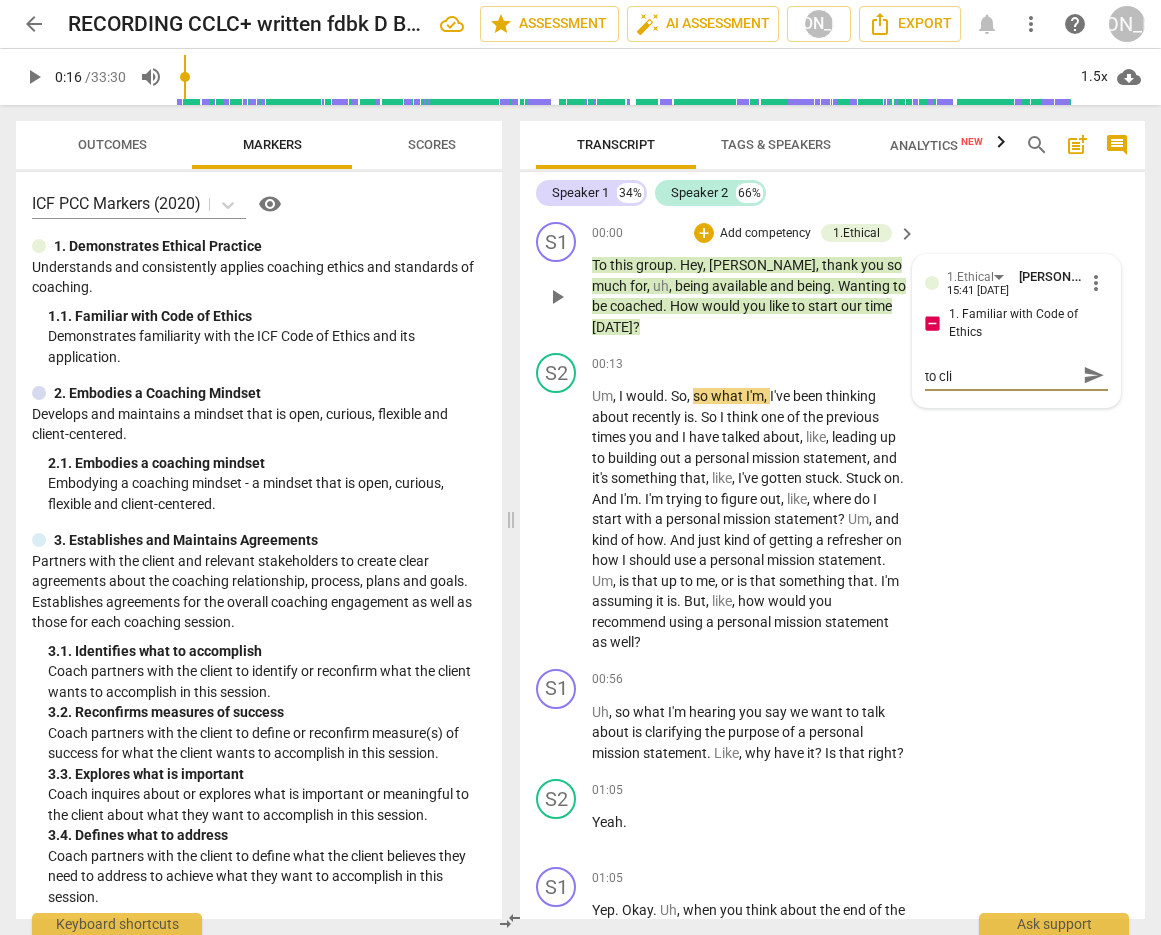 type on "You will want to mention to clie" 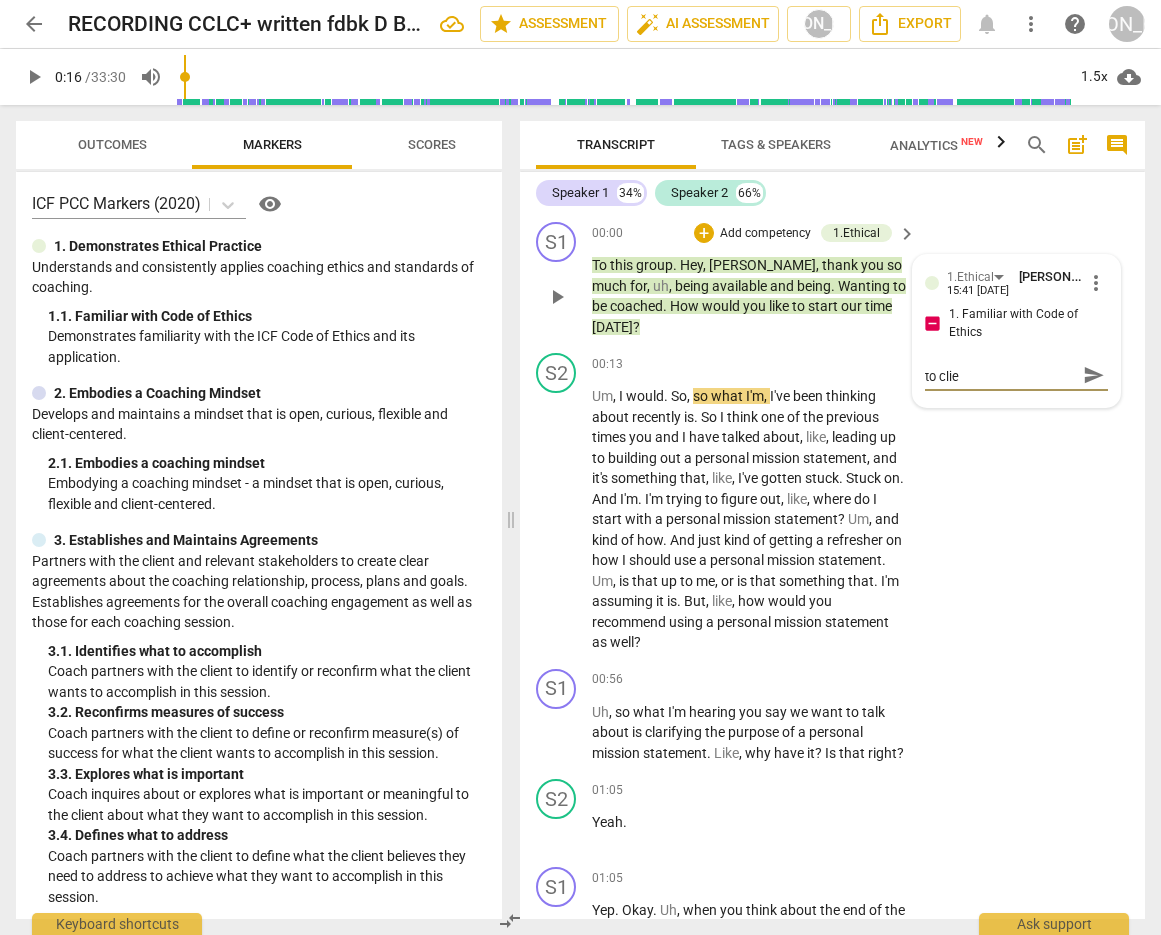 type on "You will want to mention to clien" 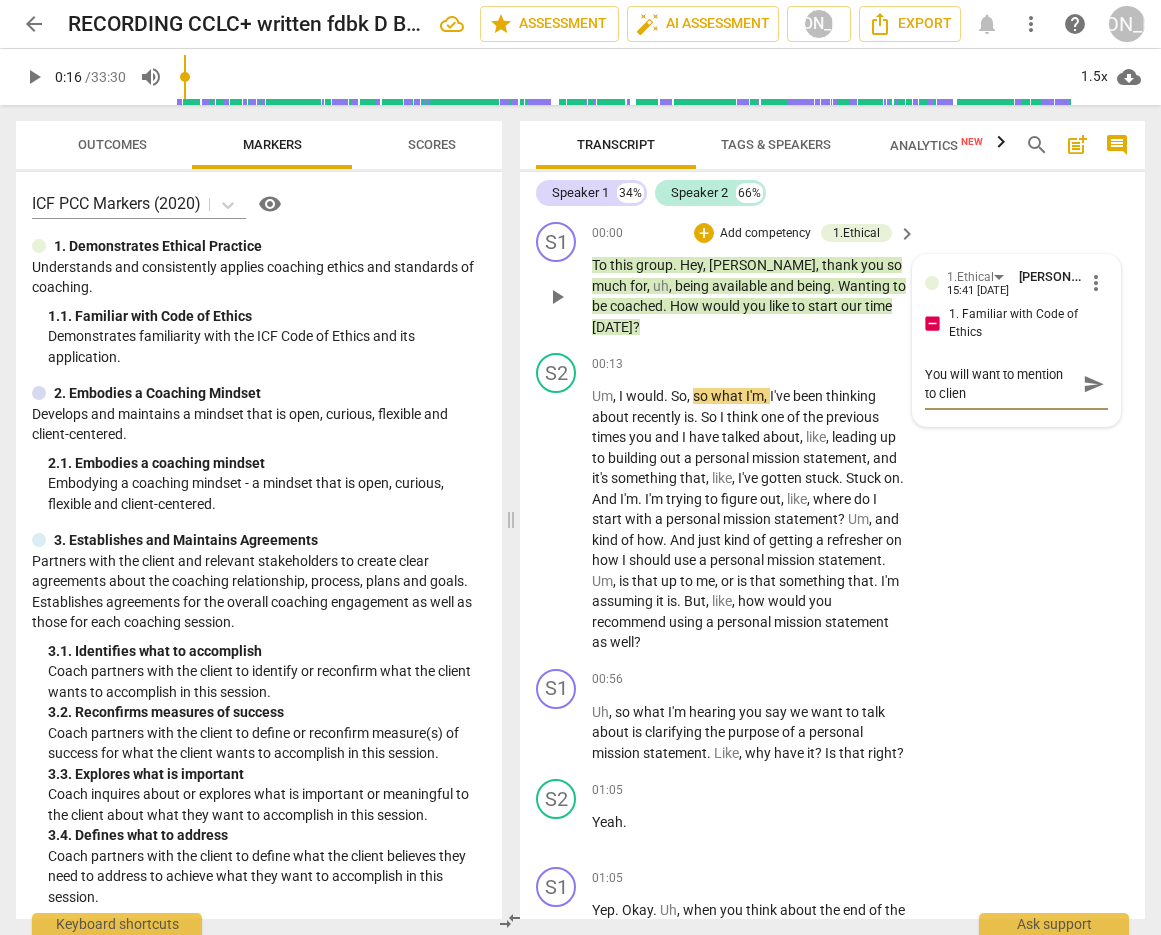 scroll, scrollTop: 0, scrollLeft: 0, axis: both 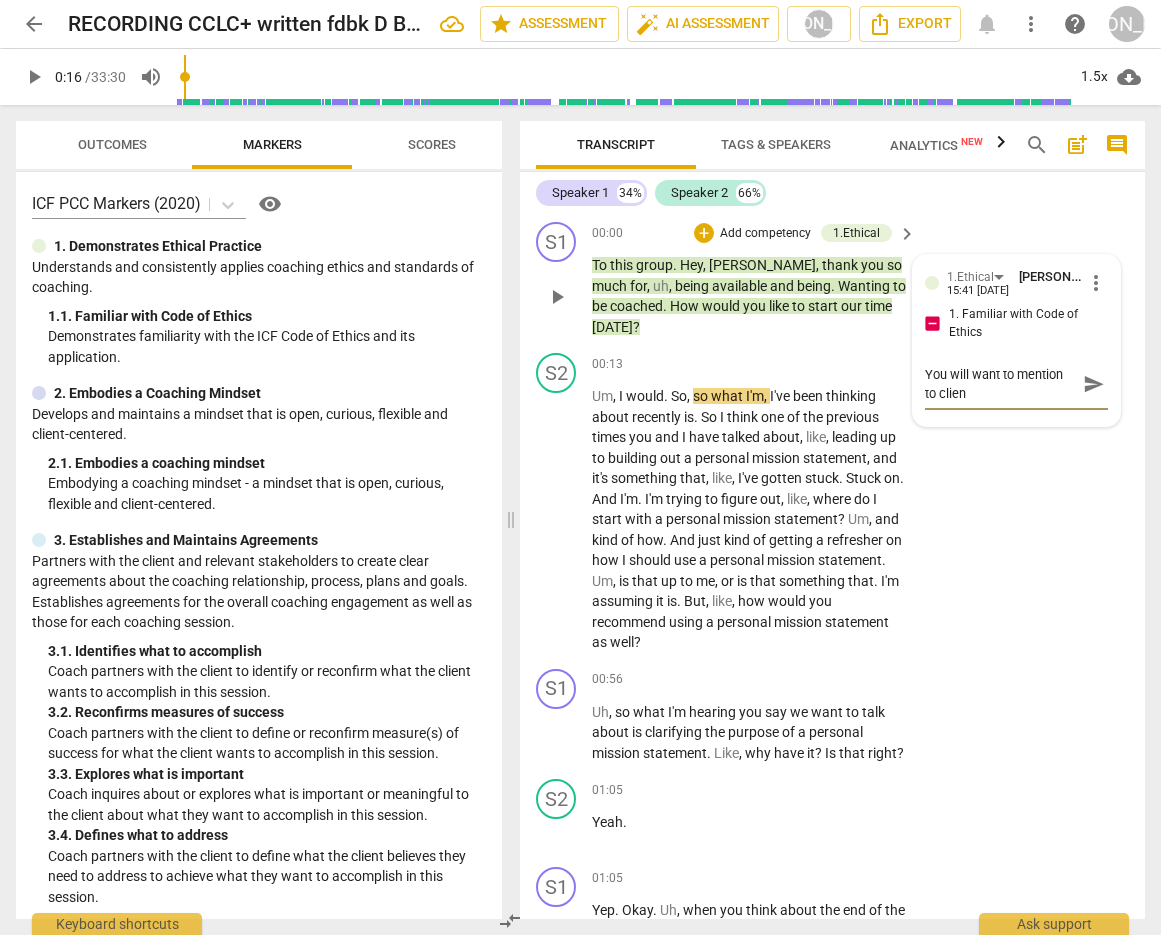 type on "You will want to mention to client" 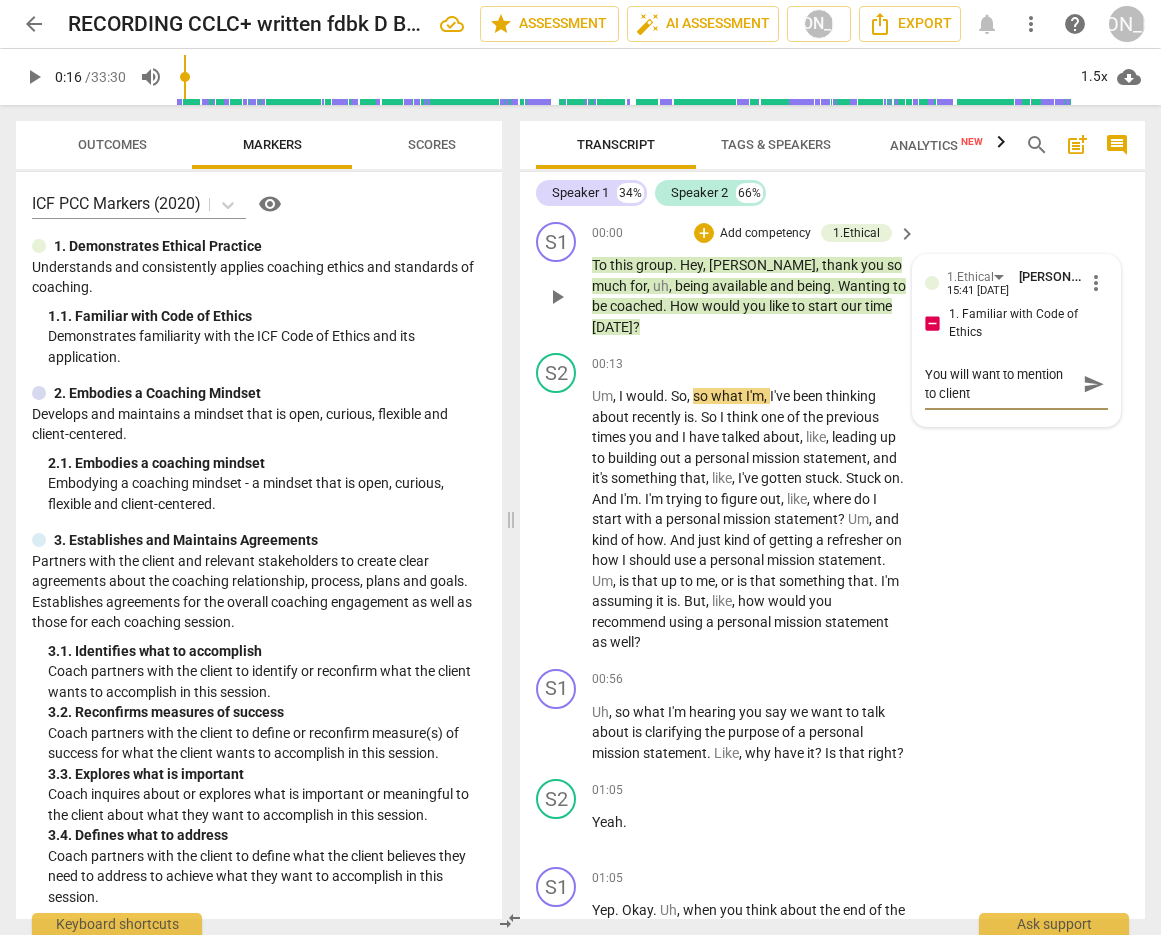 type on "You will want to mention to client" 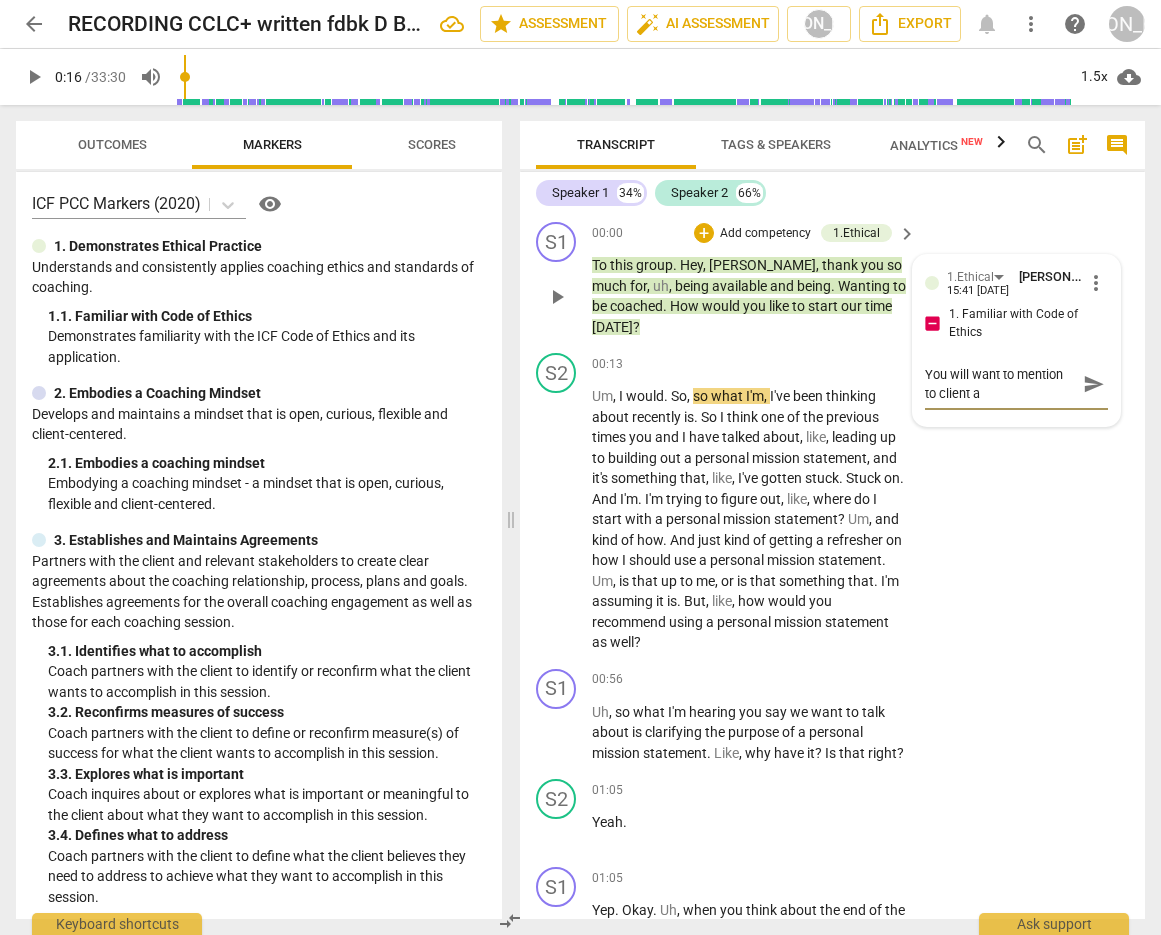 type on "You will want to mention to client ab" 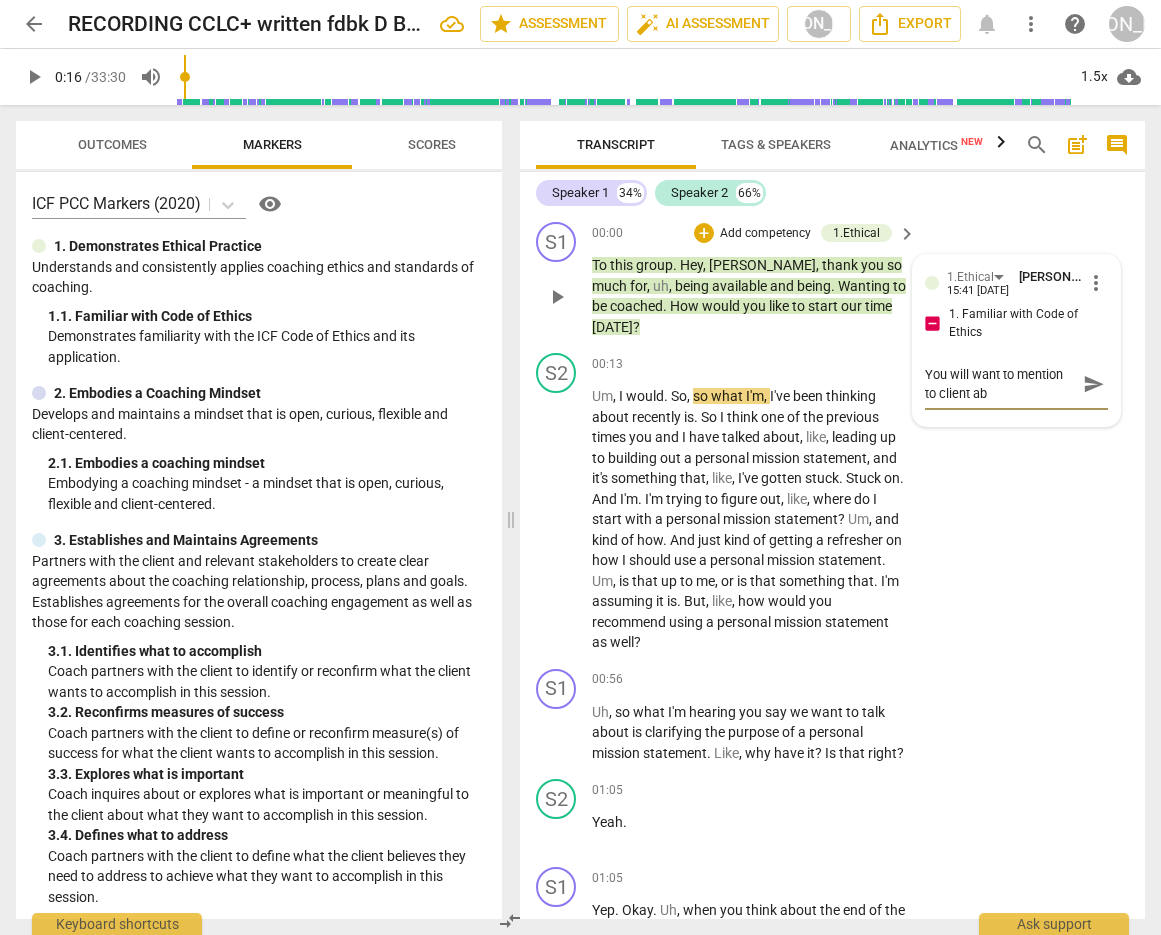 type on "You will want to mention to client abo" 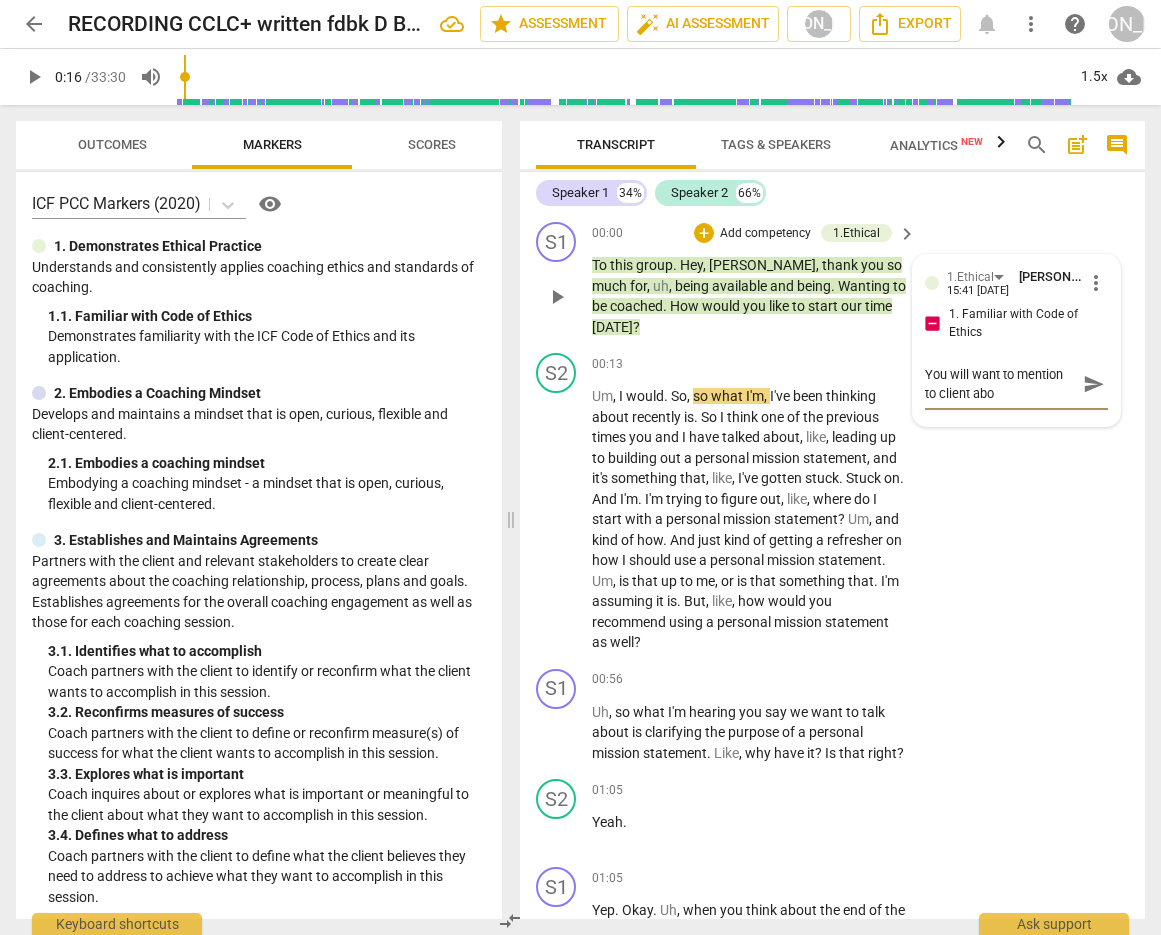 type on "You will want to mention to client abou" 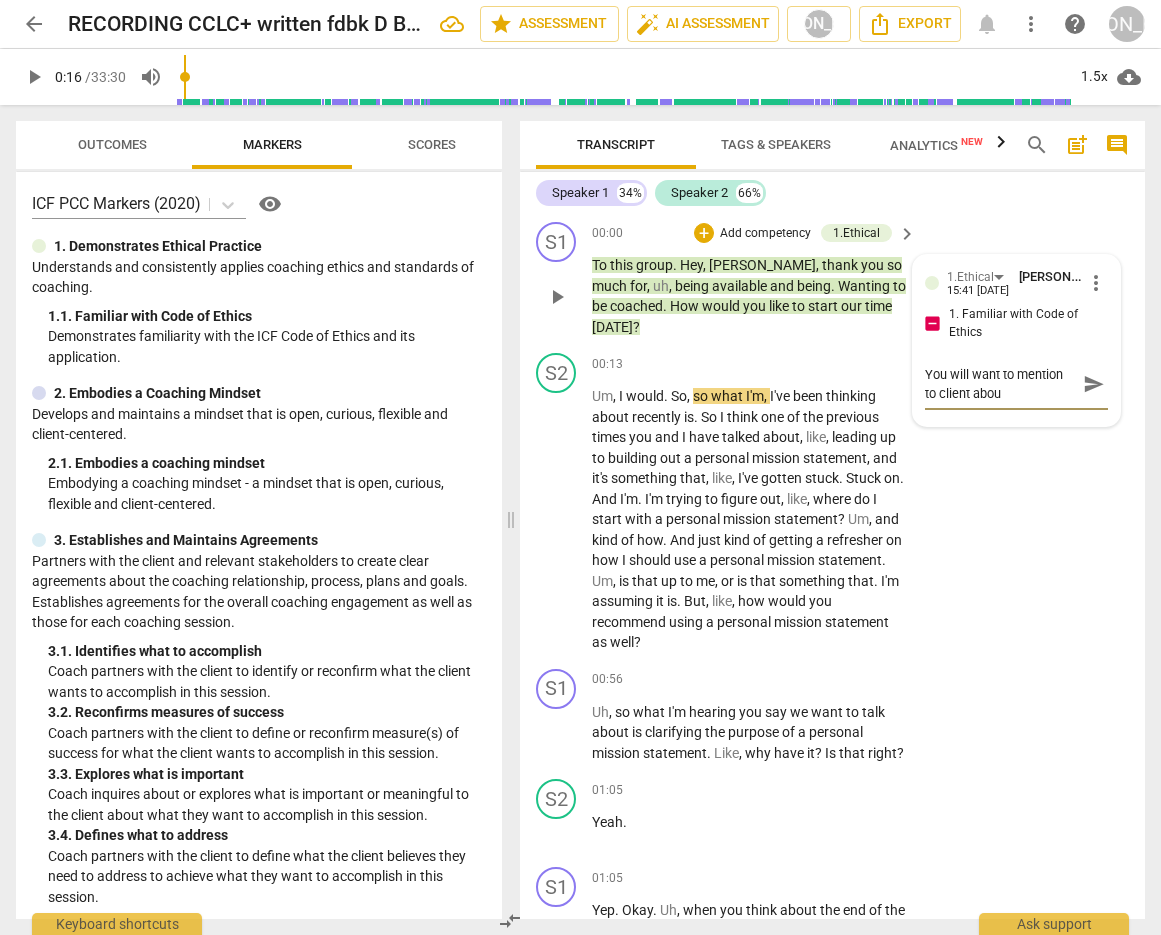 type on "You will want to mention to client about" 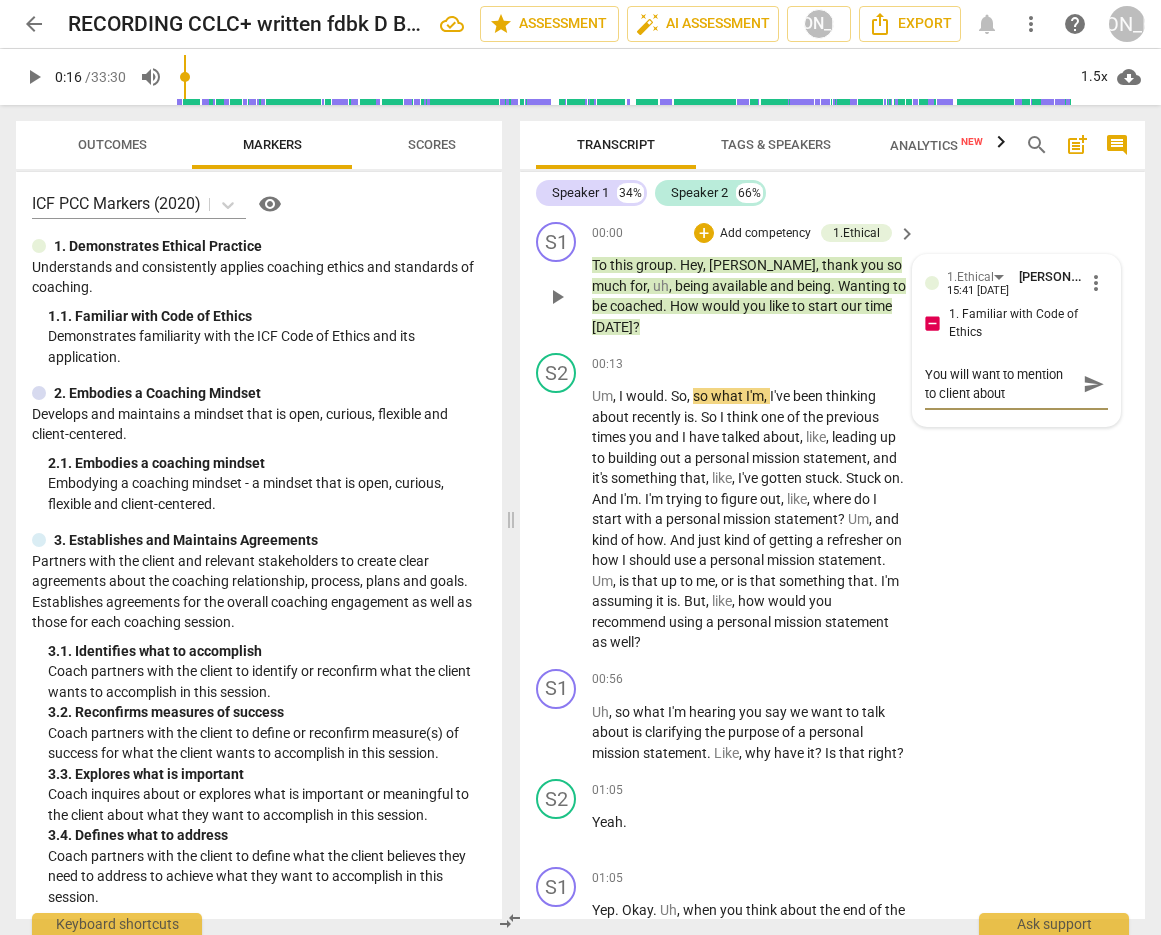 type on "You will want to mention to client about" 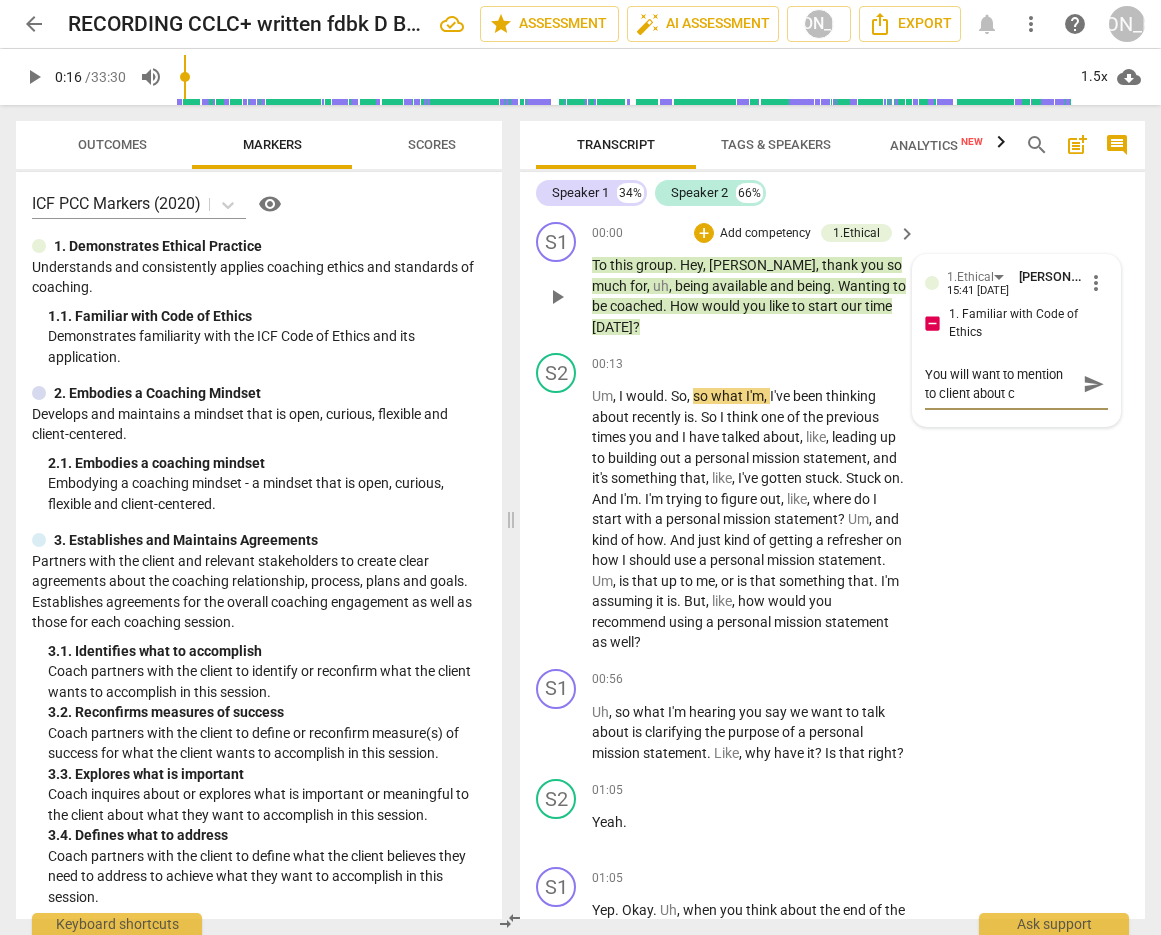 type on "You will want to mention to client about co" 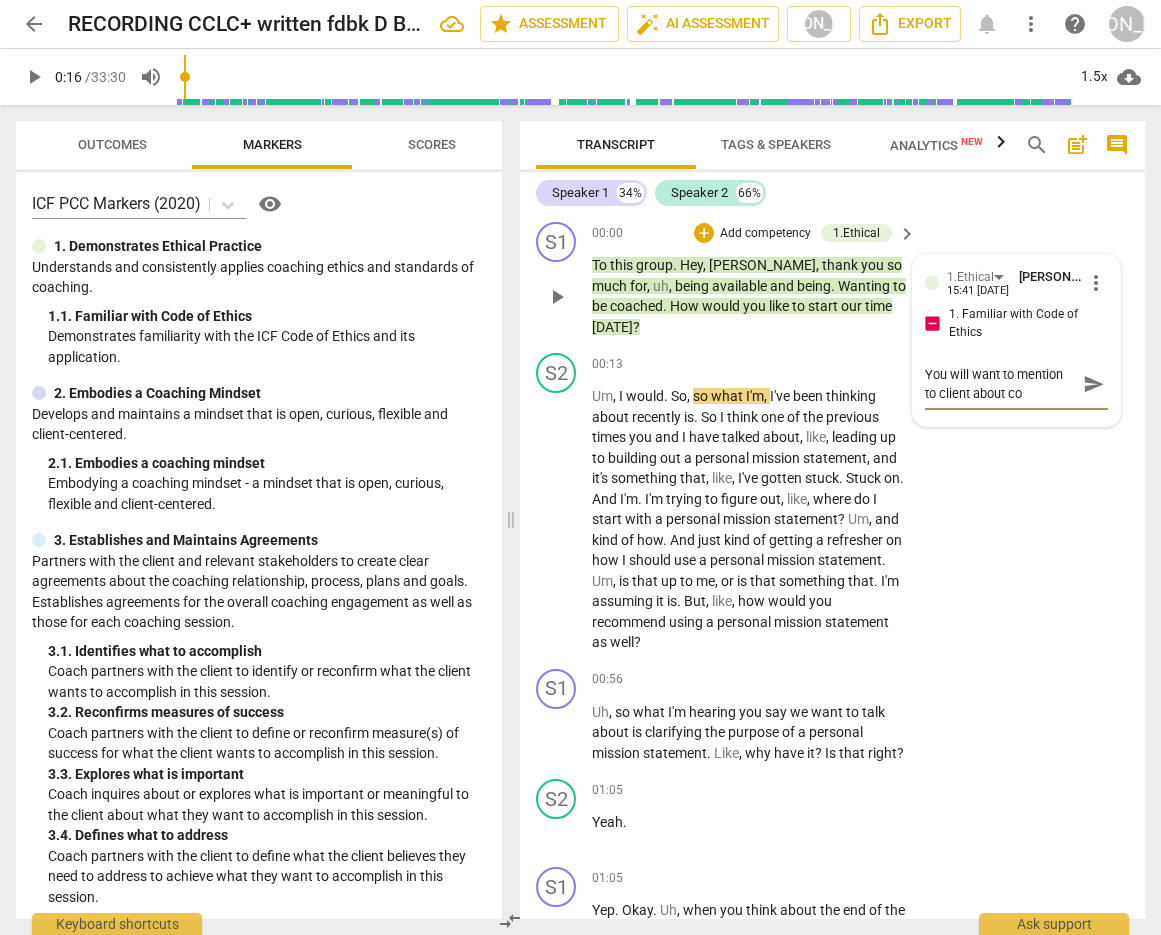 type on "You will want to mention to client about con" 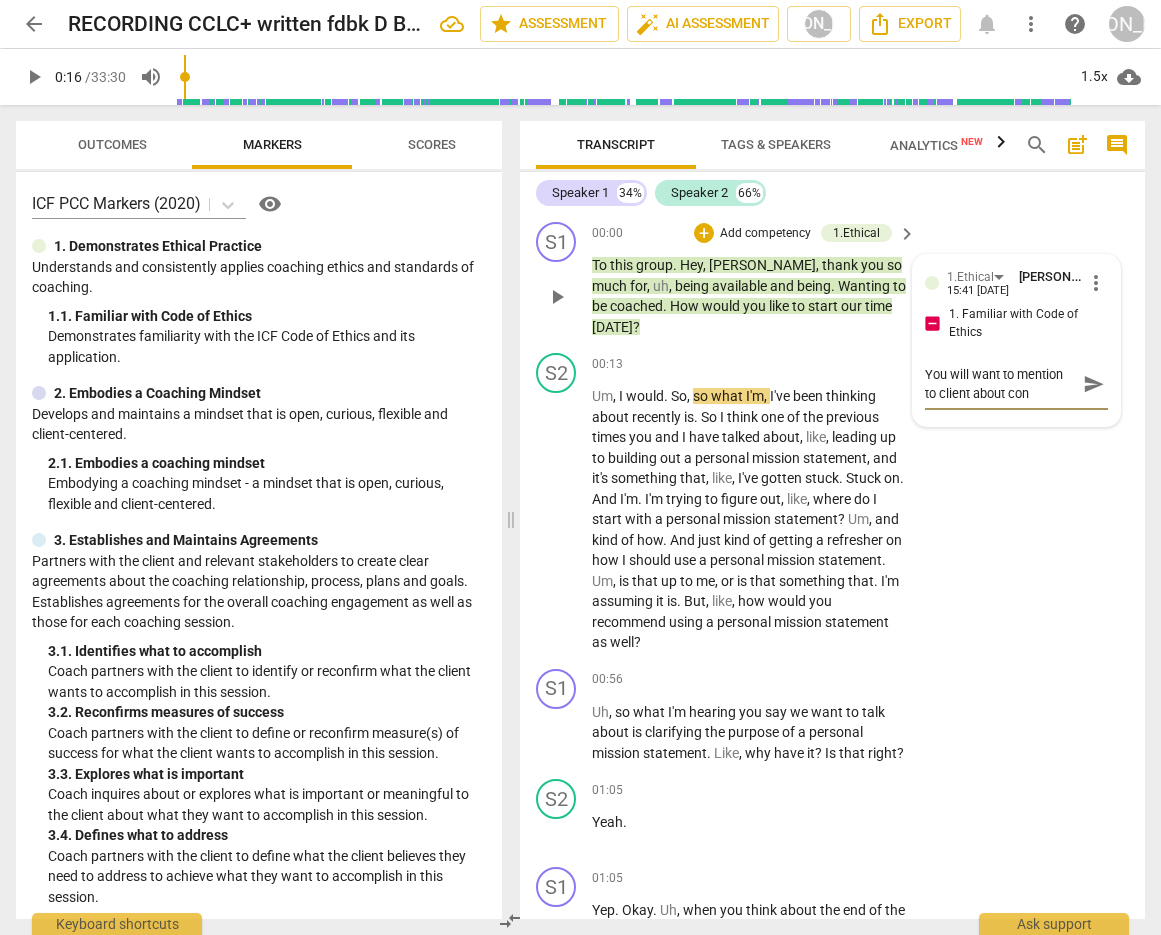 type on "You will want to mention to client about conf" 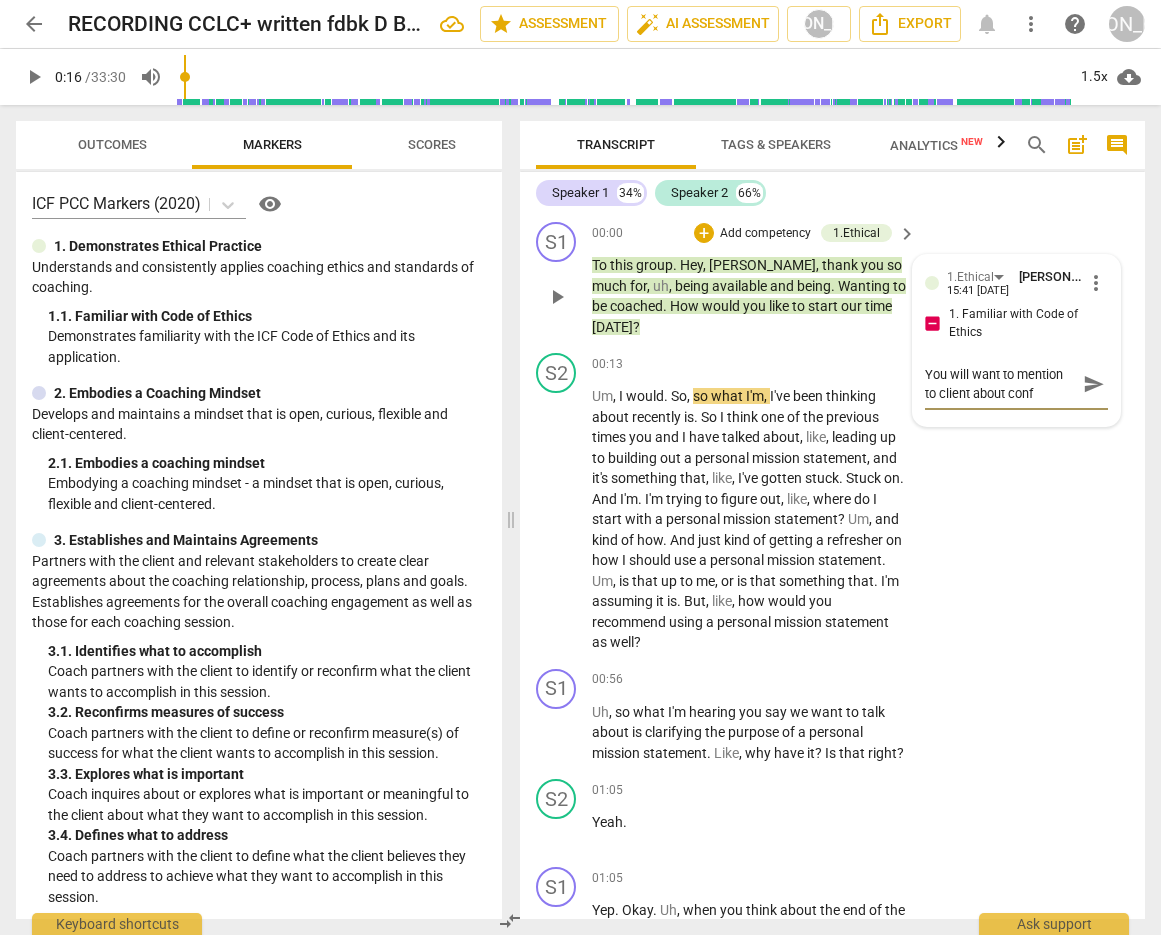 type on "You will want to mention to client about confi" 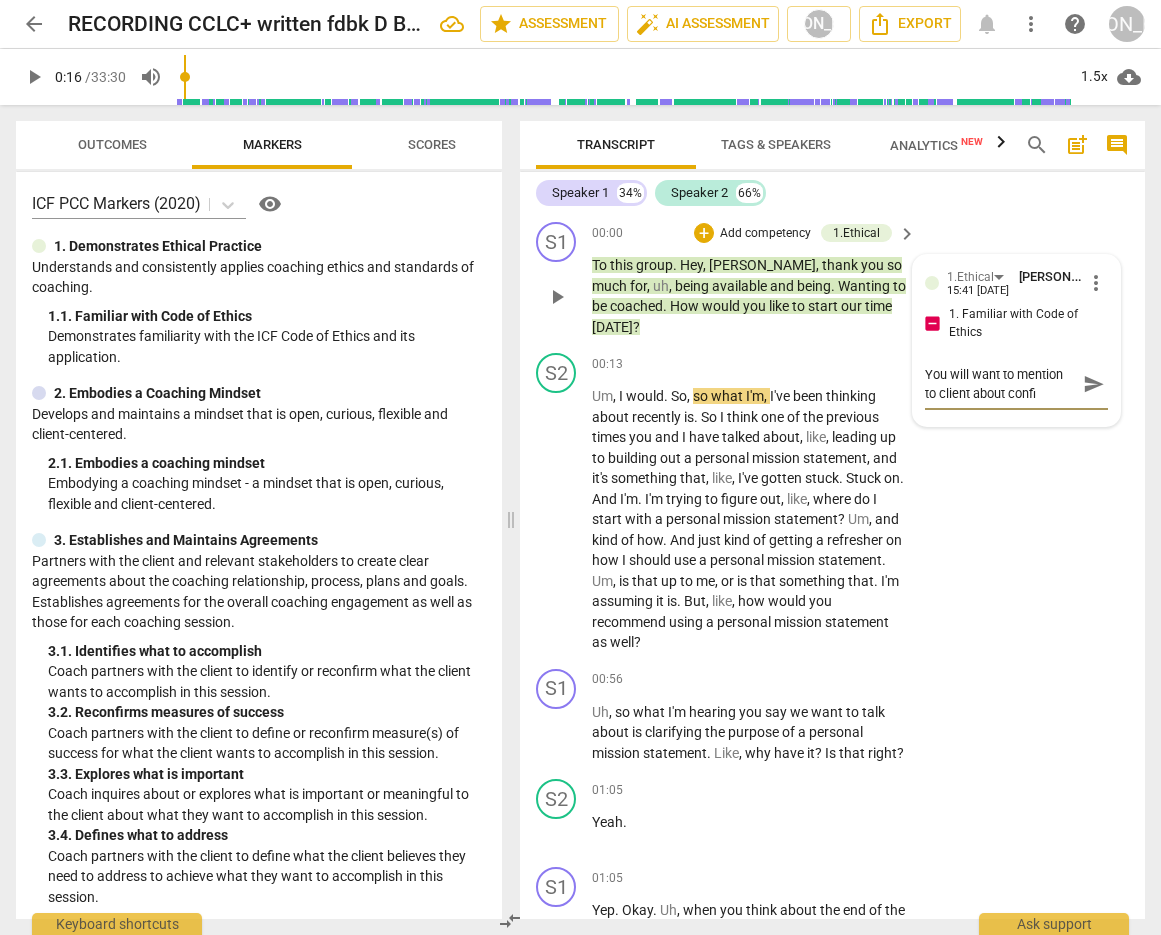 type on "You will want to mention to client about confid" 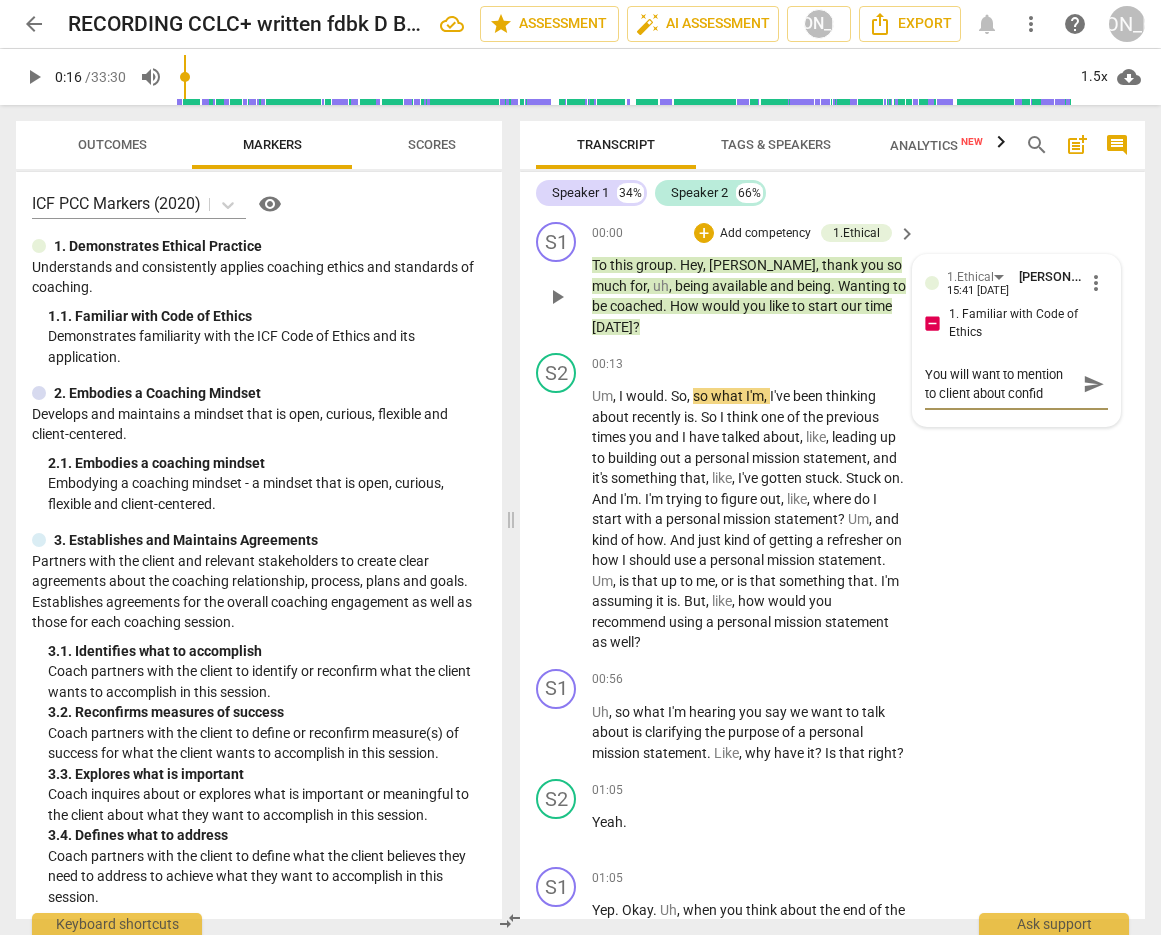 type on "You will want to mention to client about confide" 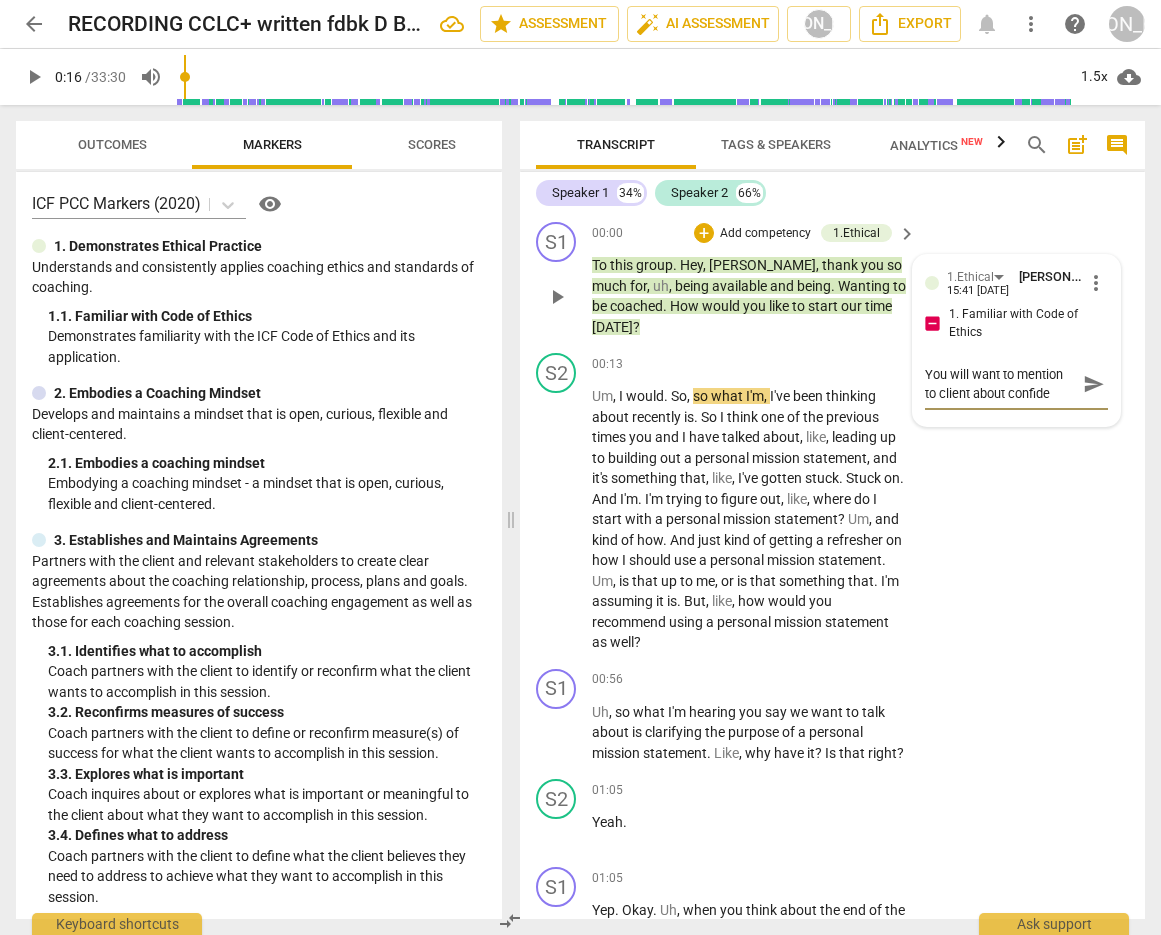 type on "You will want to mention to client about confiden" 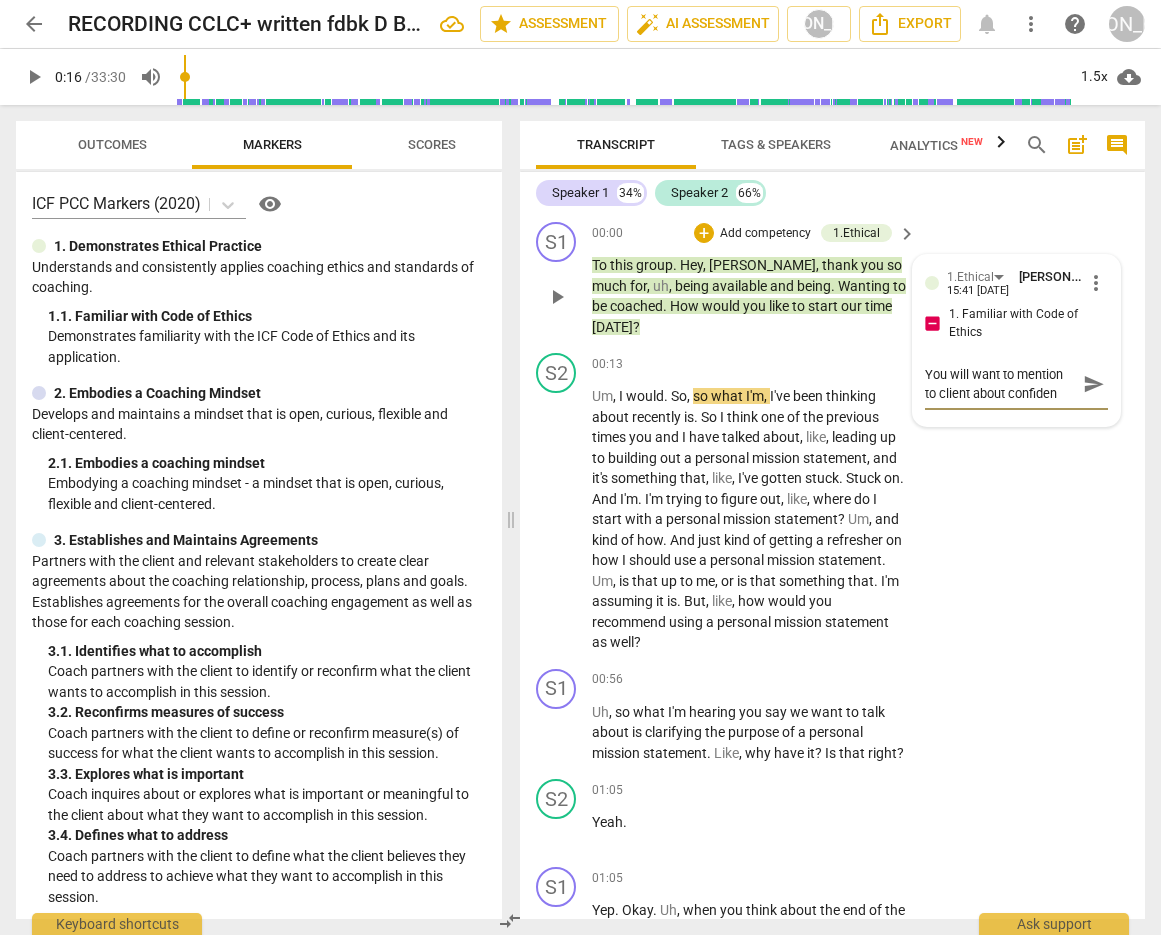 type on "You will want to mention to client about confident" 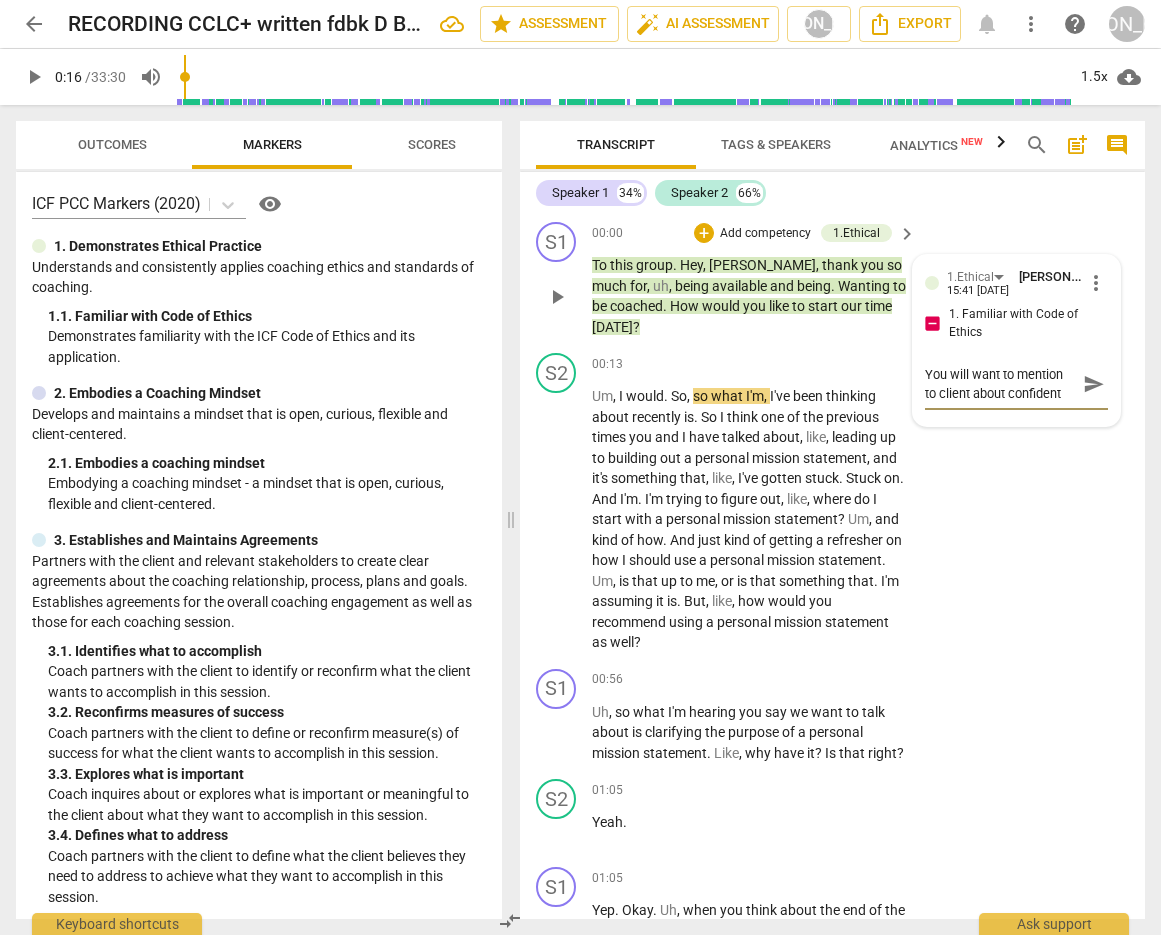 type on "You will want to mention to client about confidenti" 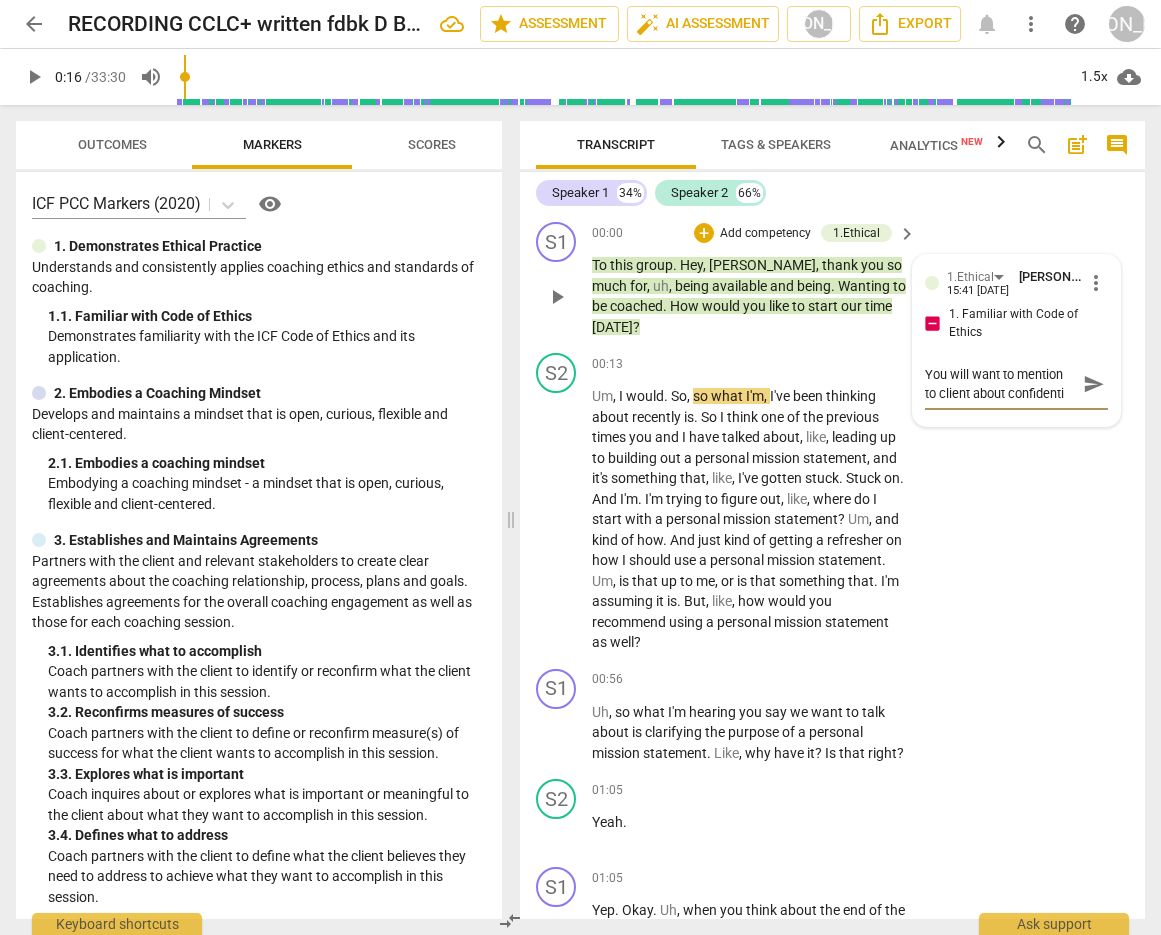 type on "You will want to mention to client about confidentia" 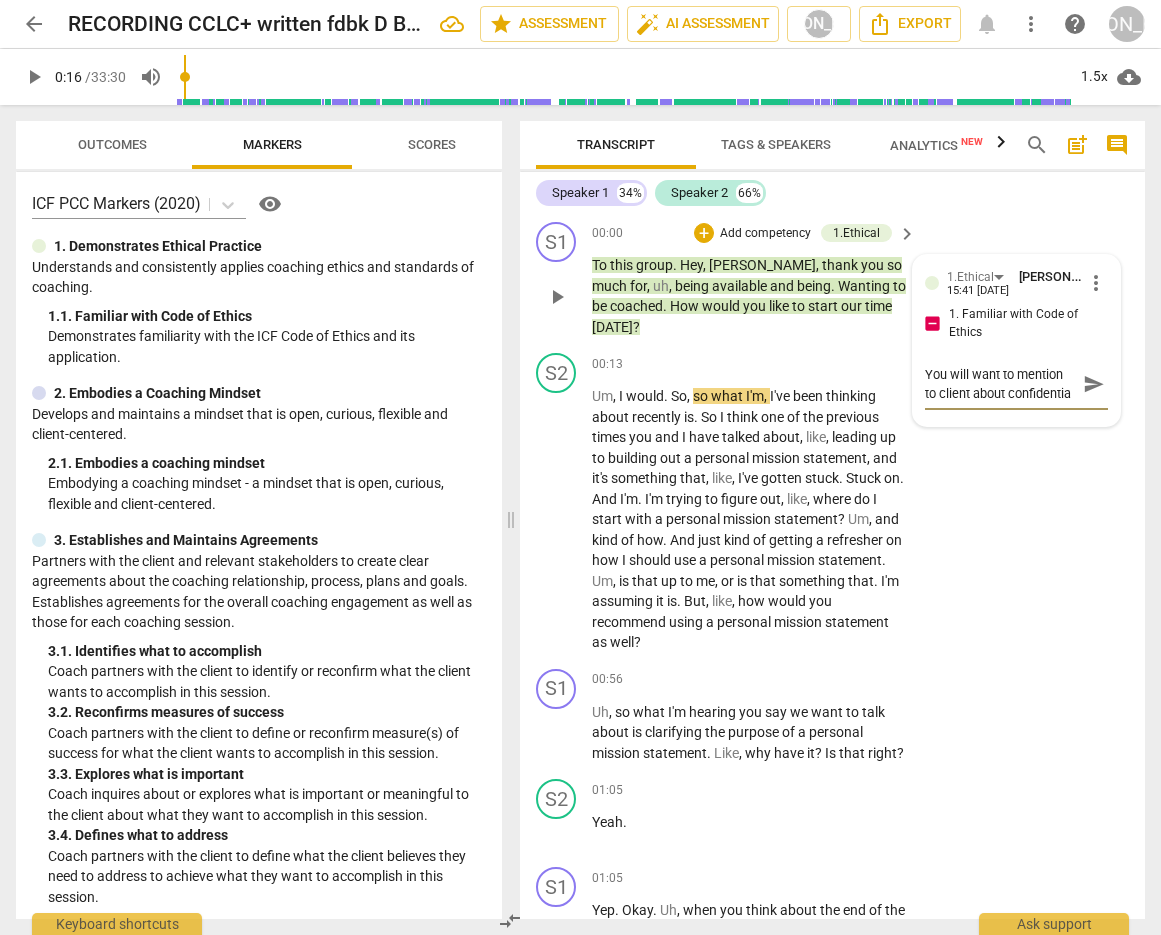 type on "You will want to mention to client about confidential" 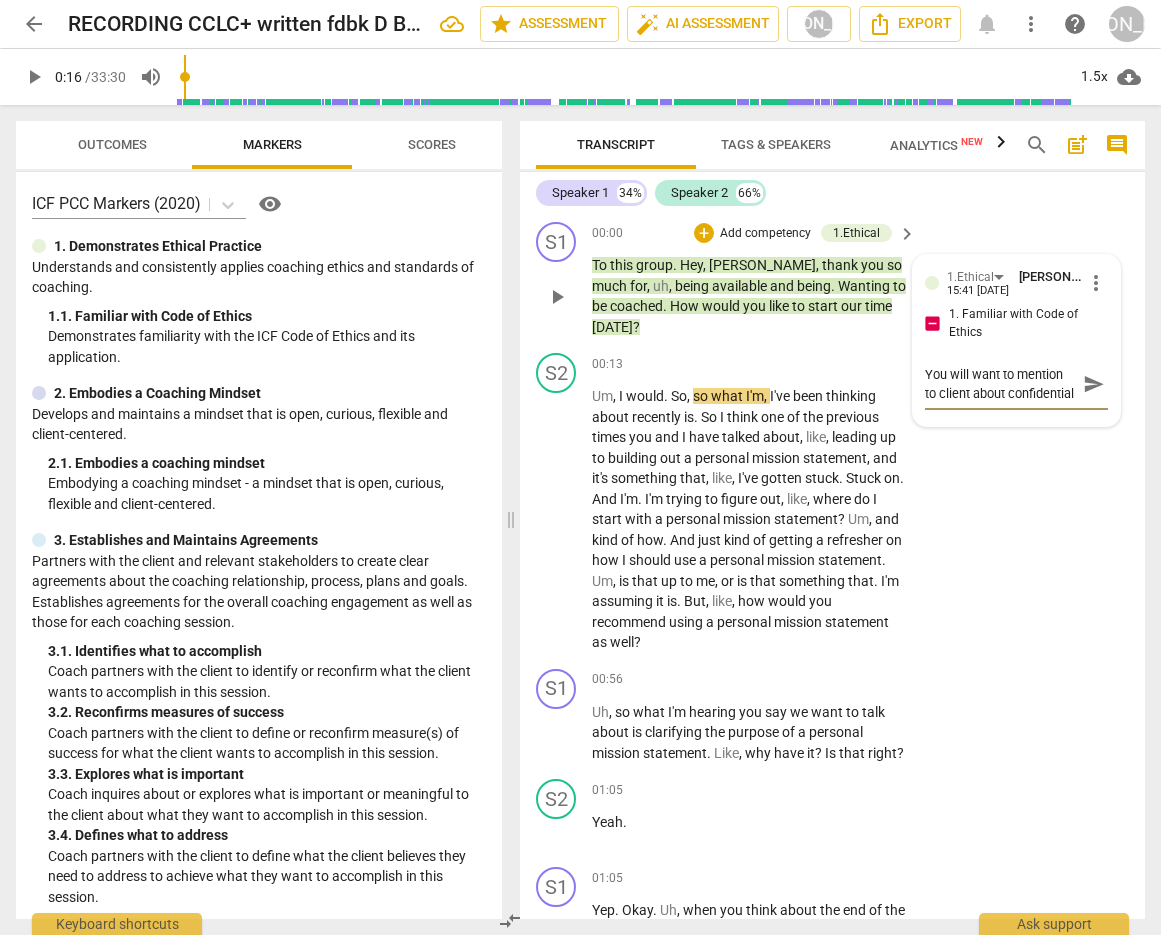 scroll, scrollTop: 17, scrollLeft: 0, axis: vertical 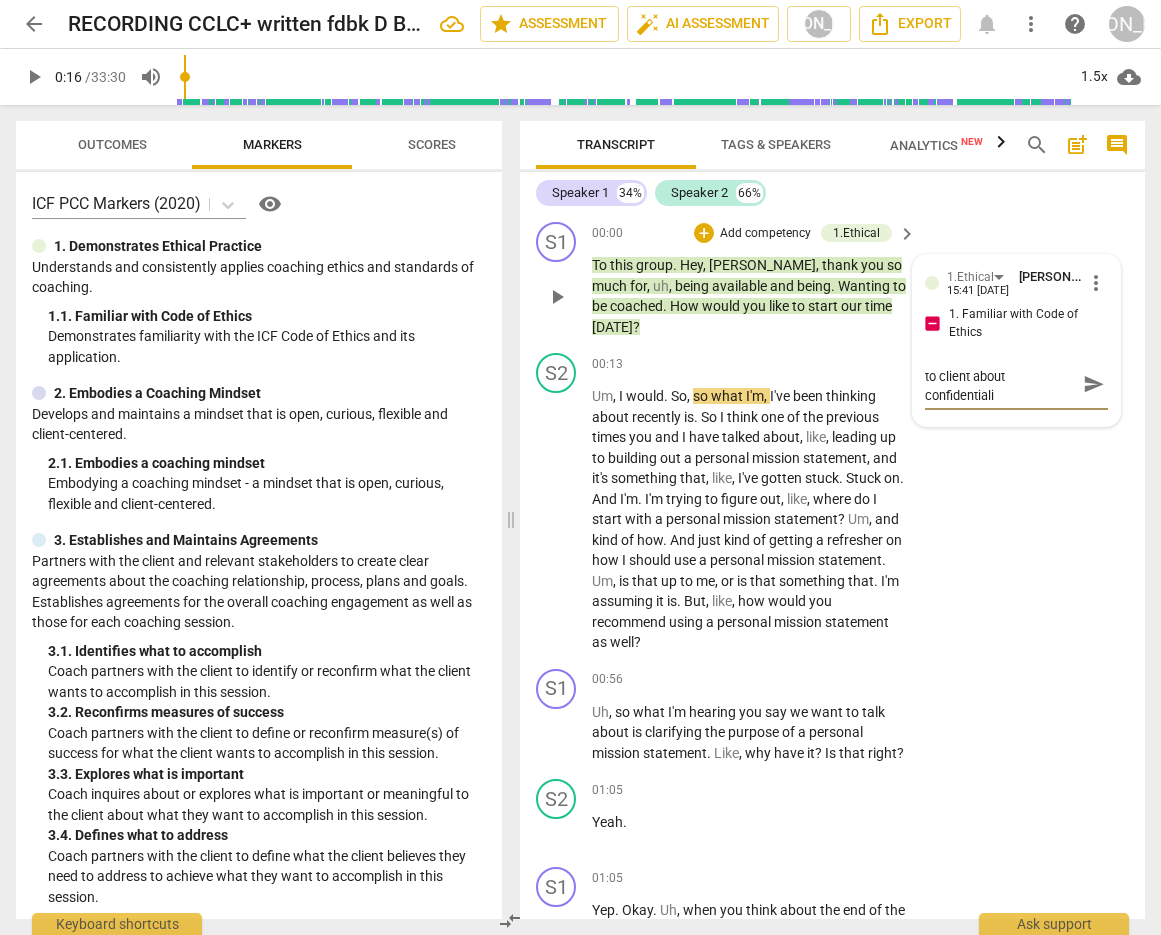 type on "You will want to mention to client about confidentialit" 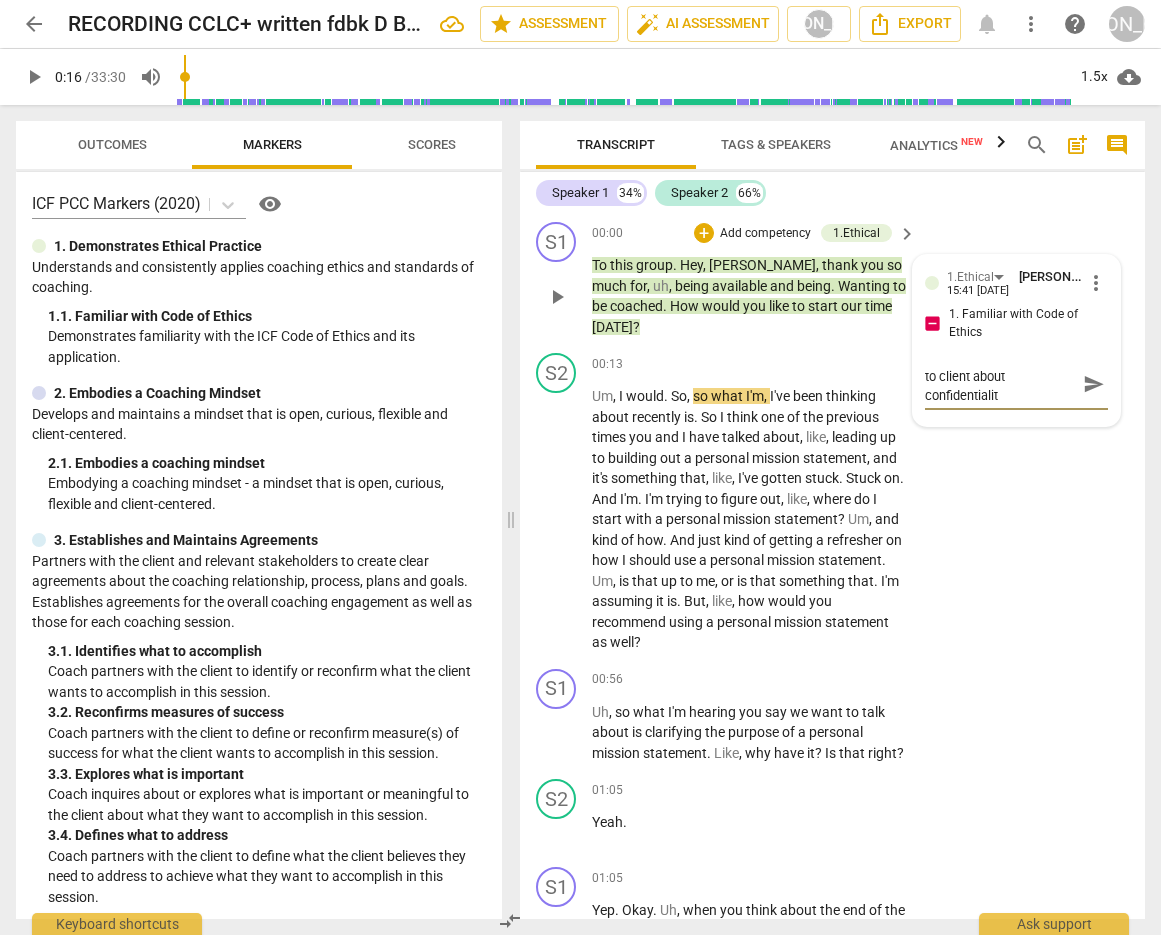 type on "You will want to mention to client about confidentiality" 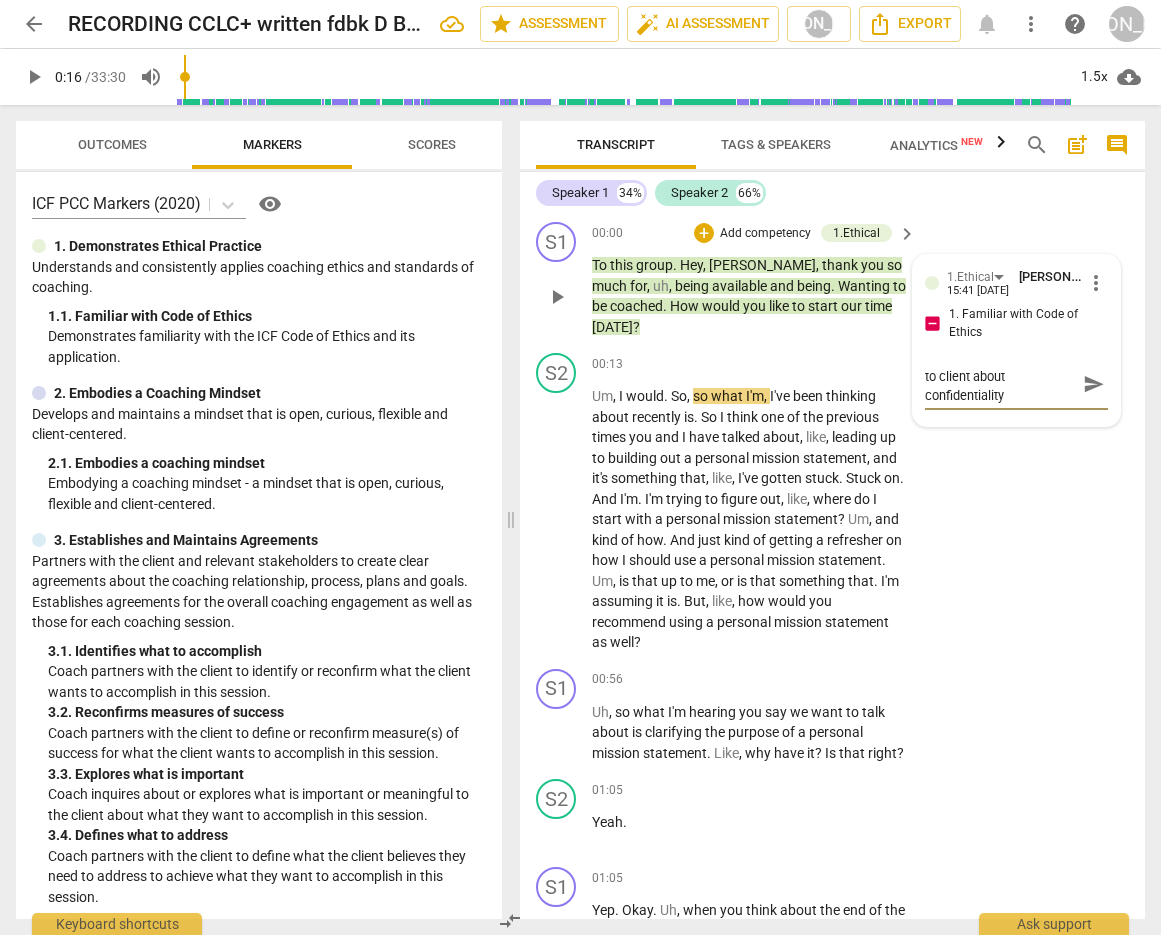 type on "You will want to mention to client about confidentiality" 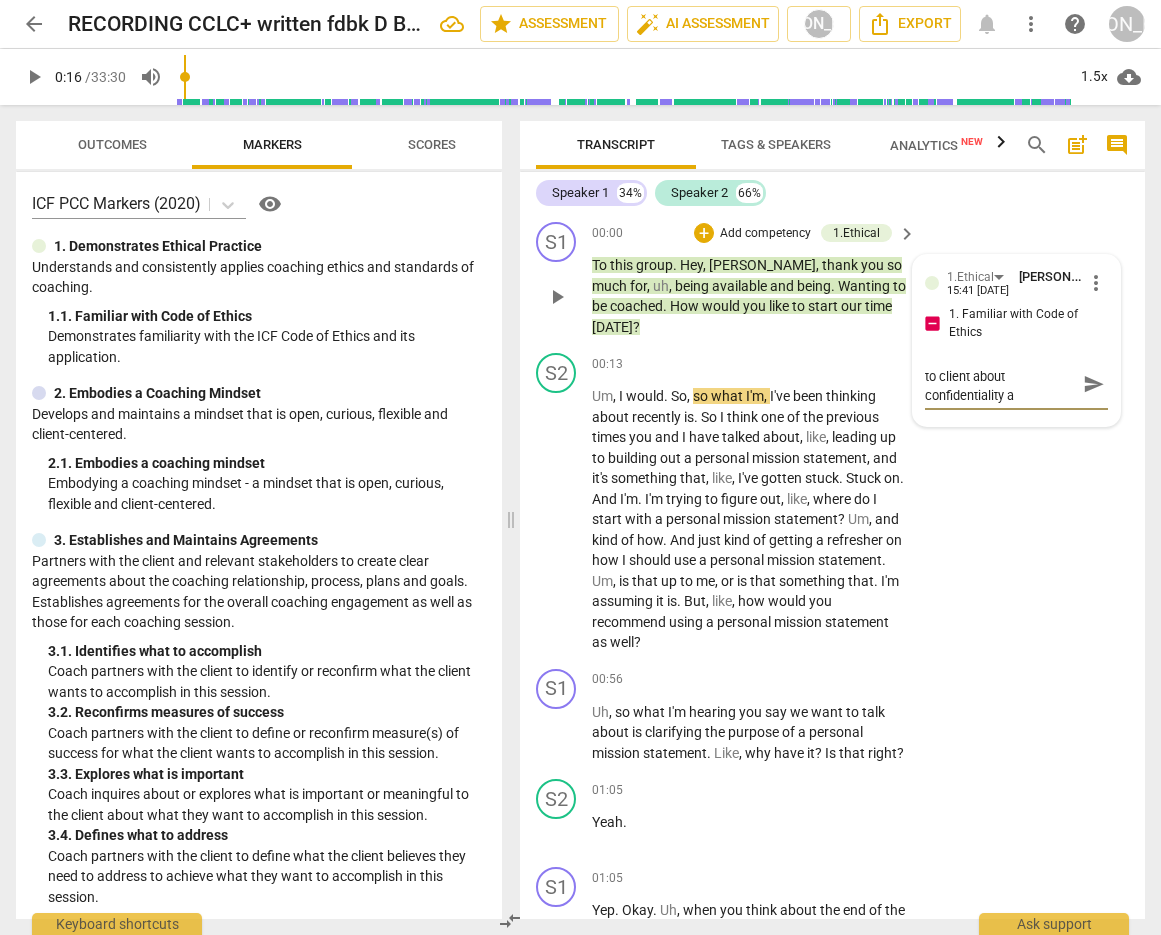 type on "You will want to mention to client about confidentiality an" 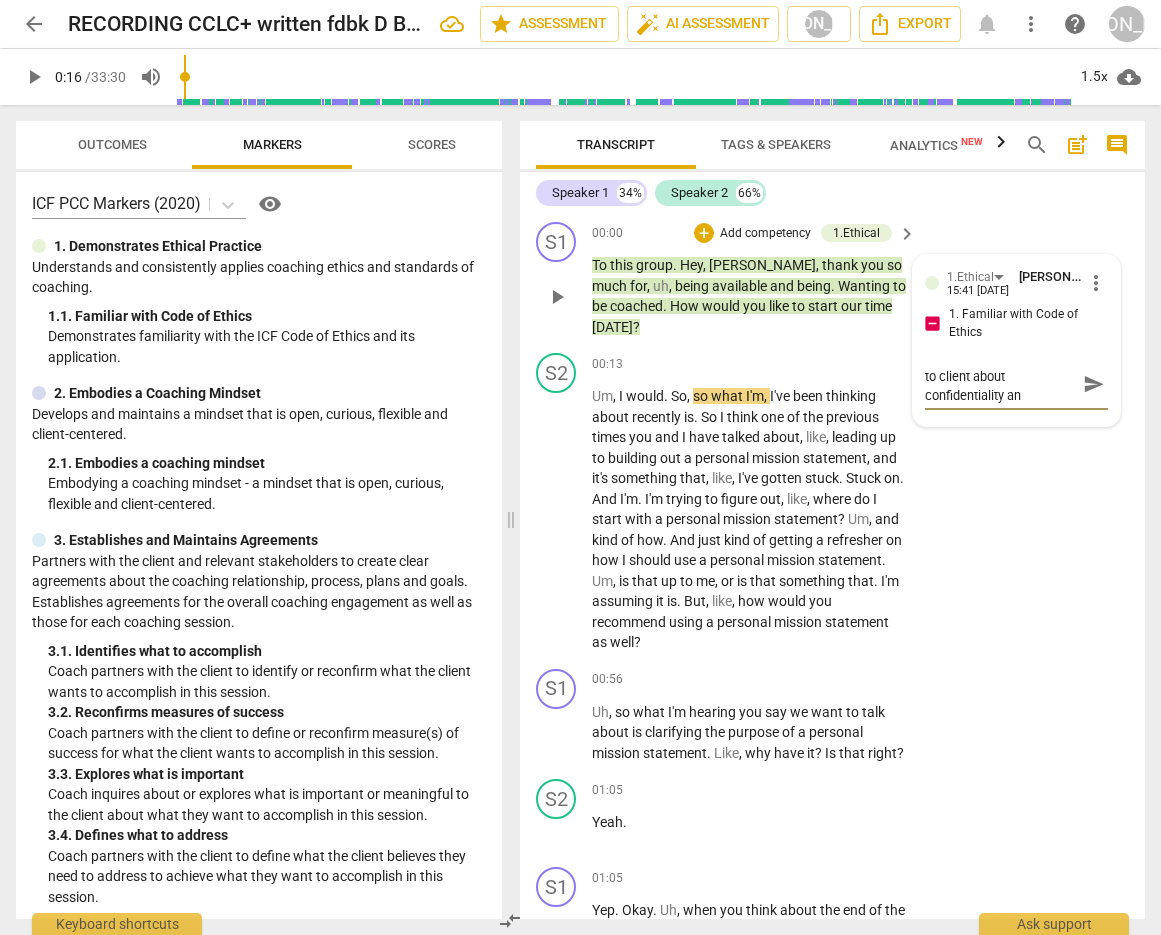 type on "You will want to mention to client about confidentiality and" 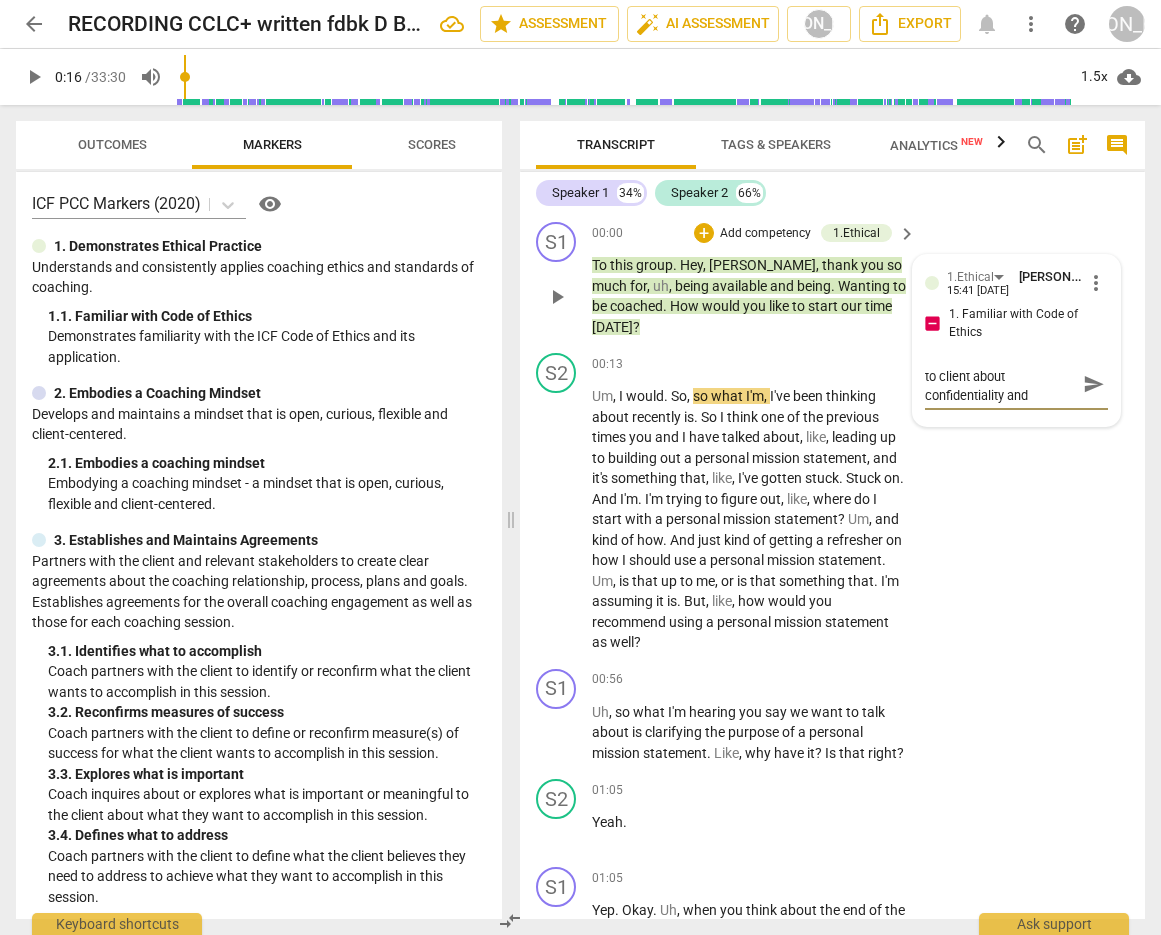 type on "You will want to mention to client about confidentiality and" 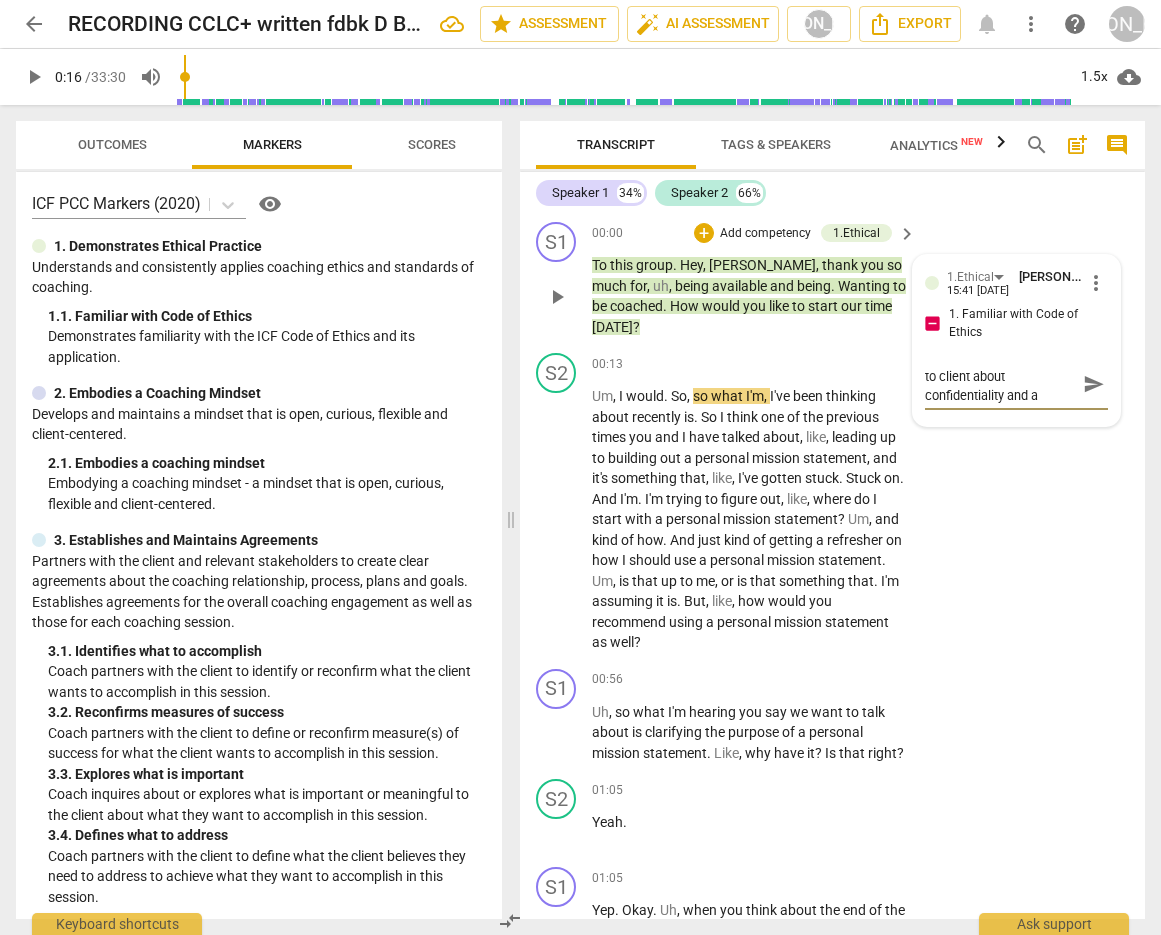 scroll, scrollTop: 0, scrollLeft: 0, axis: both 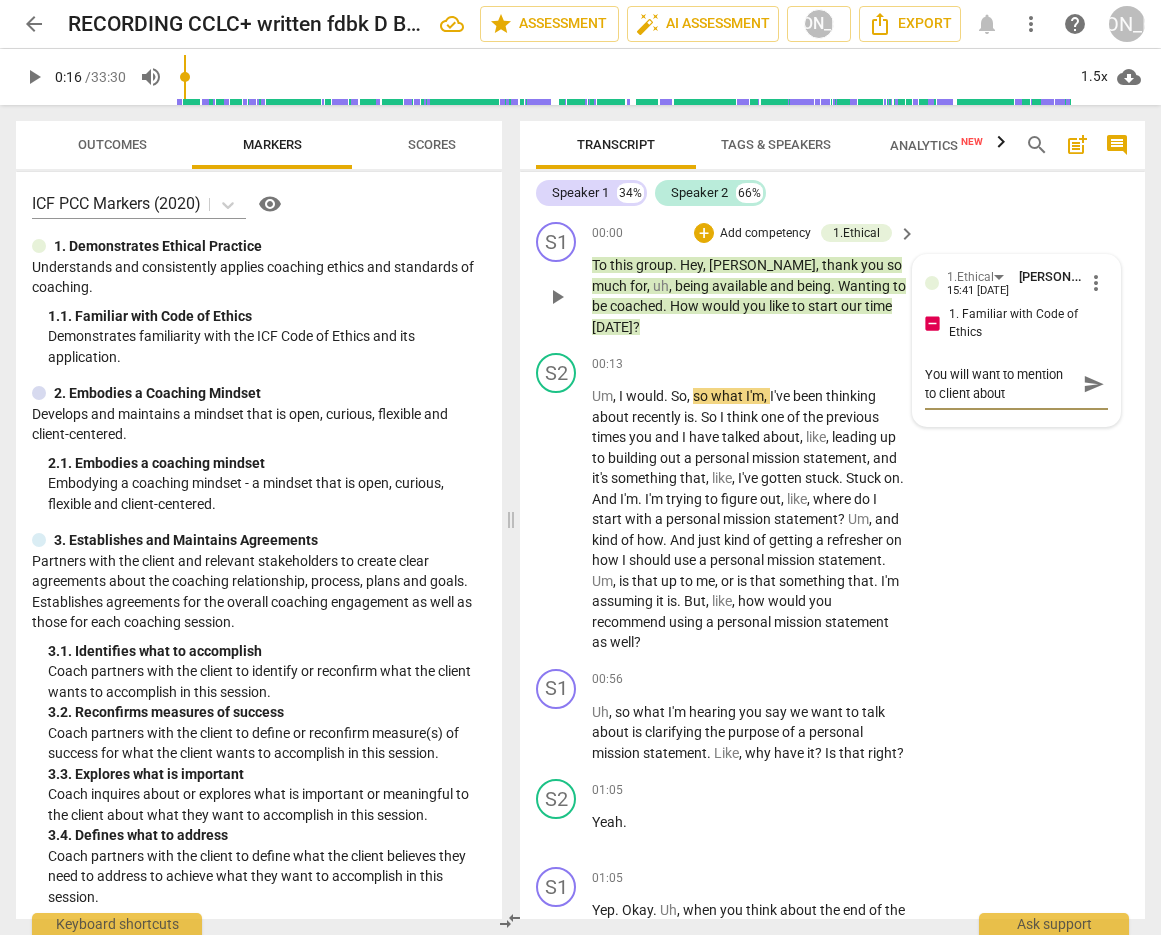 type on "You will want to mention to client about confidentiality and al" 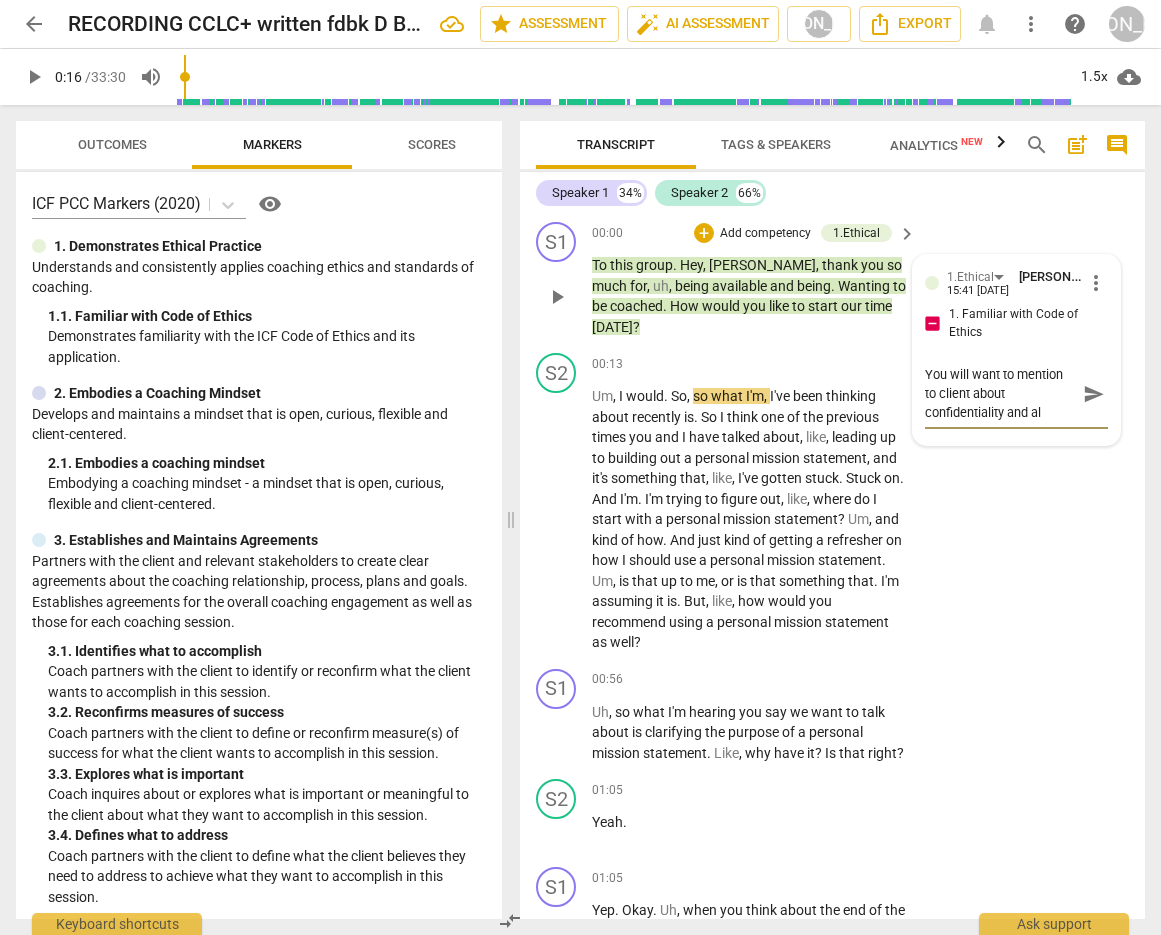 type on "You will want to mention to client about confidentiality and als" 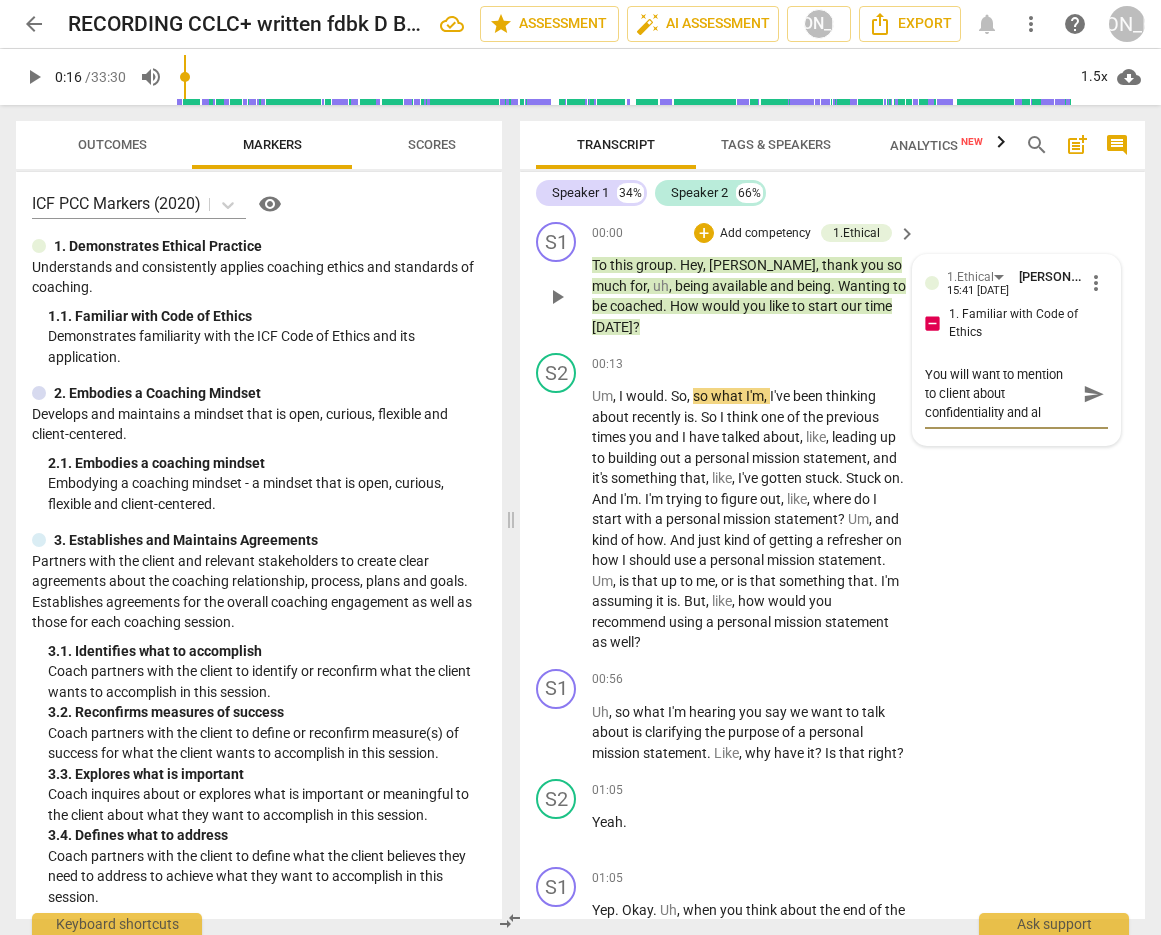 type on "You will want to mention to client about confidentiality and als" 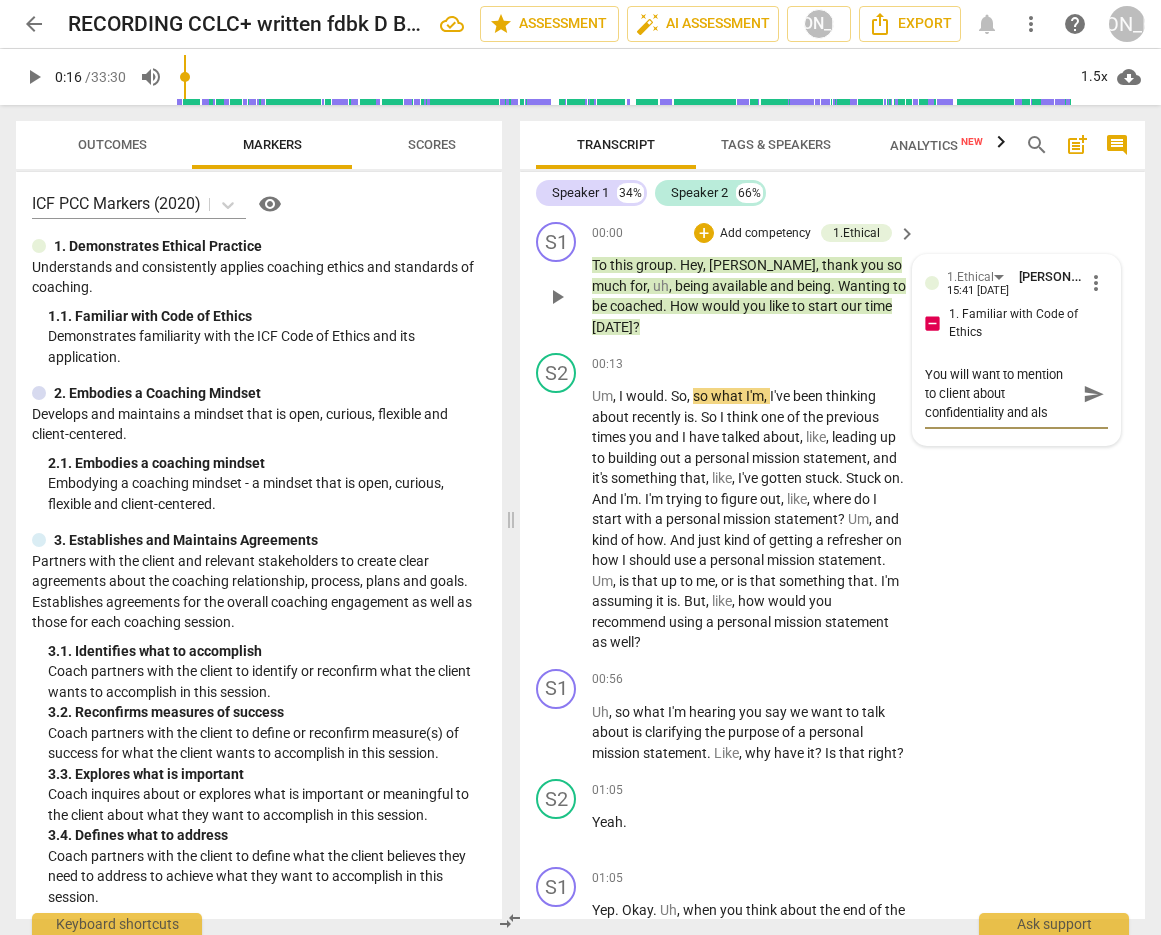 type on "You will want to mention to client about confidentiality and also" 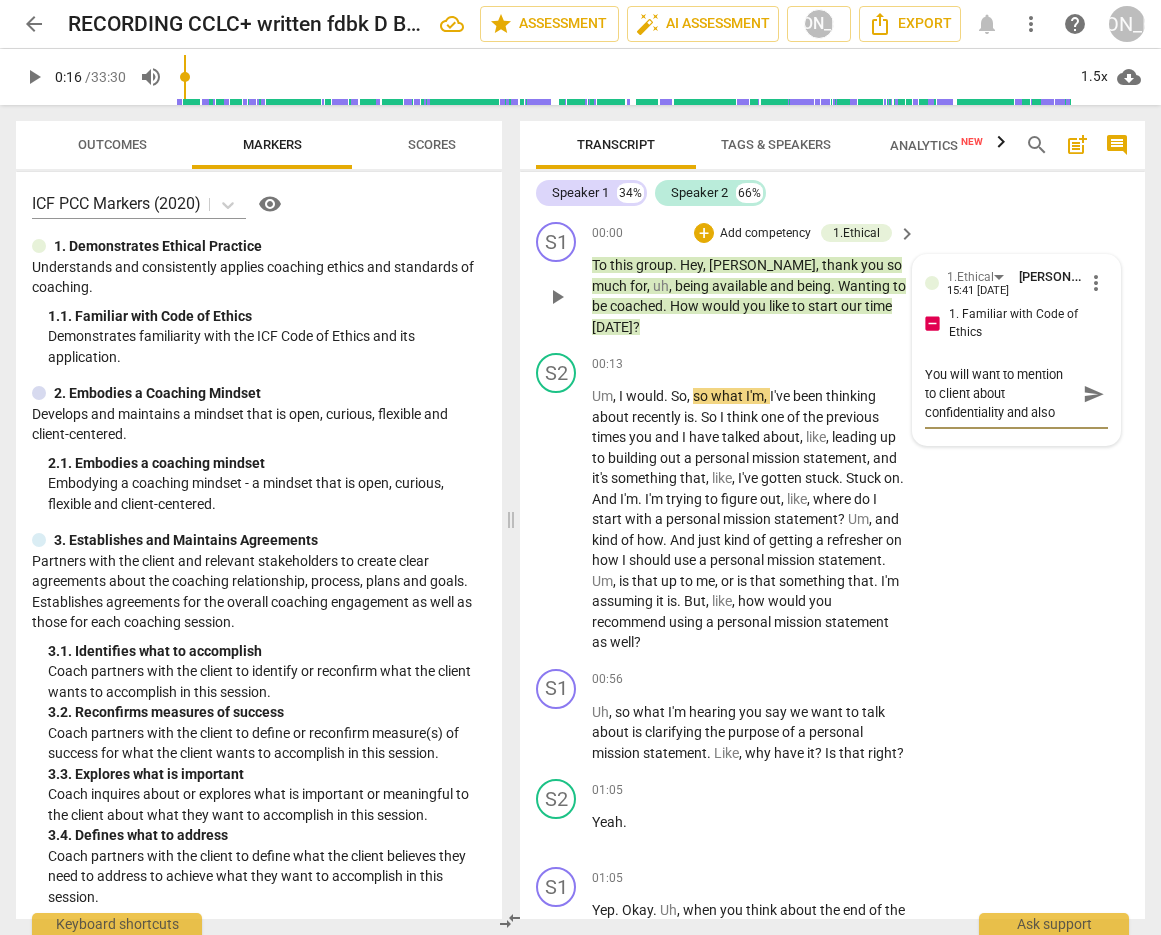 type on "You will want to mention to client about confidentiality and also" 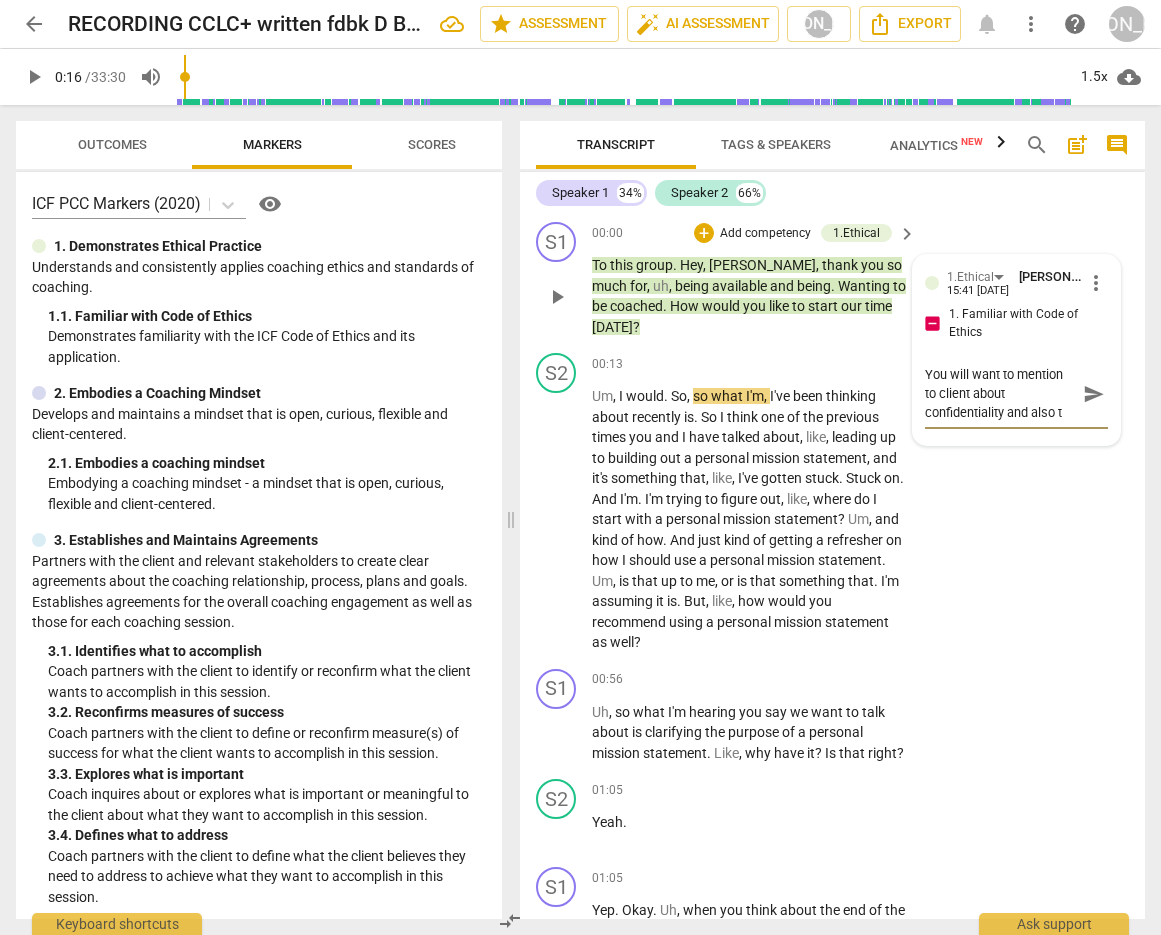 type on "You will want to mention to client about confidentiality and also th" 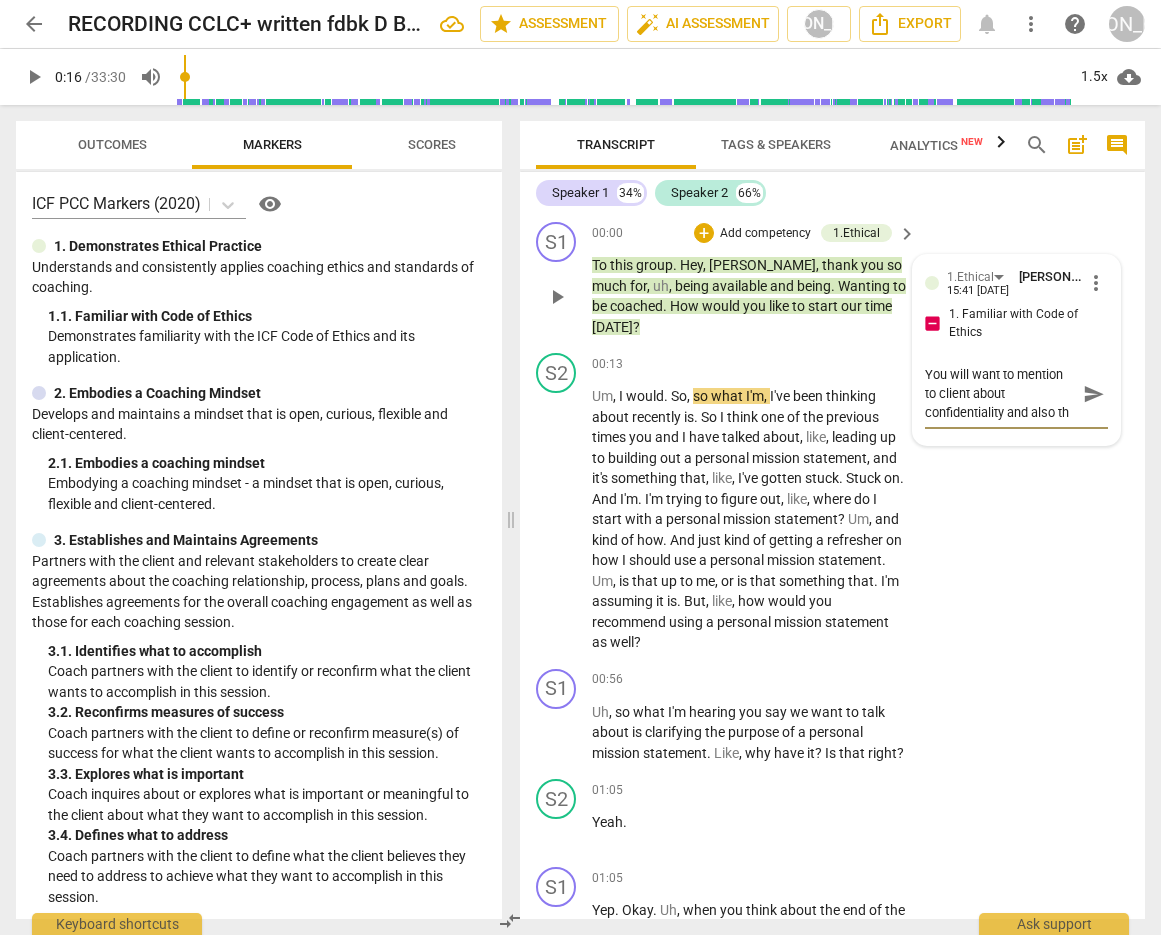 type on "You will want to mention to client about confidentiality and also tha" 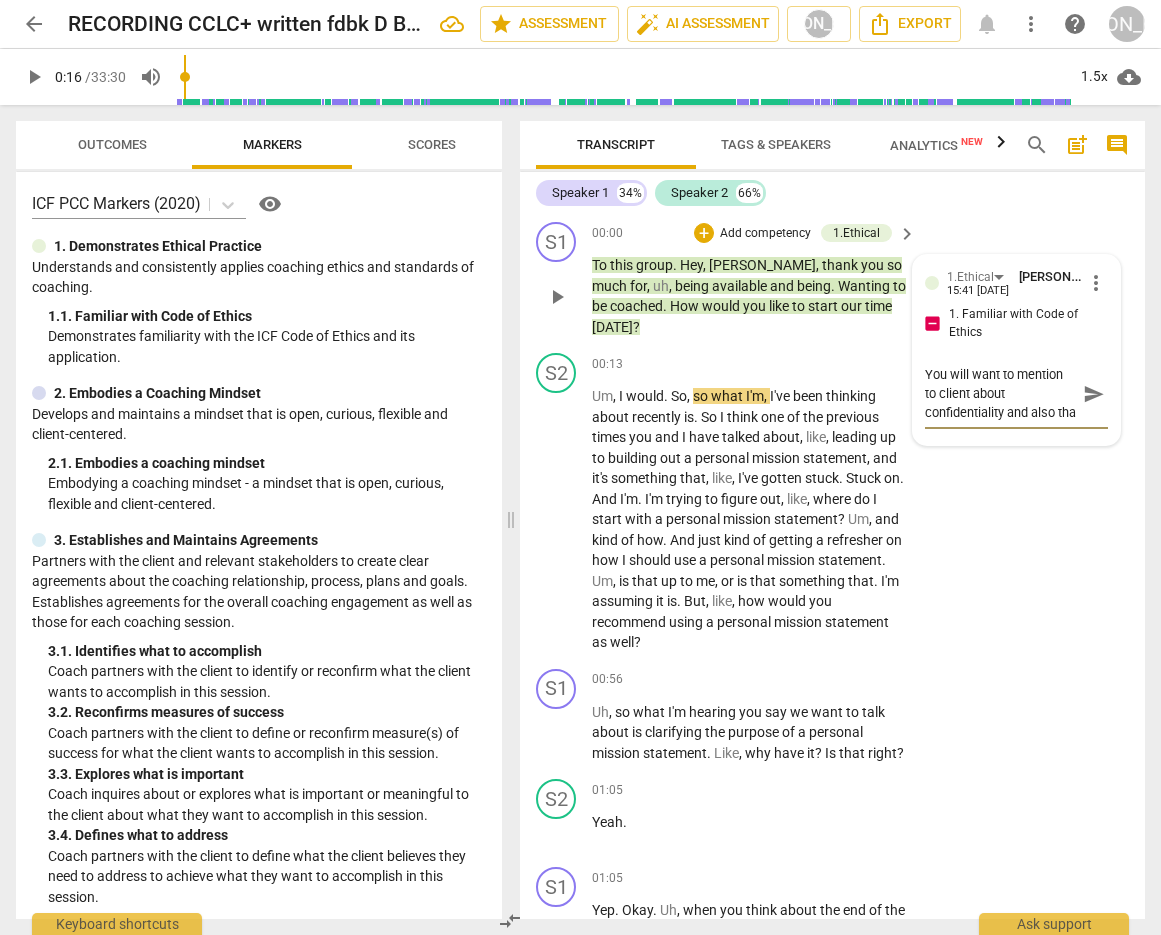 type on "You will want to mention to client about confidentiality and also that" 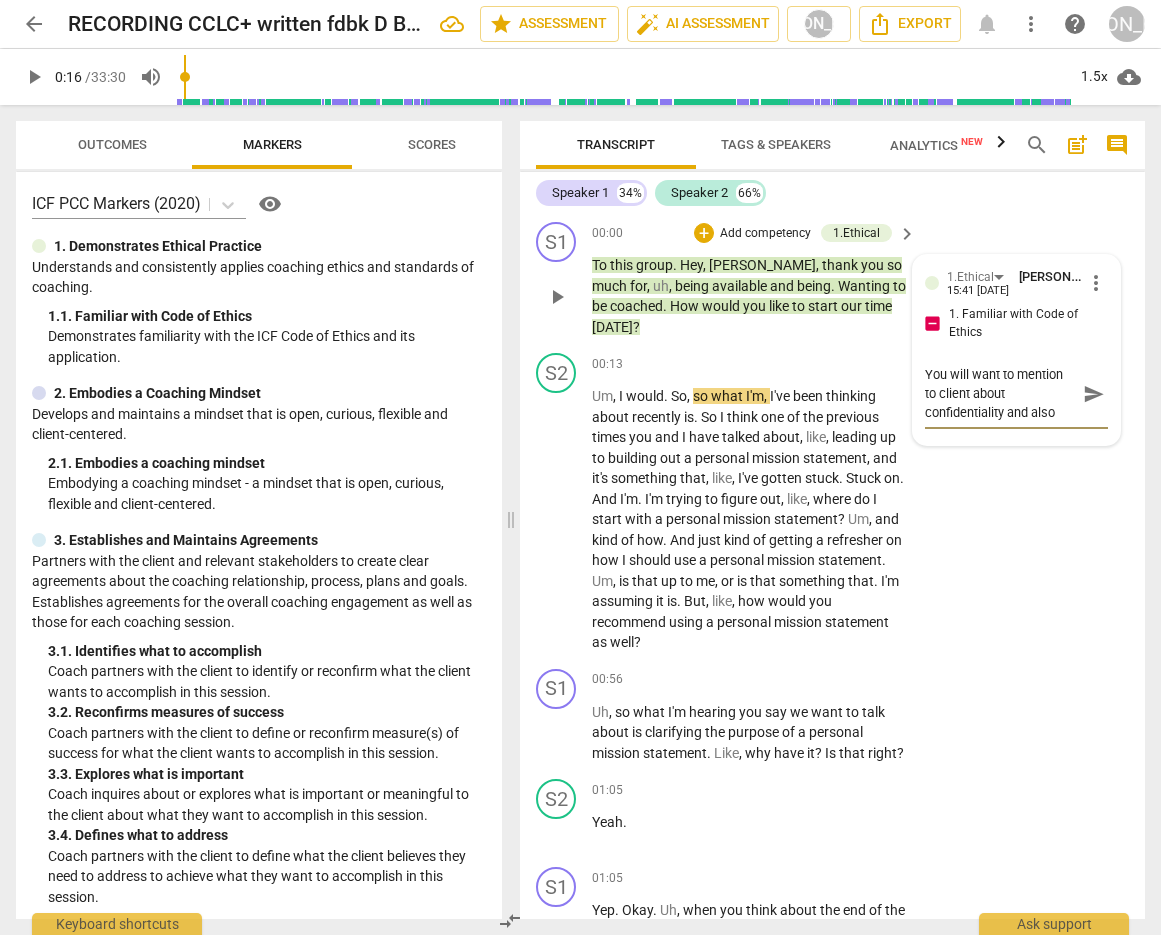 scroll, scrollTop: 17, scrollLeft: 0, axis: vertical 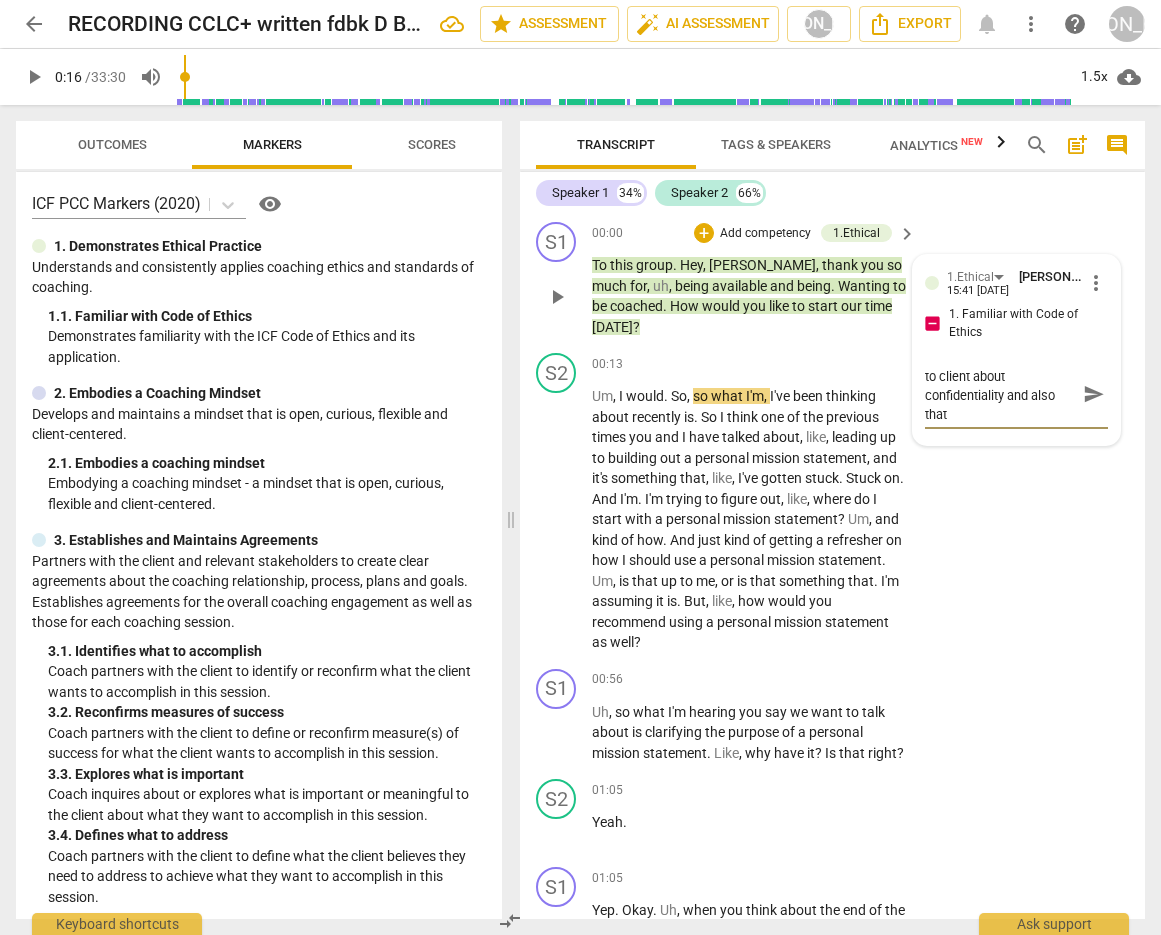 type on "You will want to mention to client about confidentiality and also that" 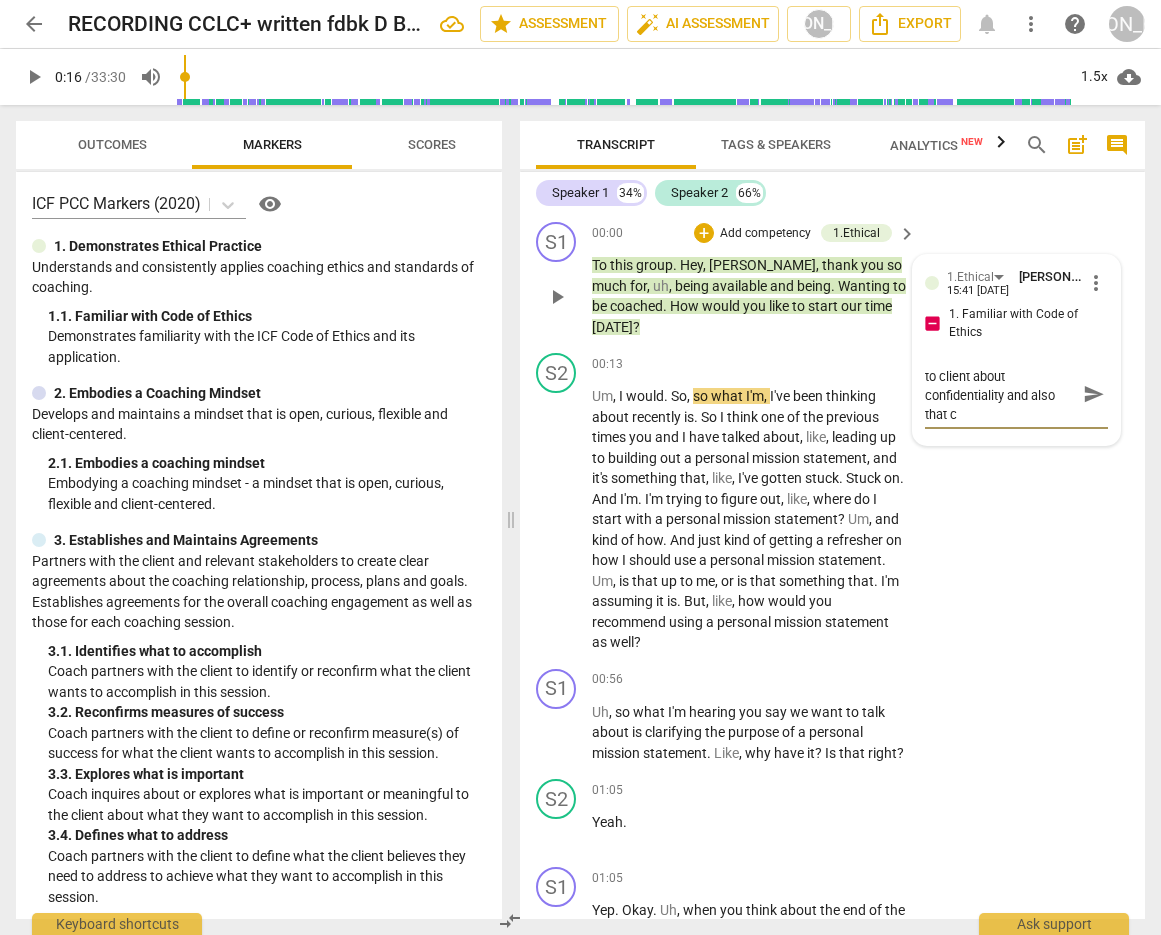 type on "You will want to mention to client about confidentiality and also that cl" 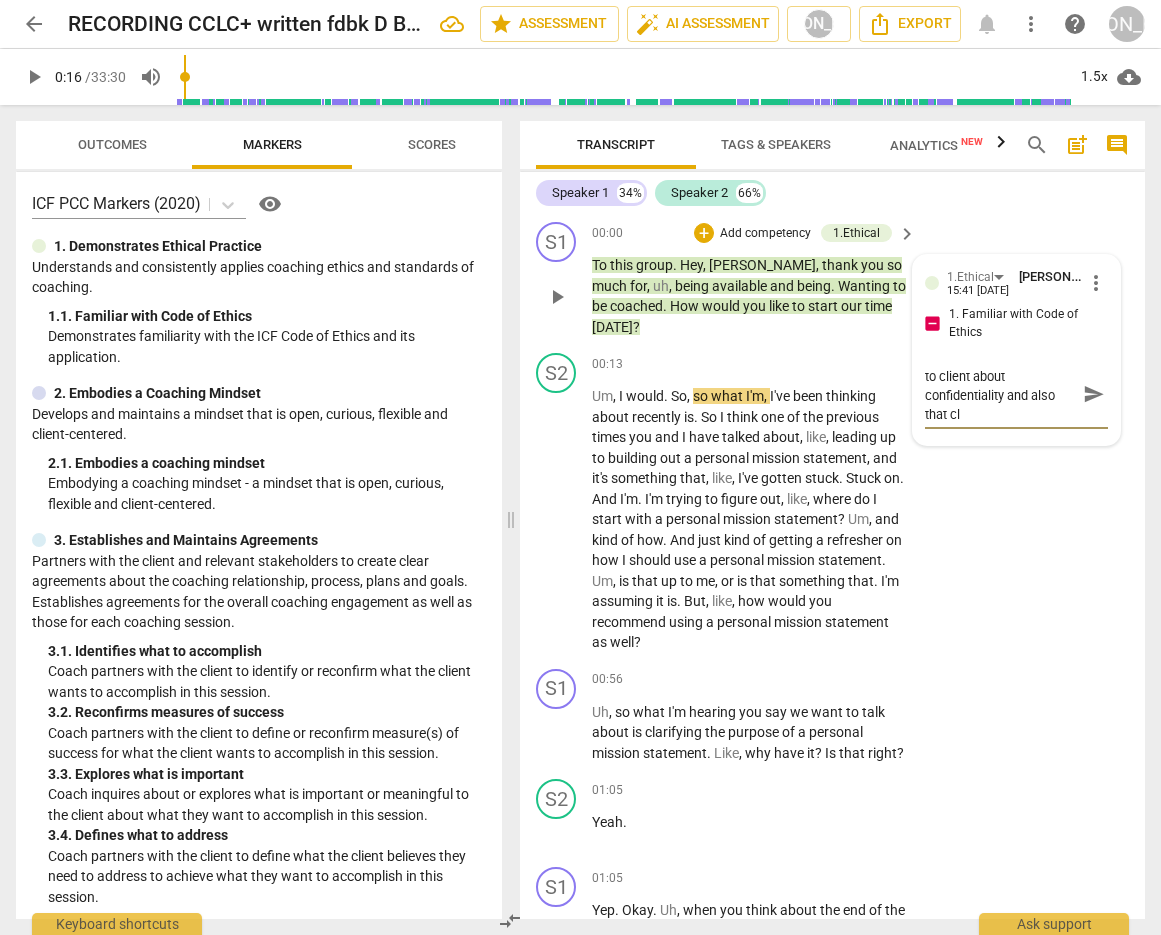 type on "You will want to mention to client about confidentiality and also that cli" 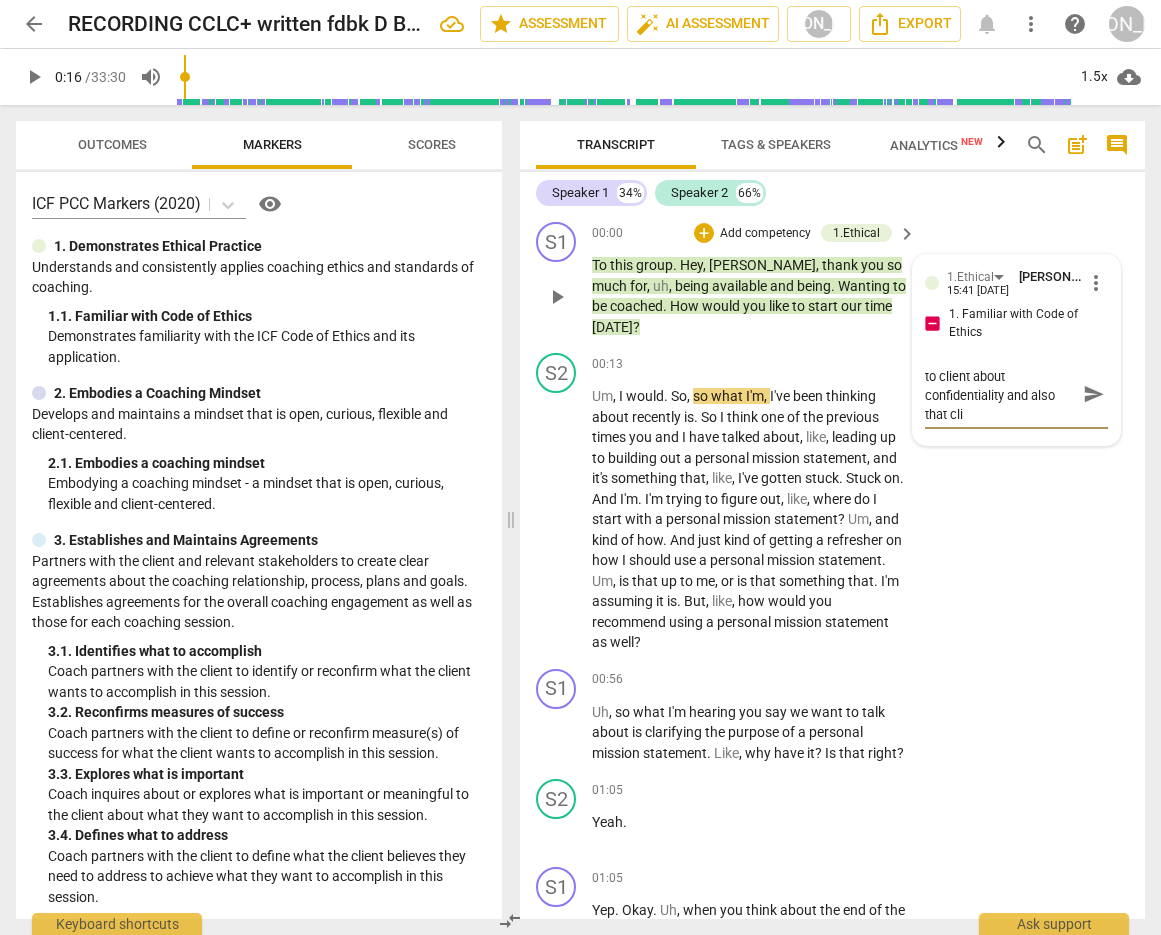 type on "You will want to mention to client about confidentiality and also that clie" 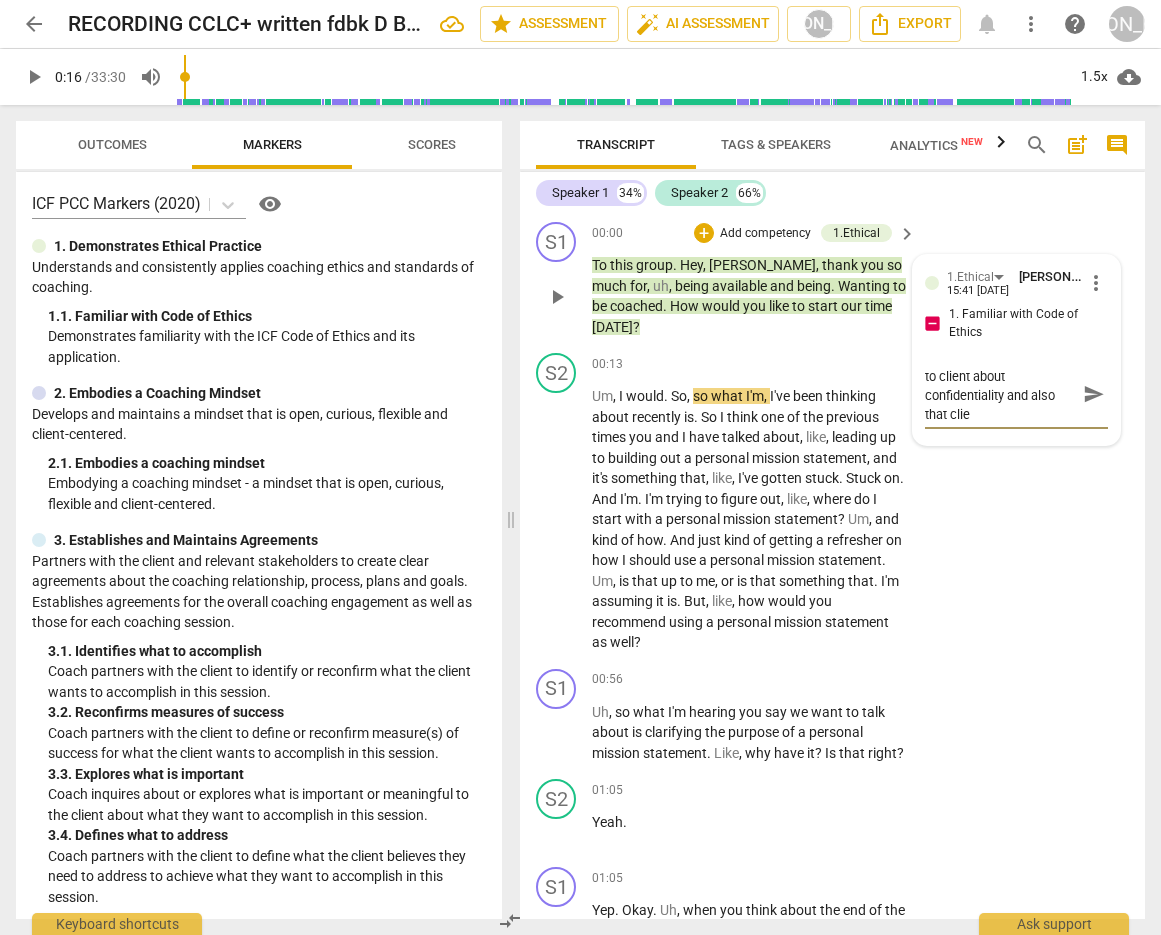 type on "You will want to mention to client about confidentiality and also that clien" 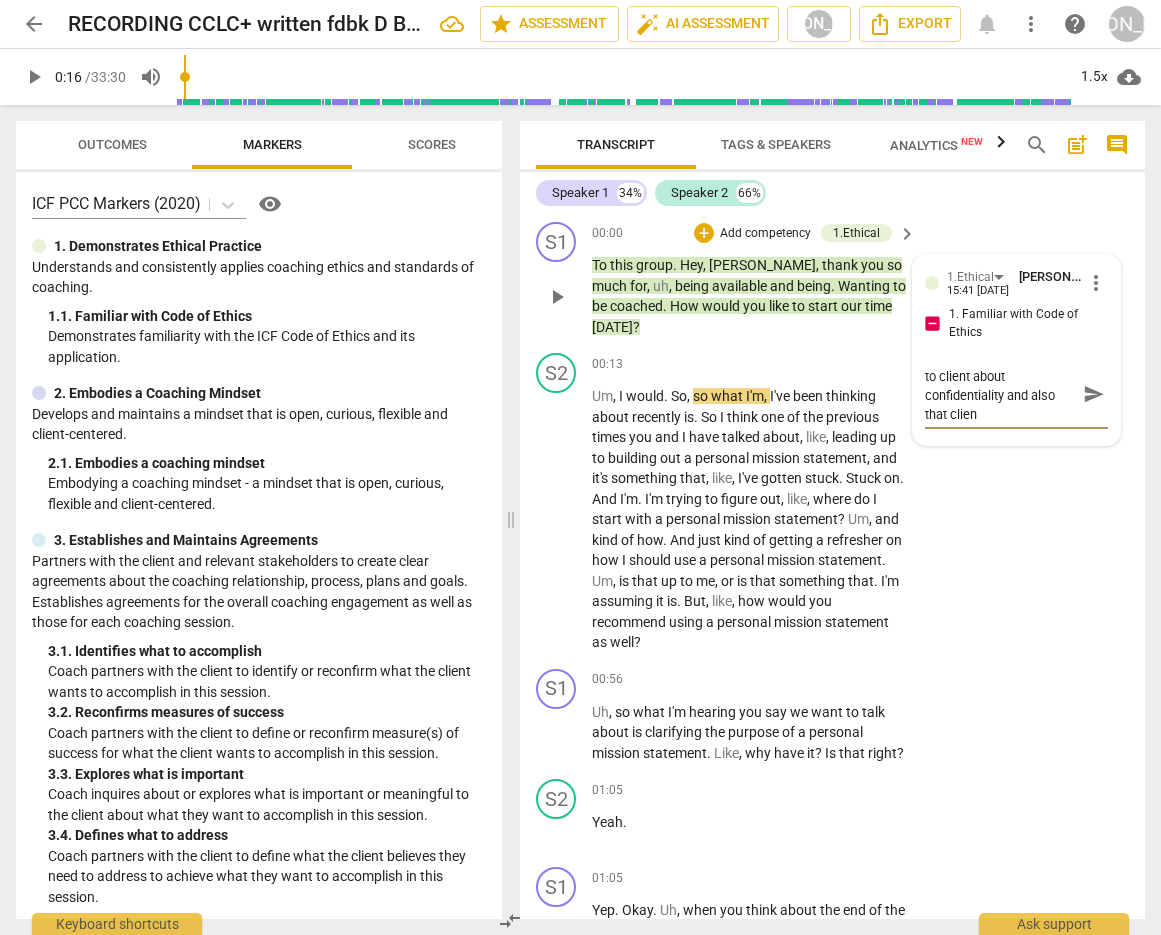 type on "You will want to mention to client about confidentiality and also that client" 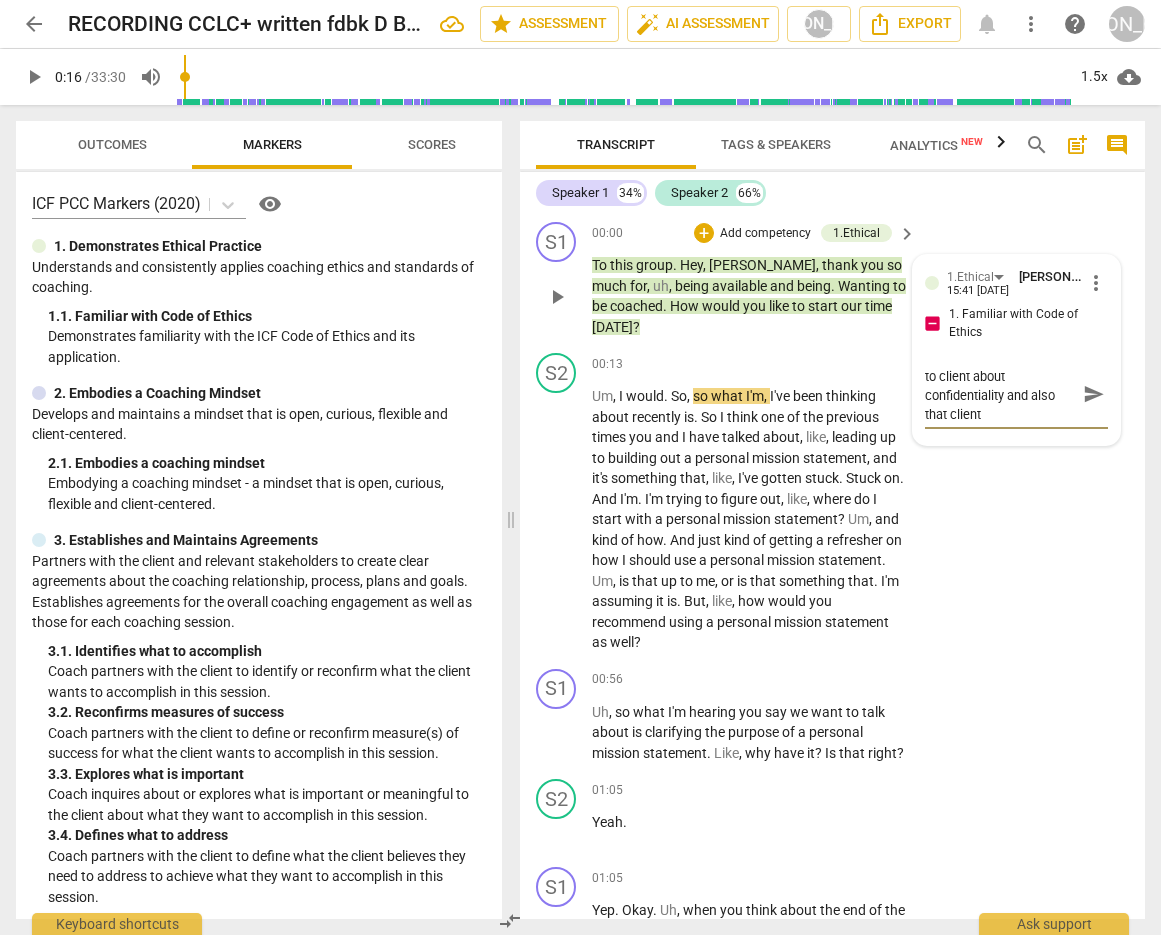 type on "You will want to mention to client about confidentiality and also that client" 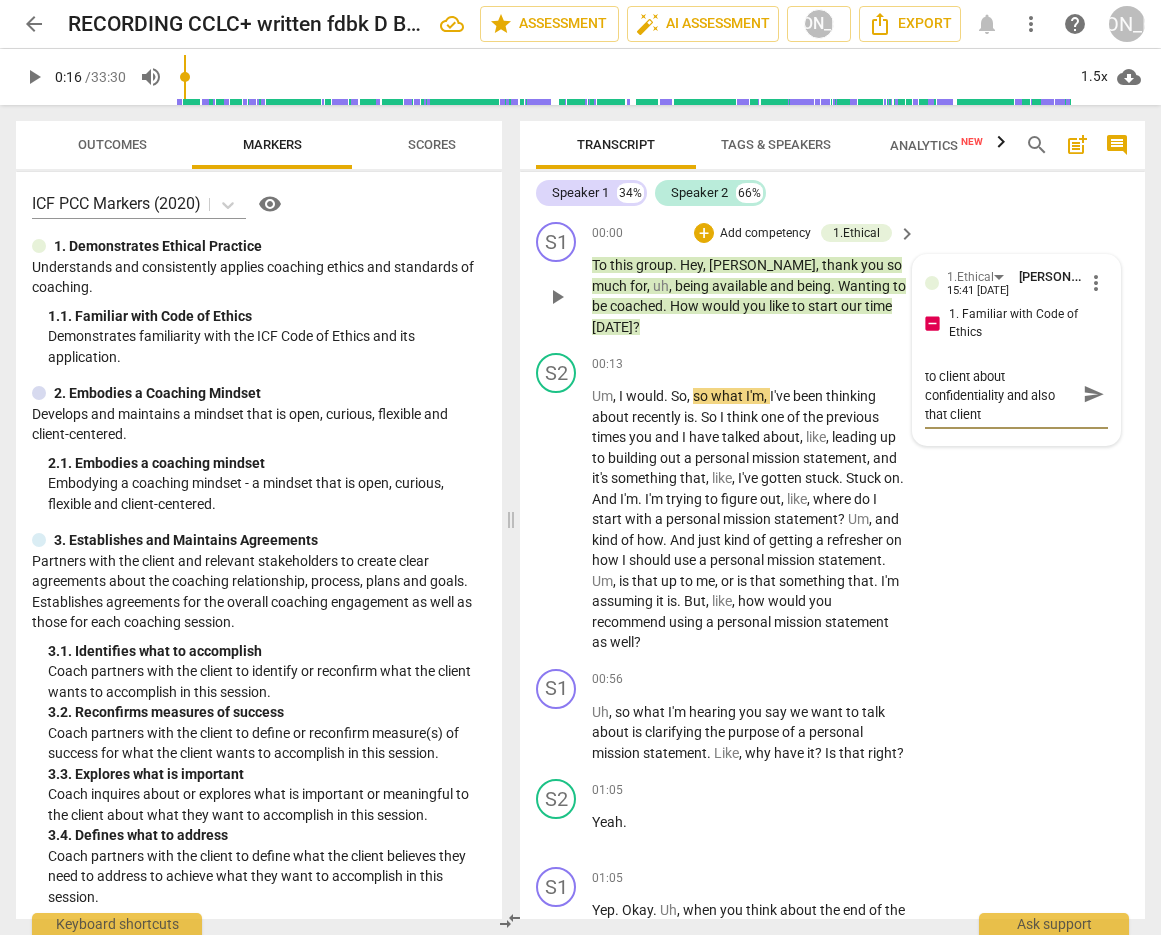 type on "You will want to mention to client about confidentiality and also that client a" 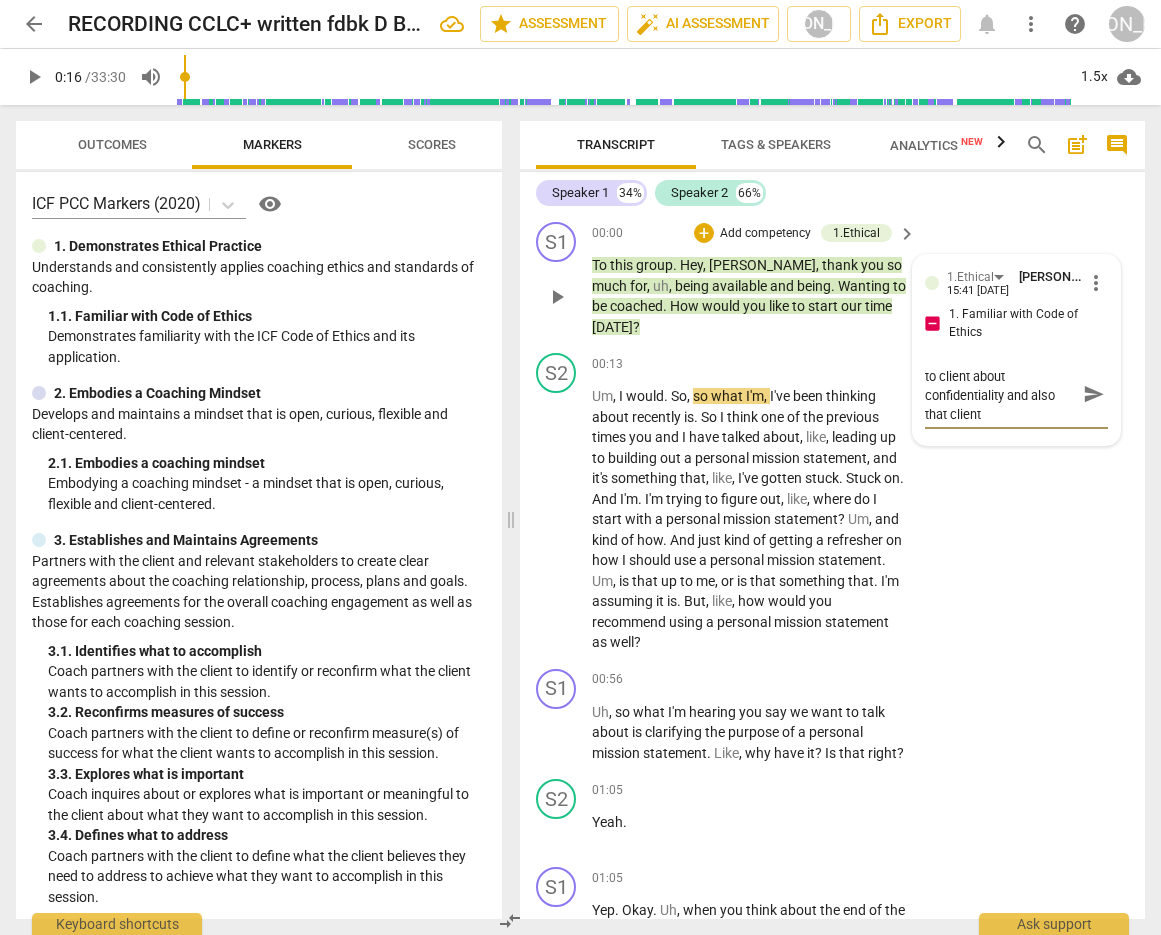 type on "You will want to mention to client about confidentiality and also that client a" 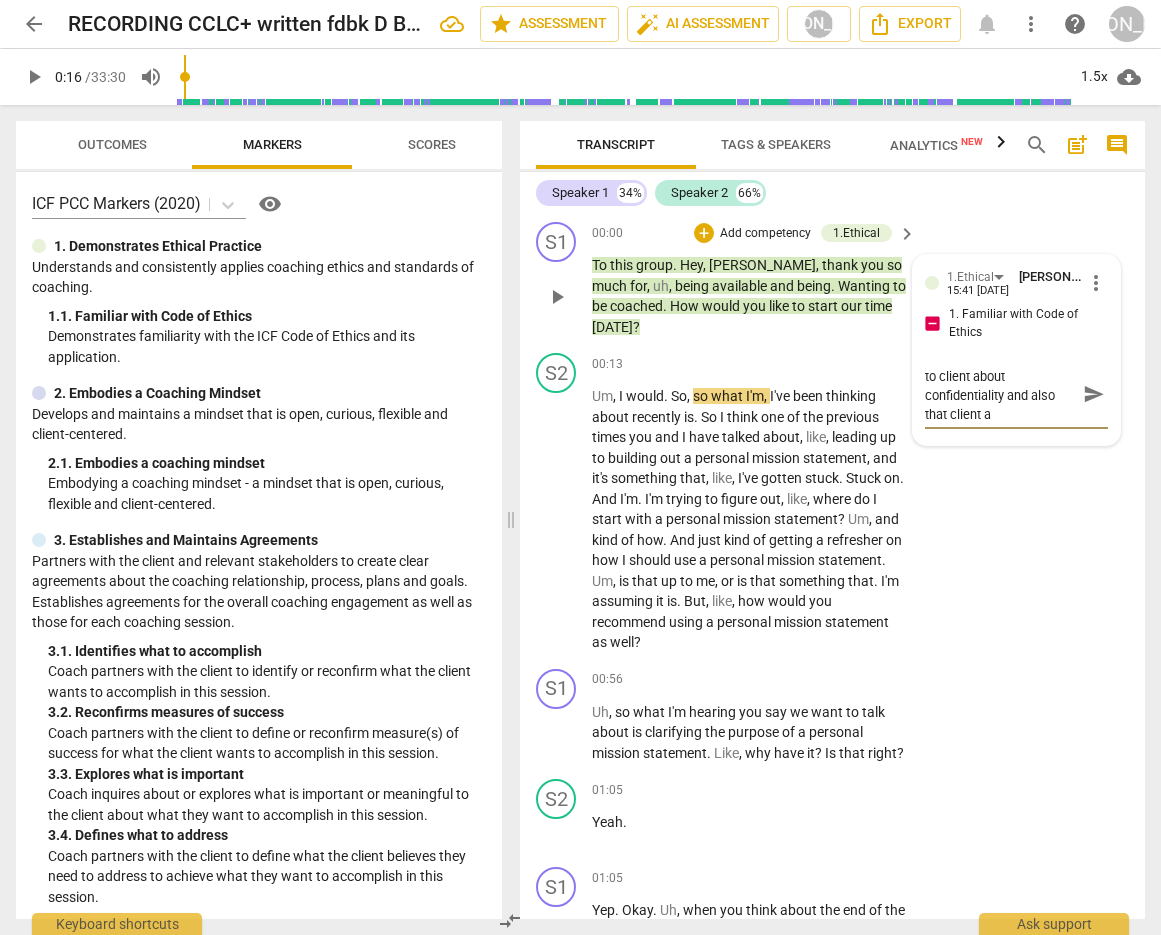 type on "You will want to mention to client about confidentiality and also that client an" 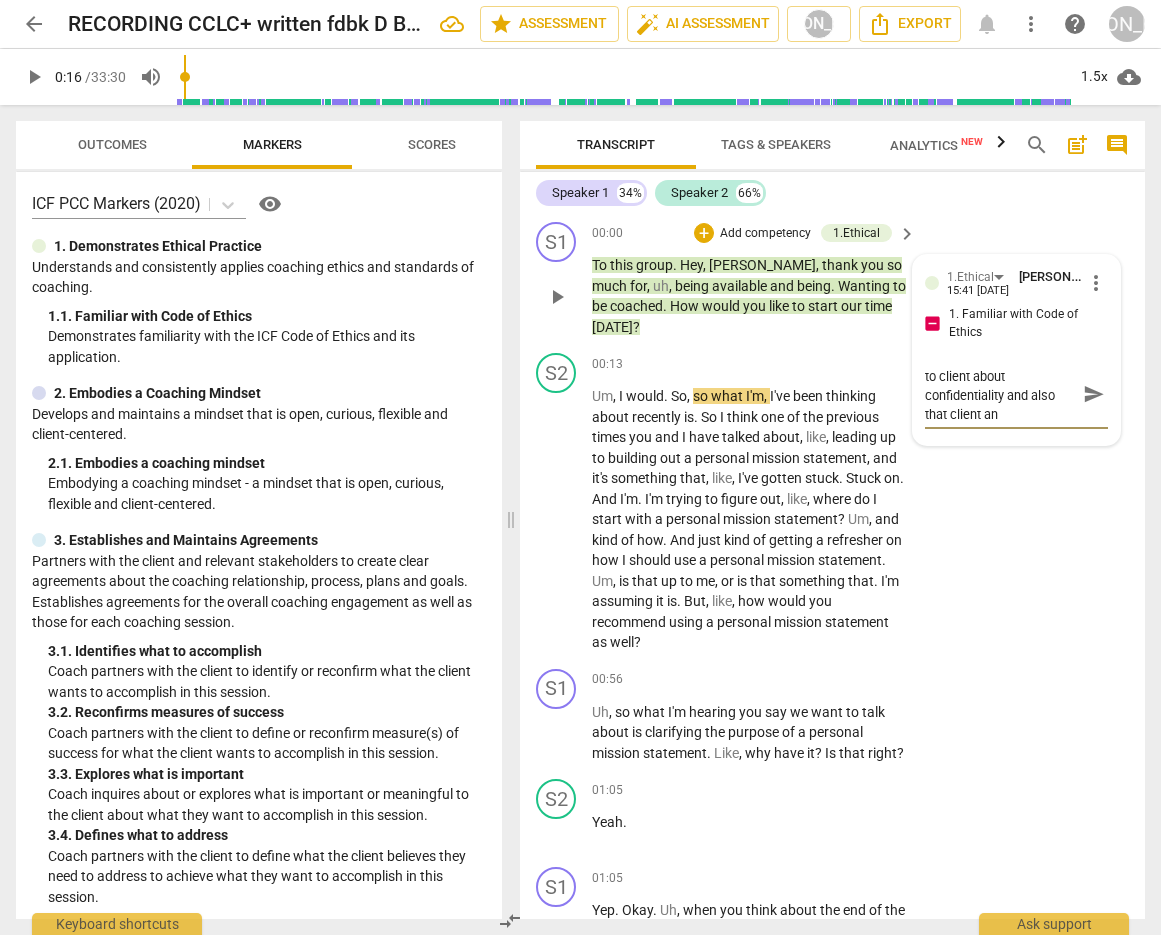 type on "You will want to mention to client about confidentiality and also that client a" 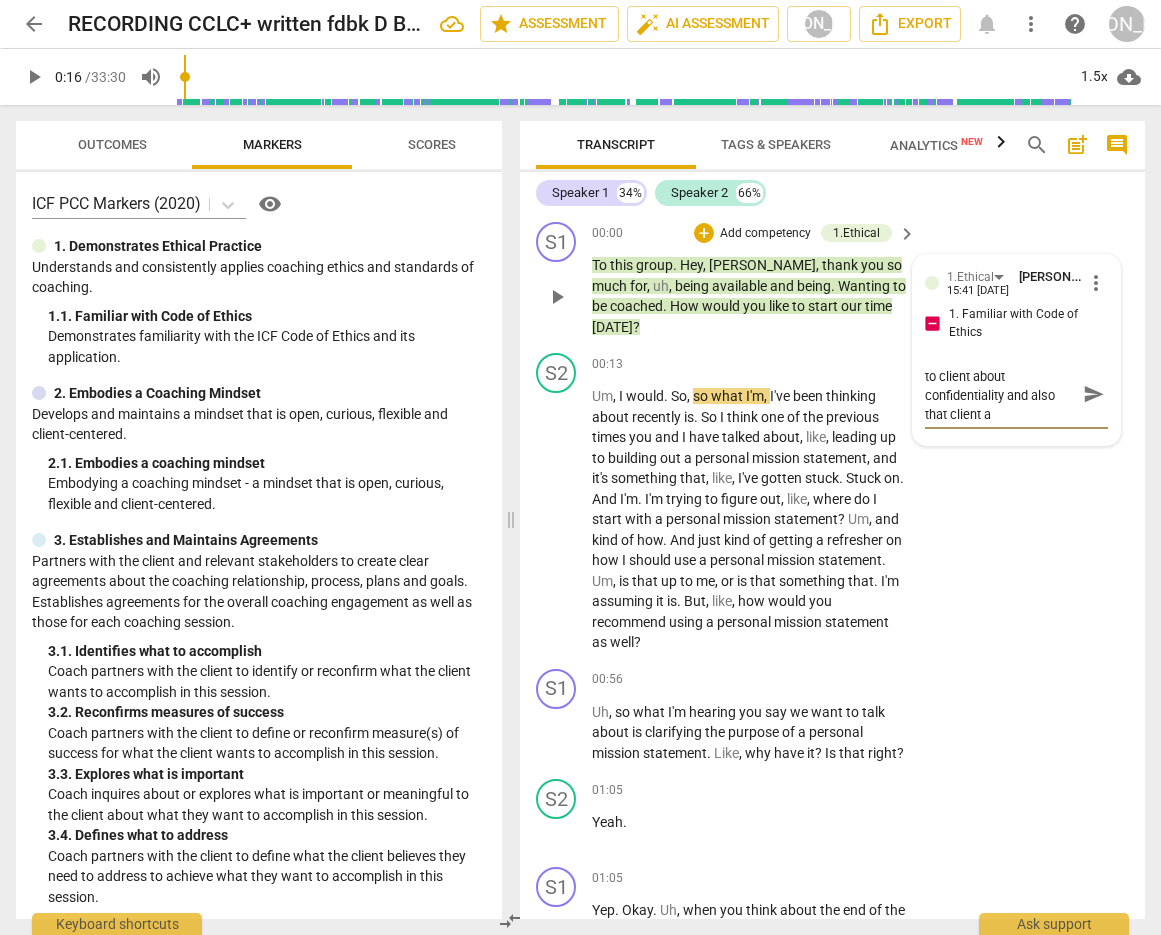 type on "You will want to mention to client about confidentiality and also that client" 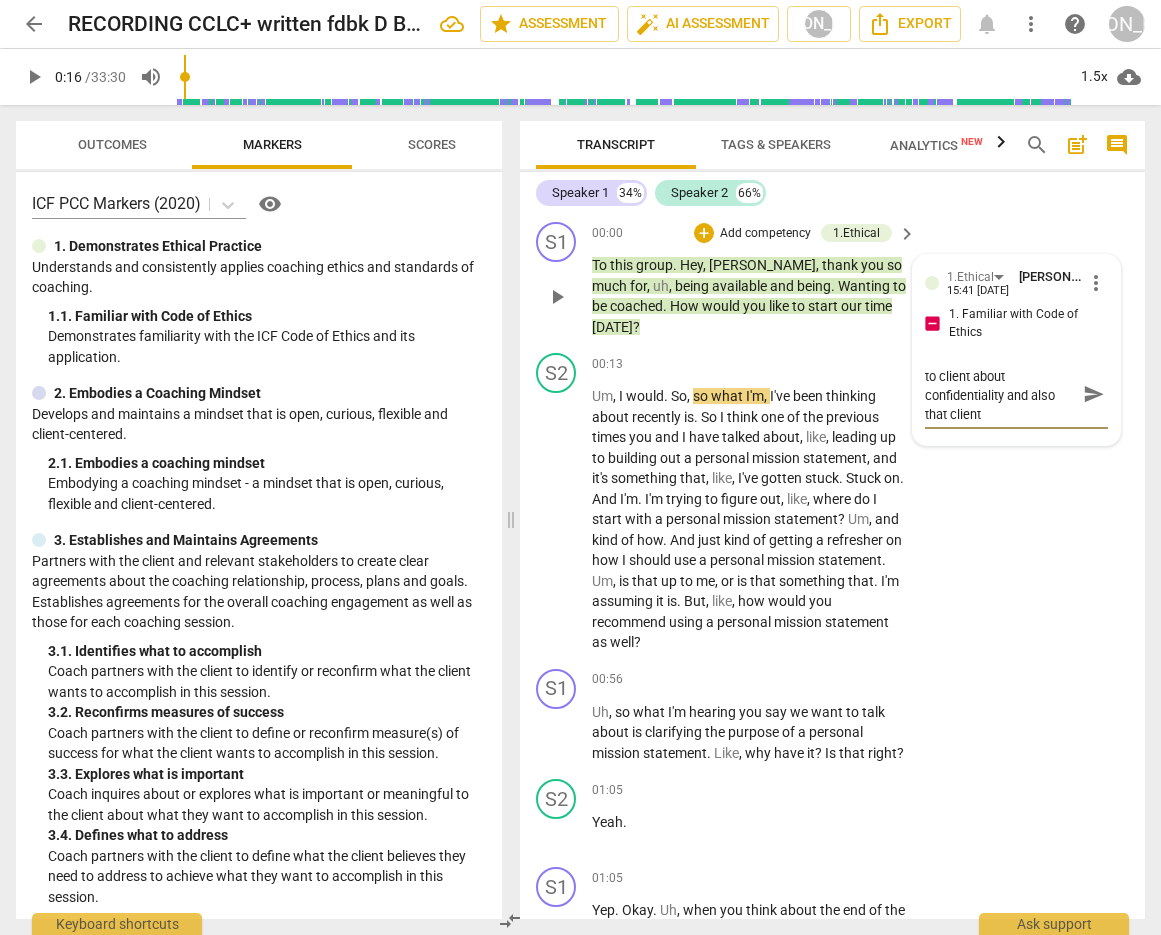 type on "You will want to mention to client about confidentiality and also that client k" 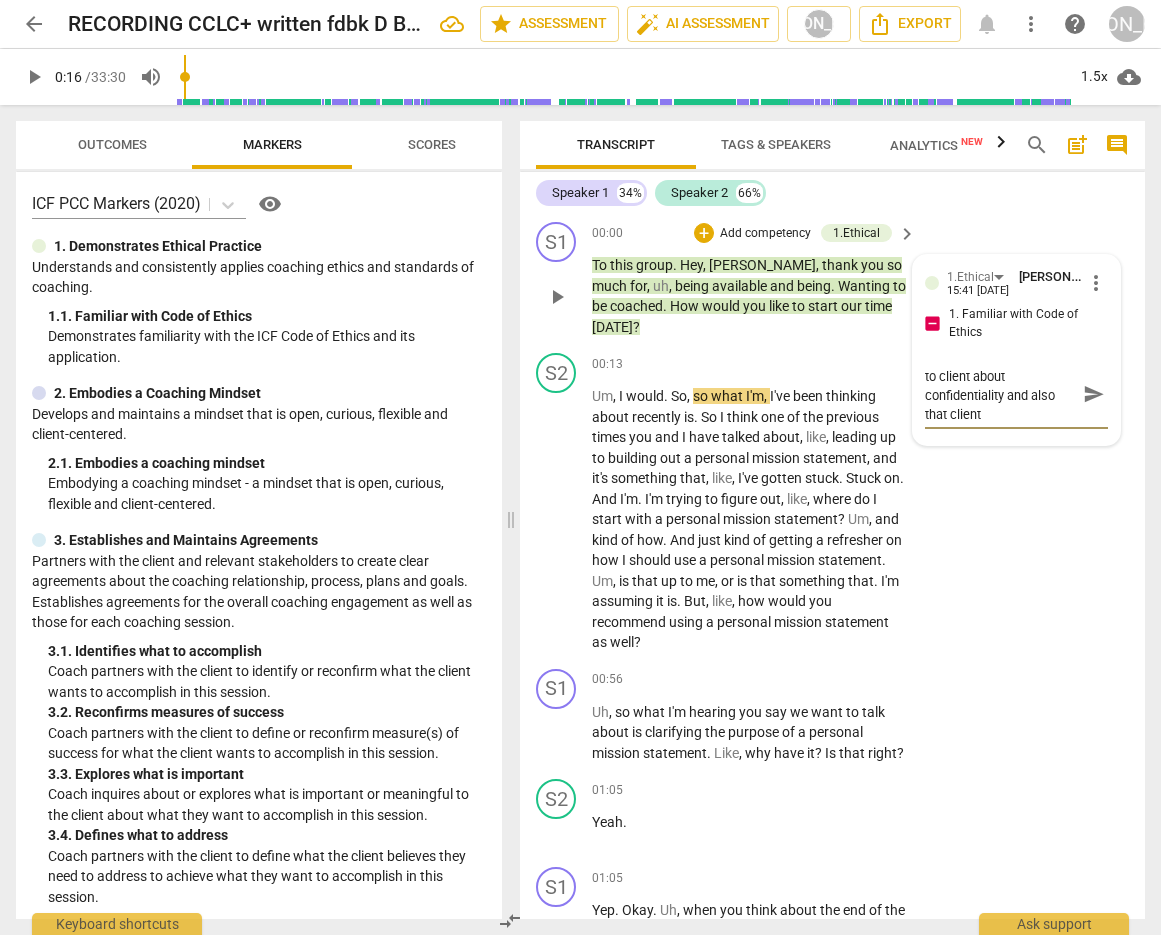 type on "You will want to mention to client about confidentiality and also that client k" 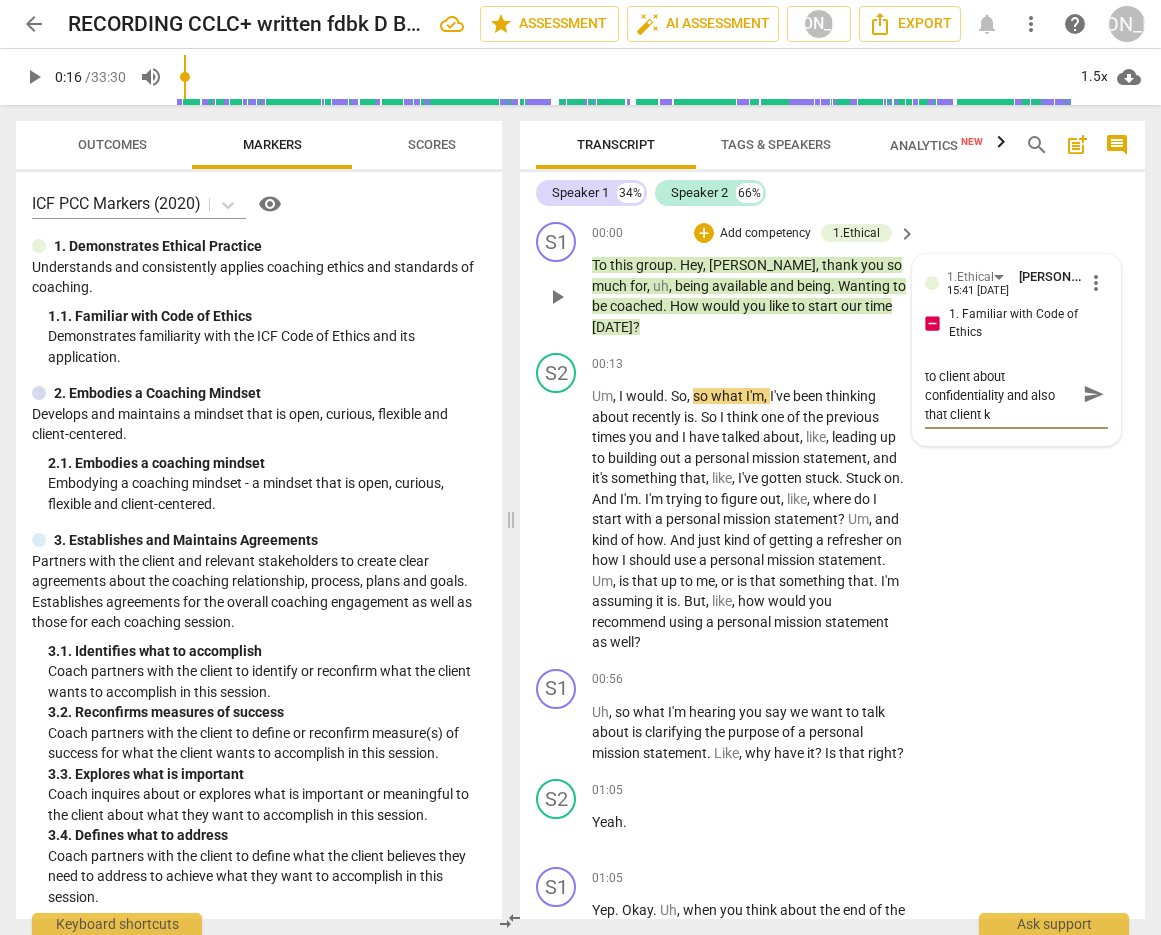 type on "You will want to mention to client about confidentiality and also that client kn" 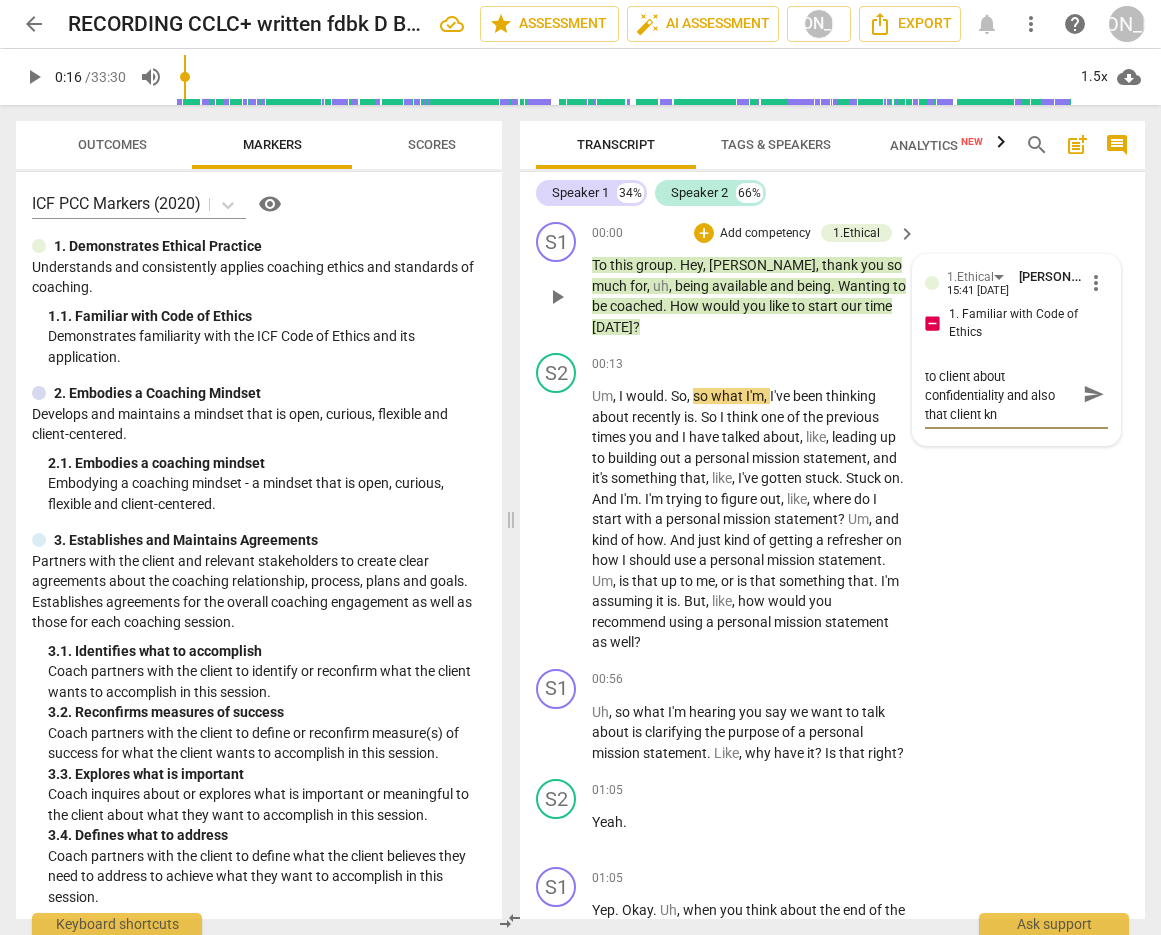 type on "You will want to mention to client about confidentiality and also that client kno" 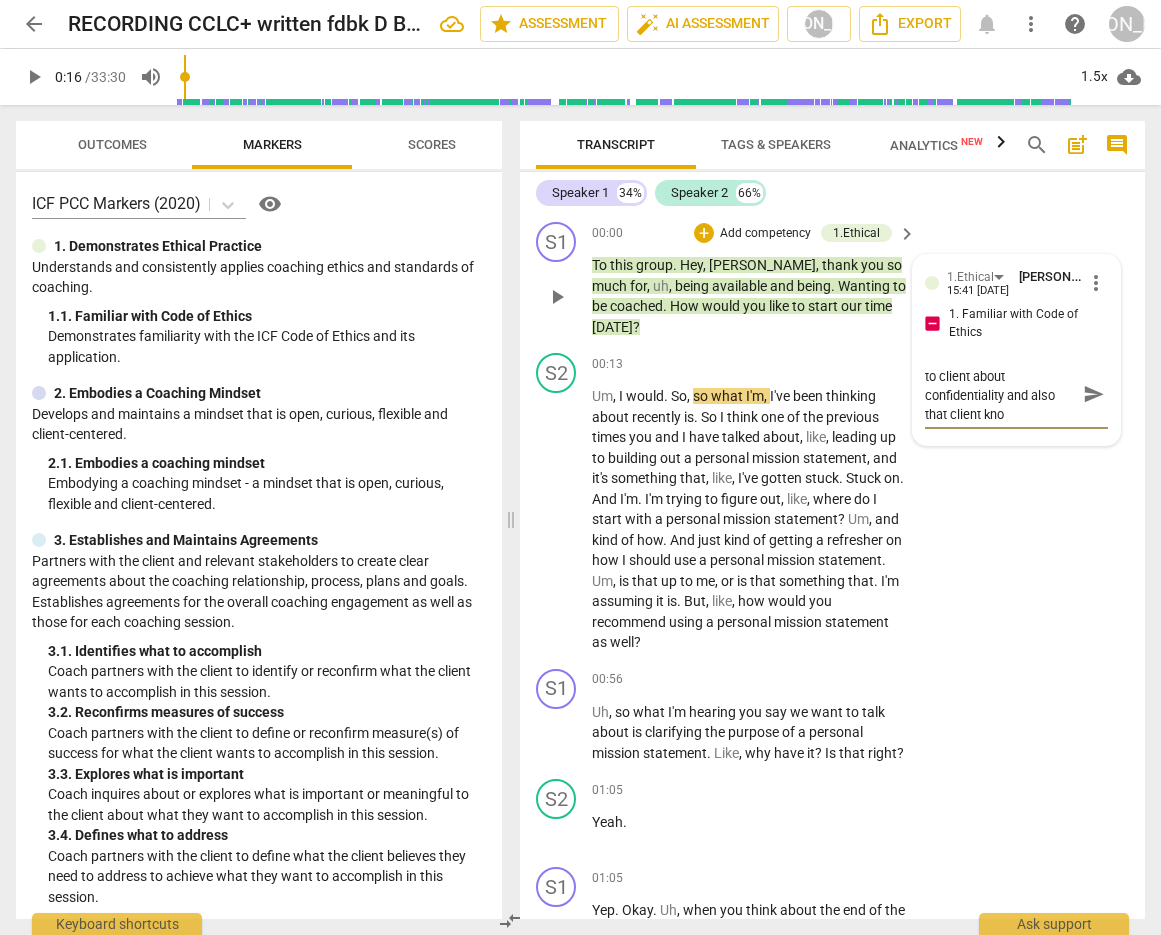 type on "You will want to mention to client about confidentiality and also that client know" 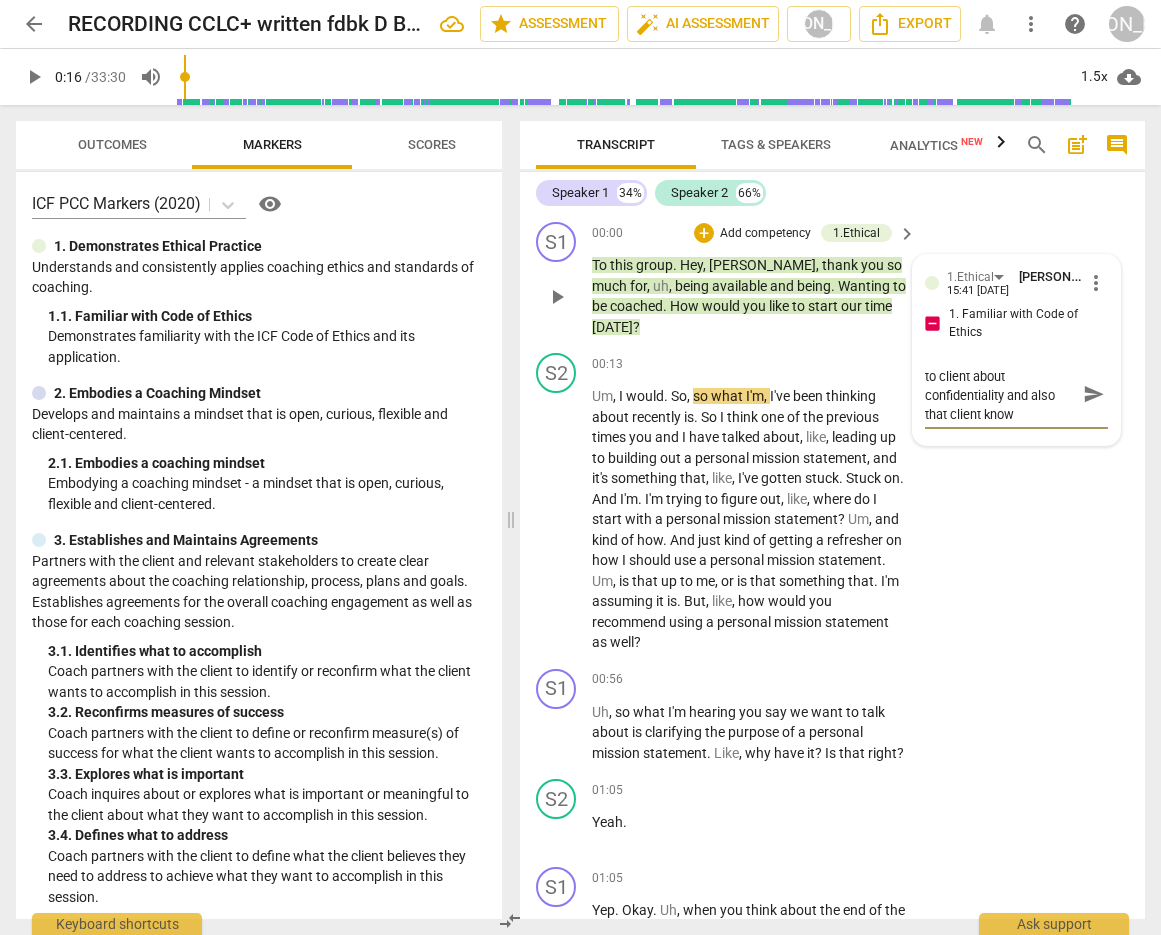 type on "You will want to mention to client about confidentiality and also that client knows" 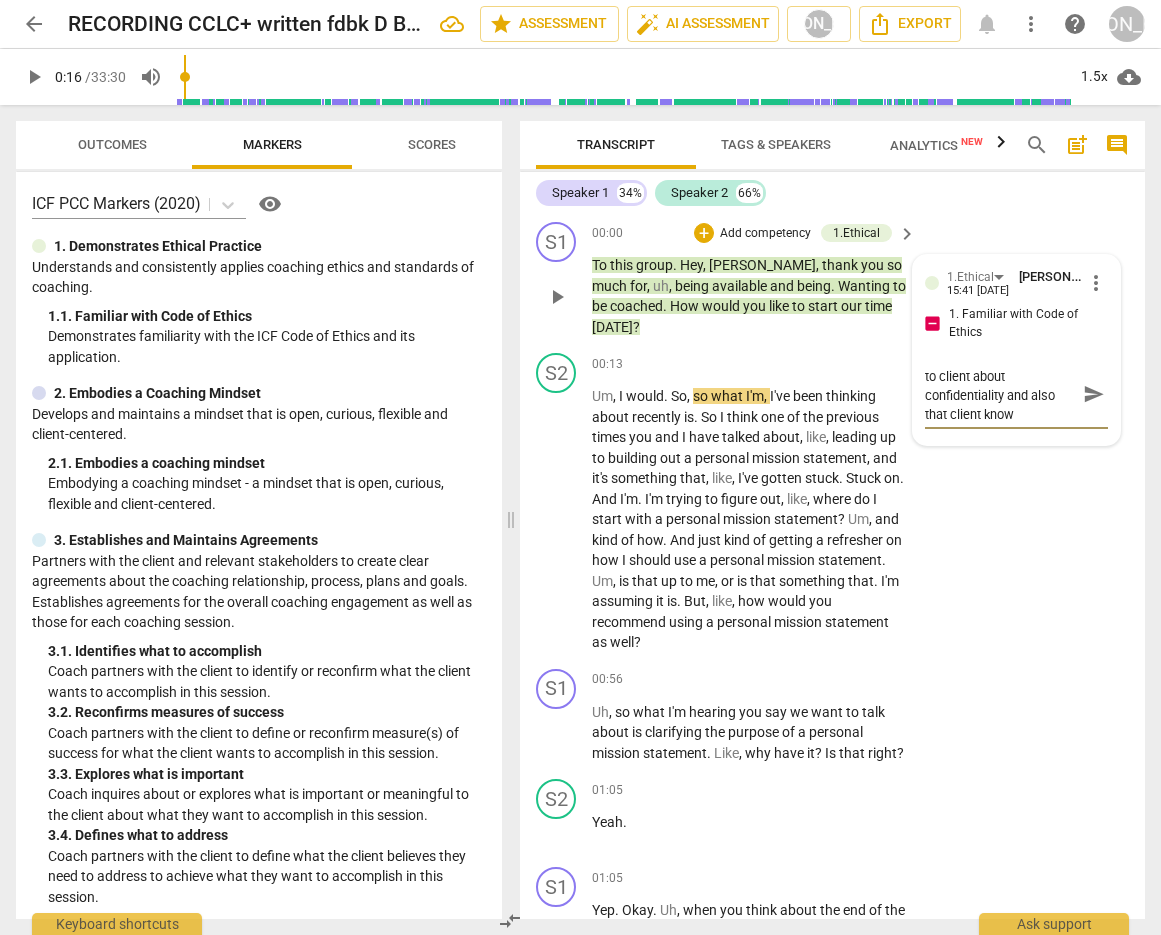 type on "You will want to mention to client about confidentiality and also that client knows" 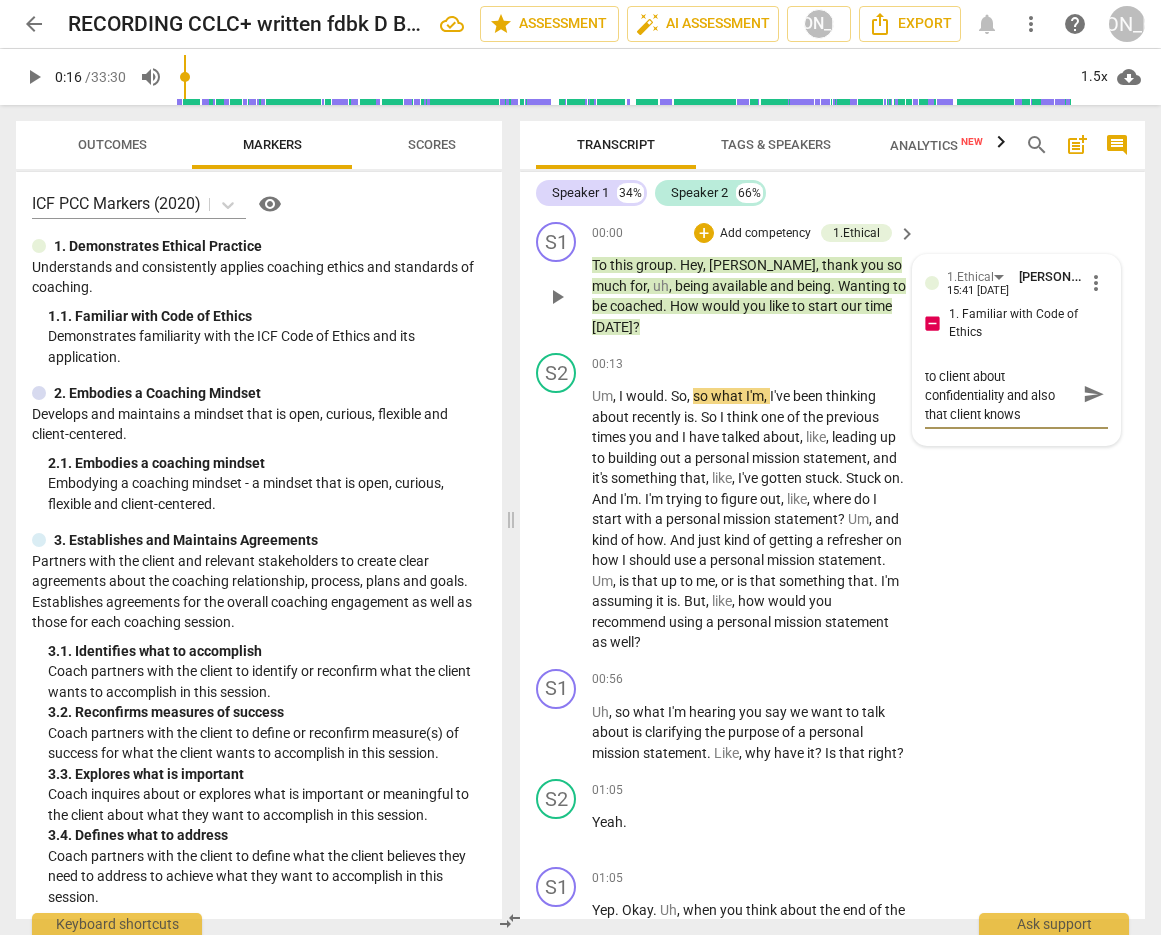 type on "You will want to mention to client about confidentiality and also that client knows" 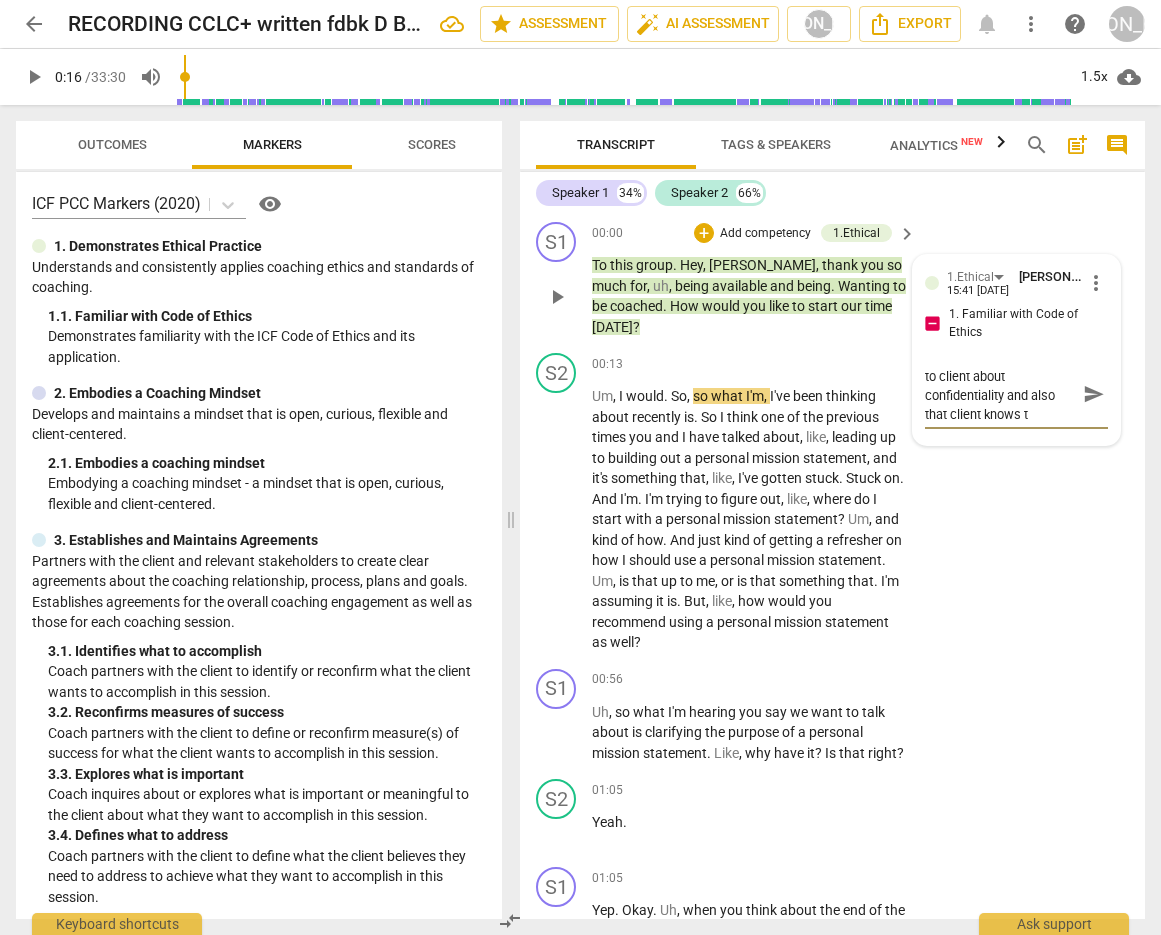 type on "You will want to mention to client about confidentiality and also that client knows th" 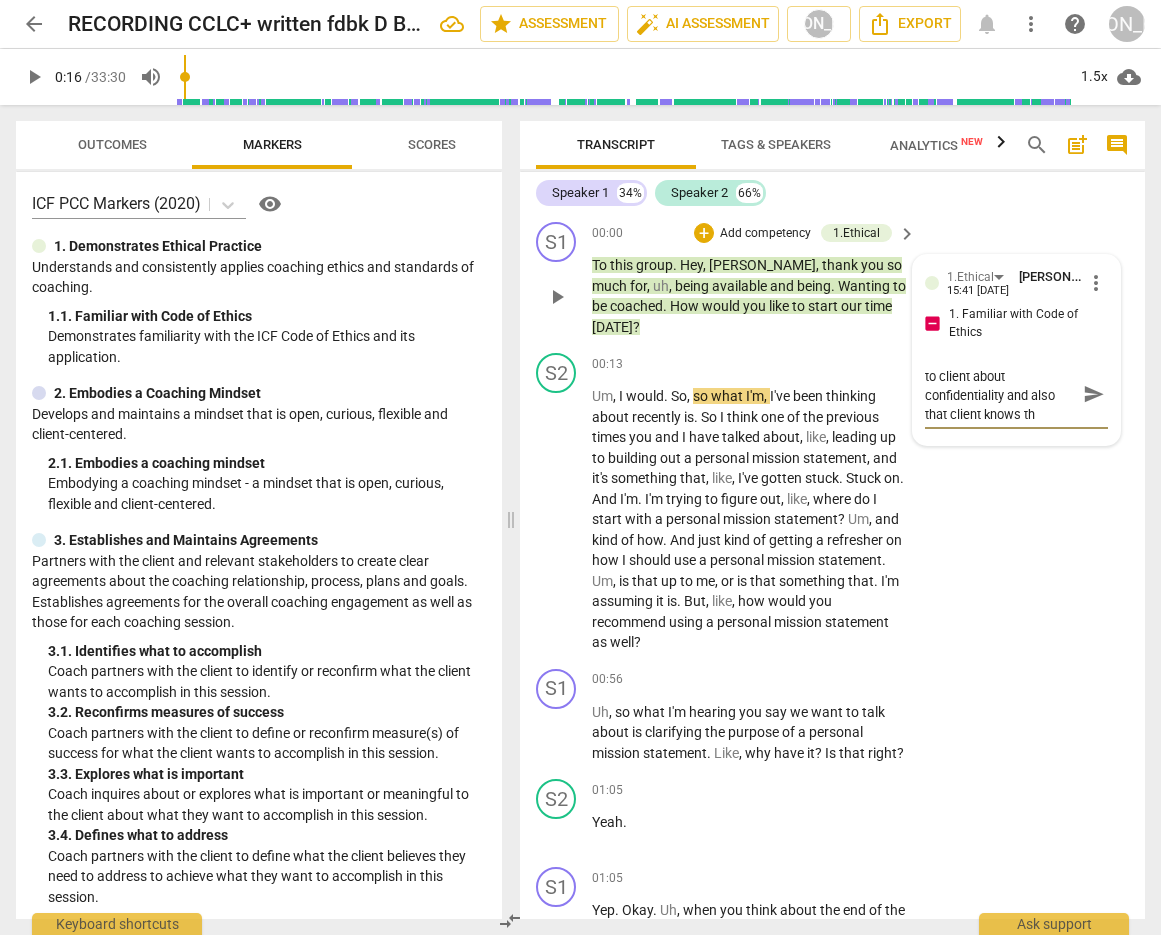 type on "You will want to mention to client about confidentiality and also that client knows tha" 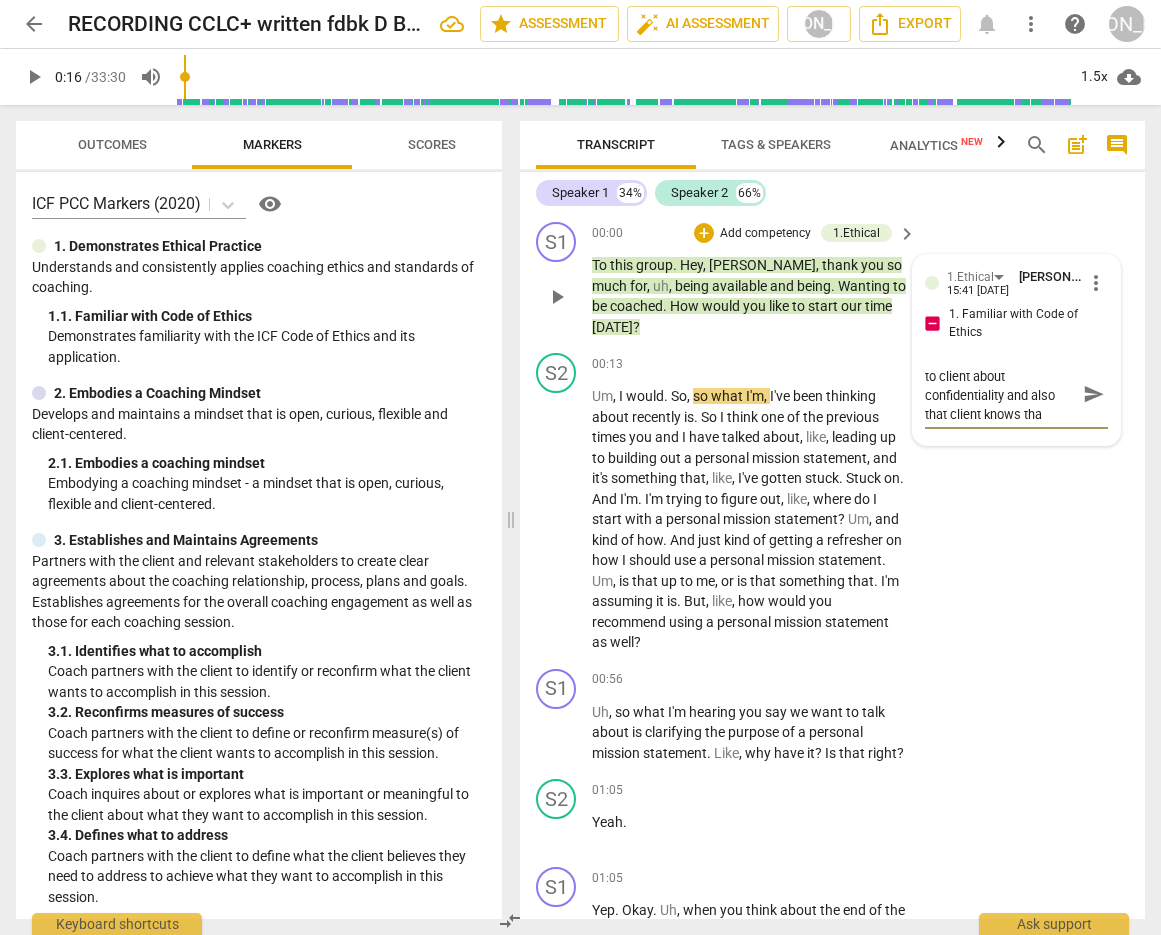type on "You will want to mention to client about confidentiality and also that client knows that" 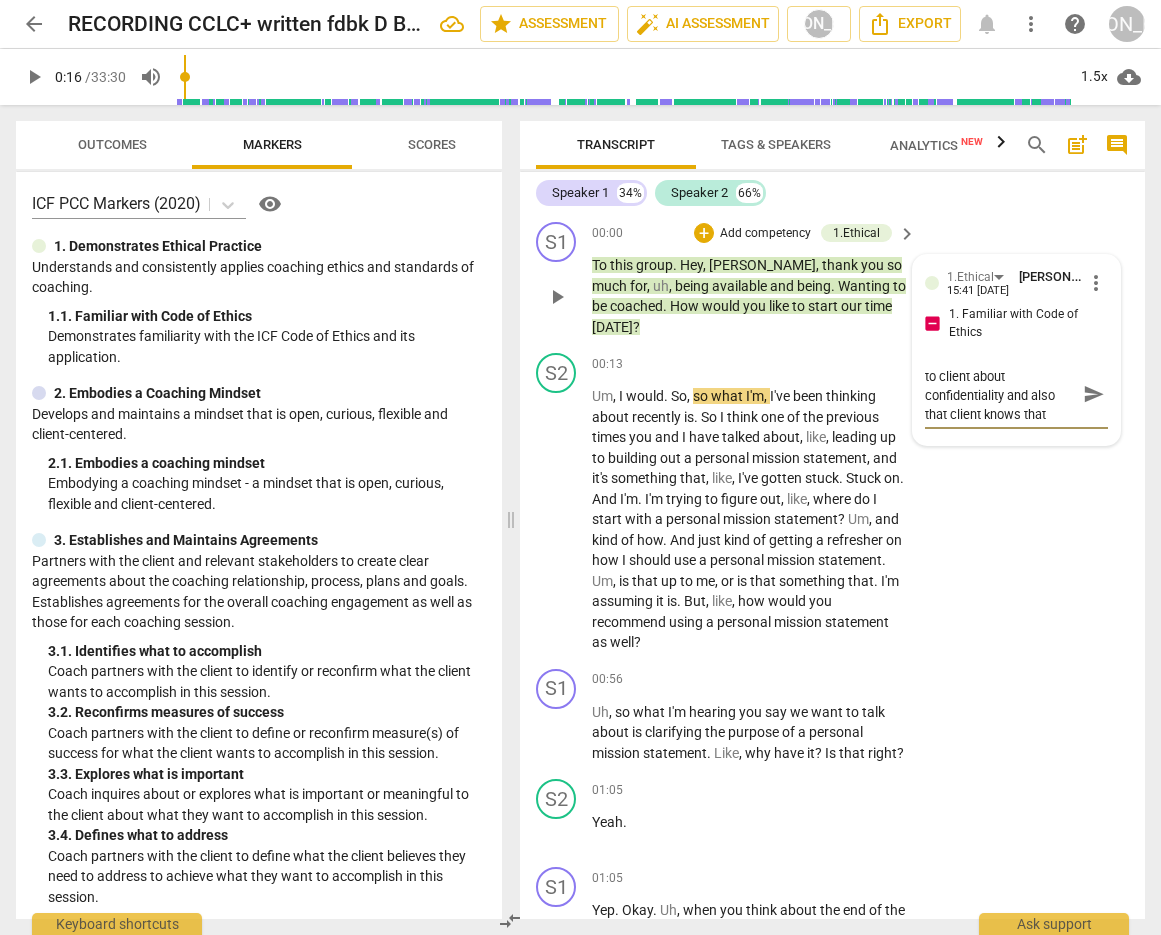 type on "You will want to mention to client about confidentiality and also that client knows that" 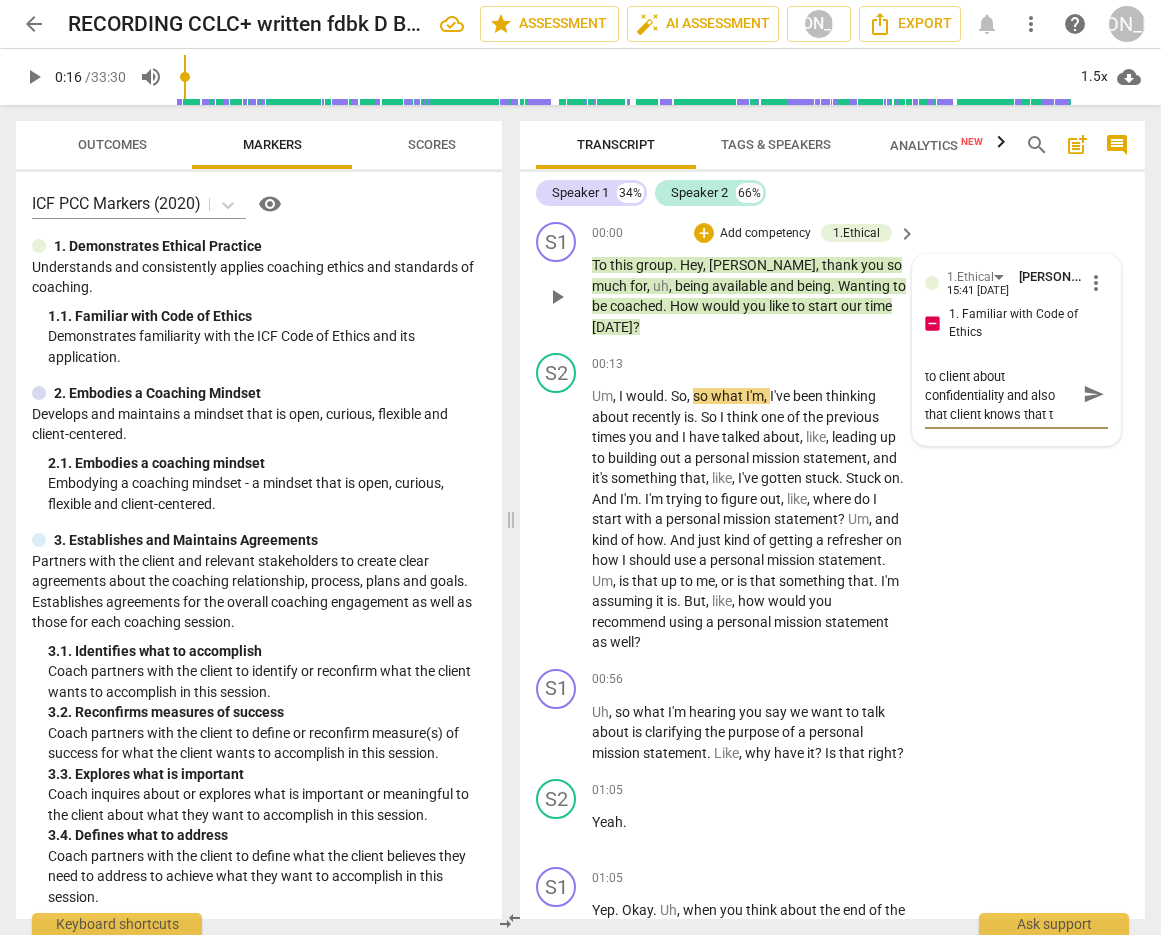 type on "You will want to mention to client about confidentiality and also that client knows that th" 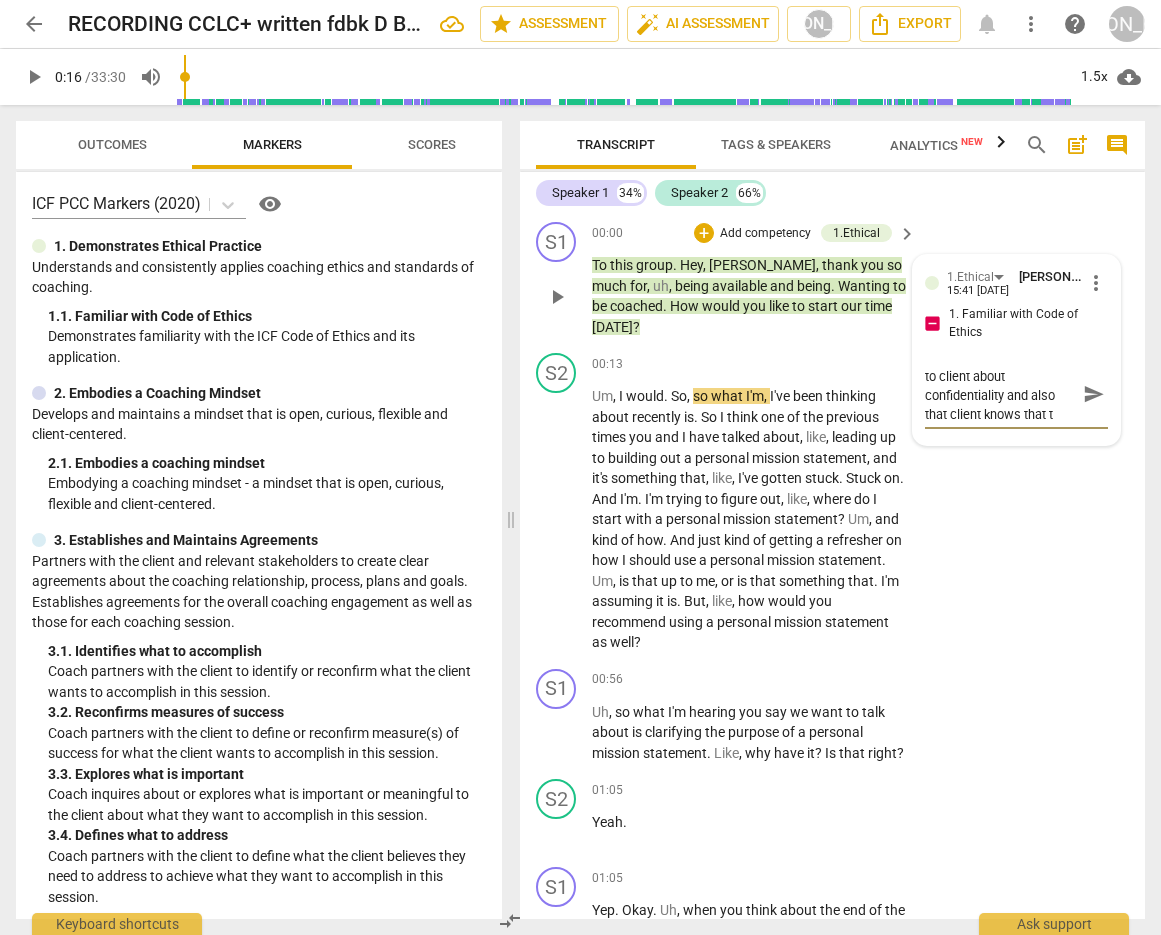 type on "You will want to mention to client about confidentiality and also that client knows that th" 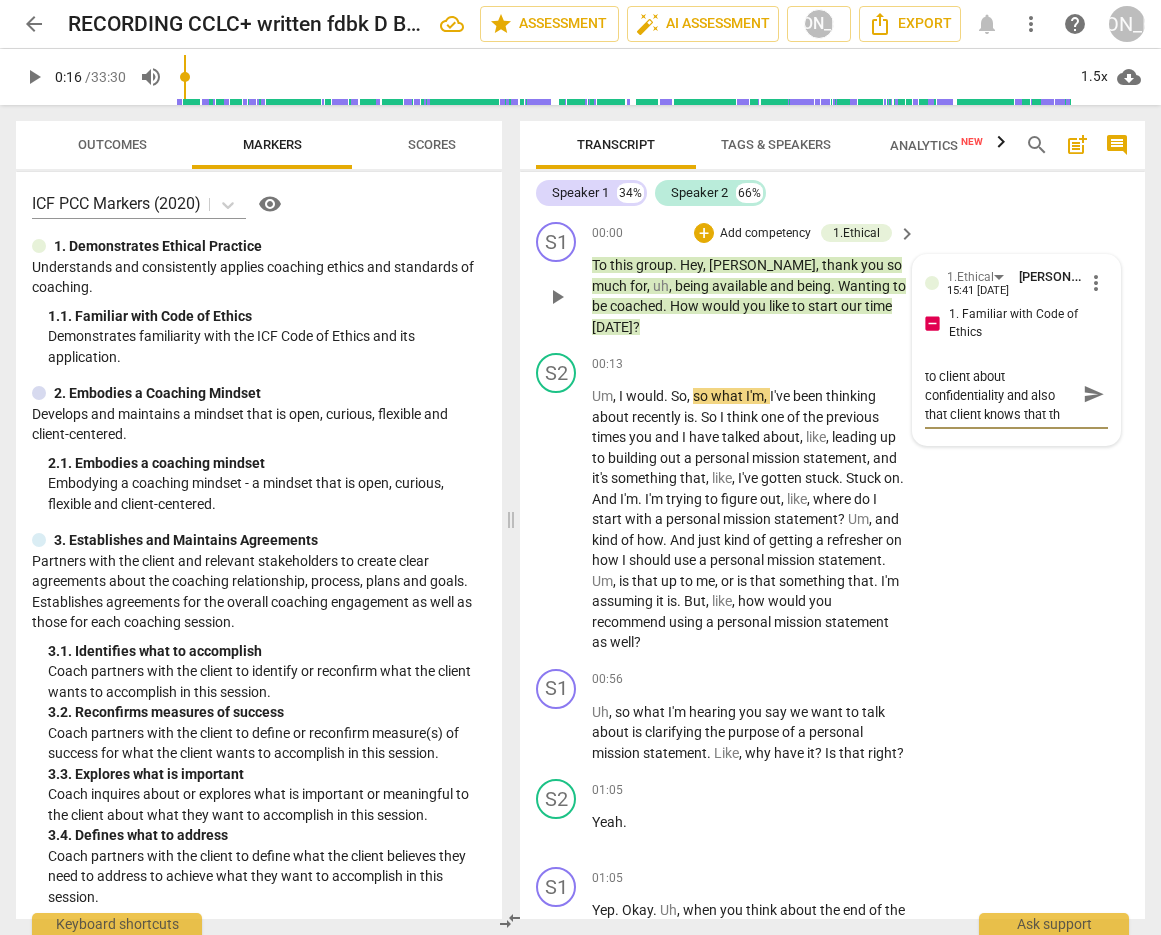 type on "You will want to mention to client about confidentiality and also that client knows that the" 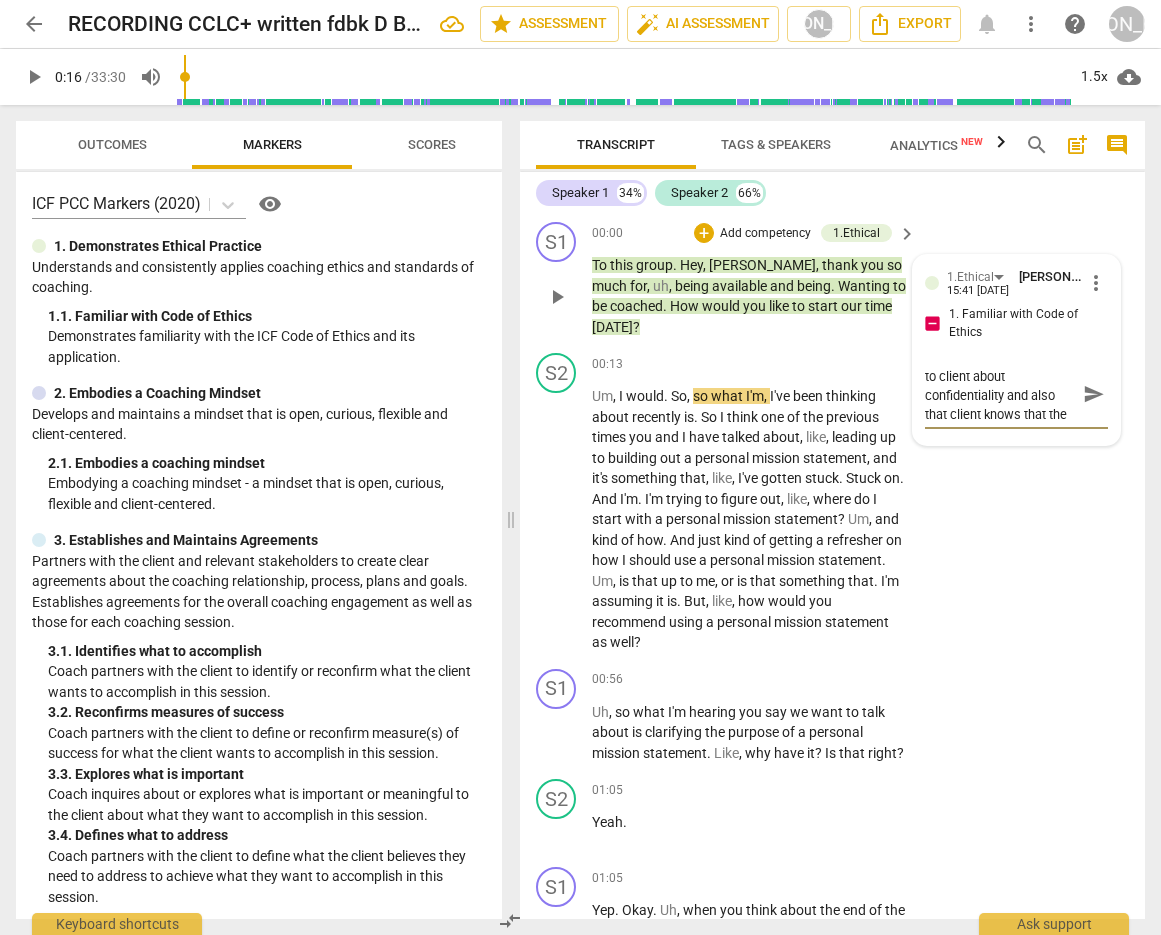 type on "You will want to mention to client about confidentiality and also that client knows that the" 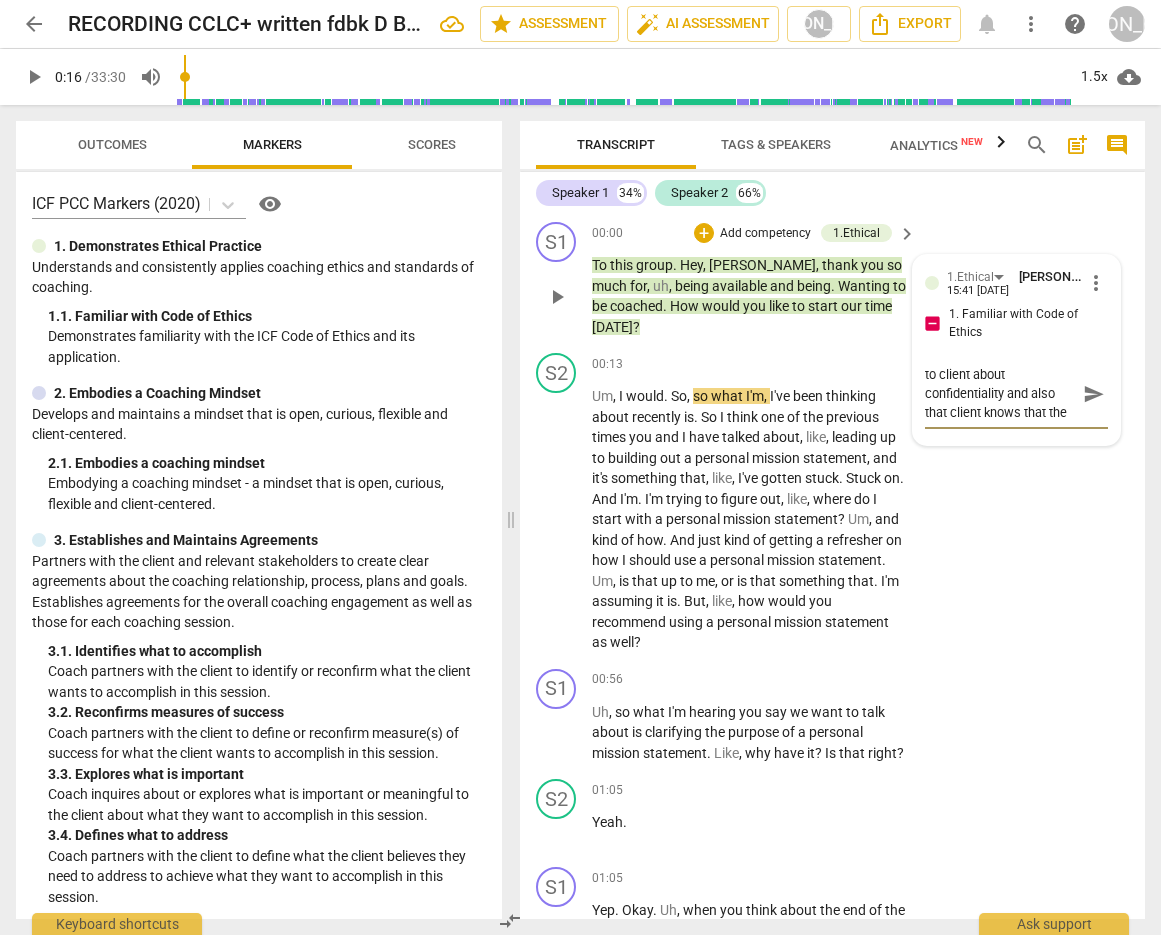 type on "You will want to mention to client about confidentiality and also that client knows that the c" 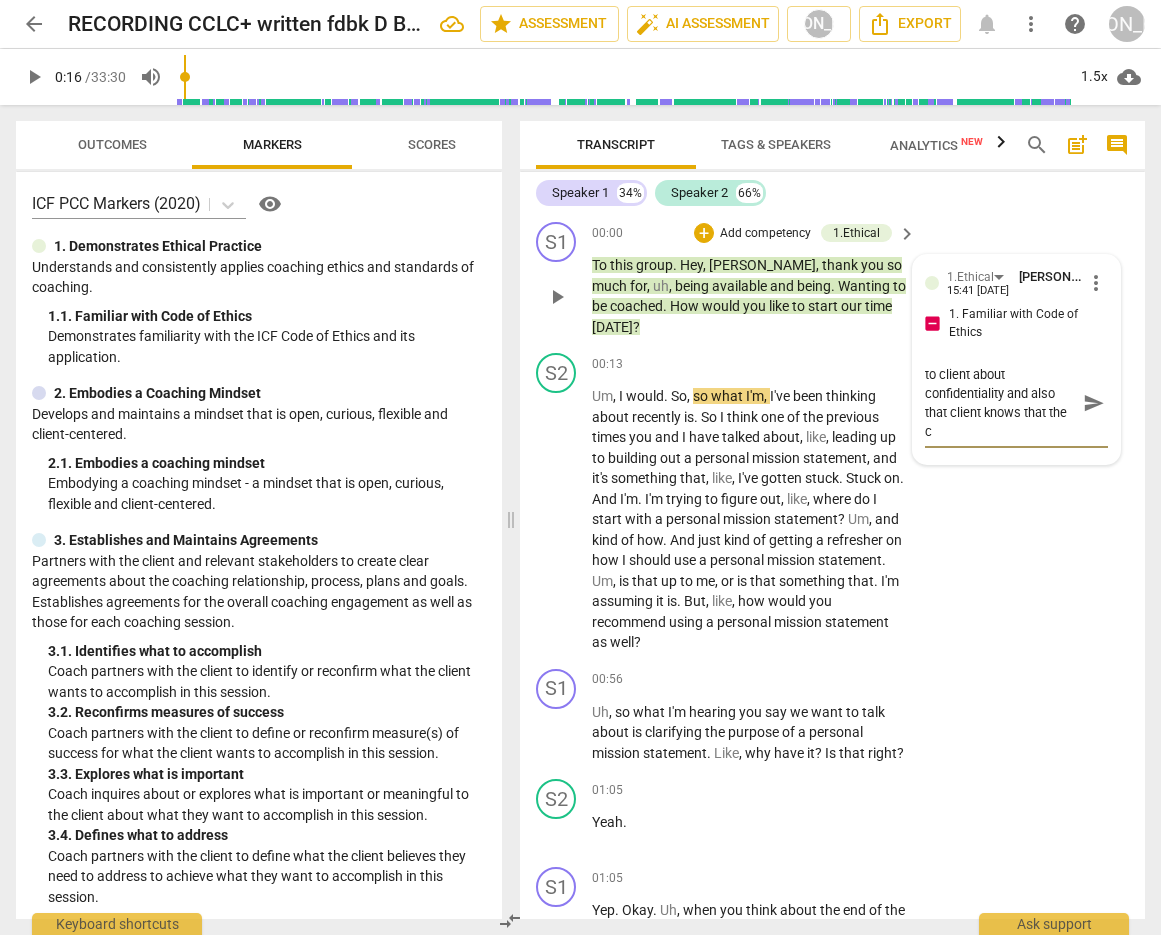 type on "You will want to mention to client about confidentiality and also that client knows that the co" 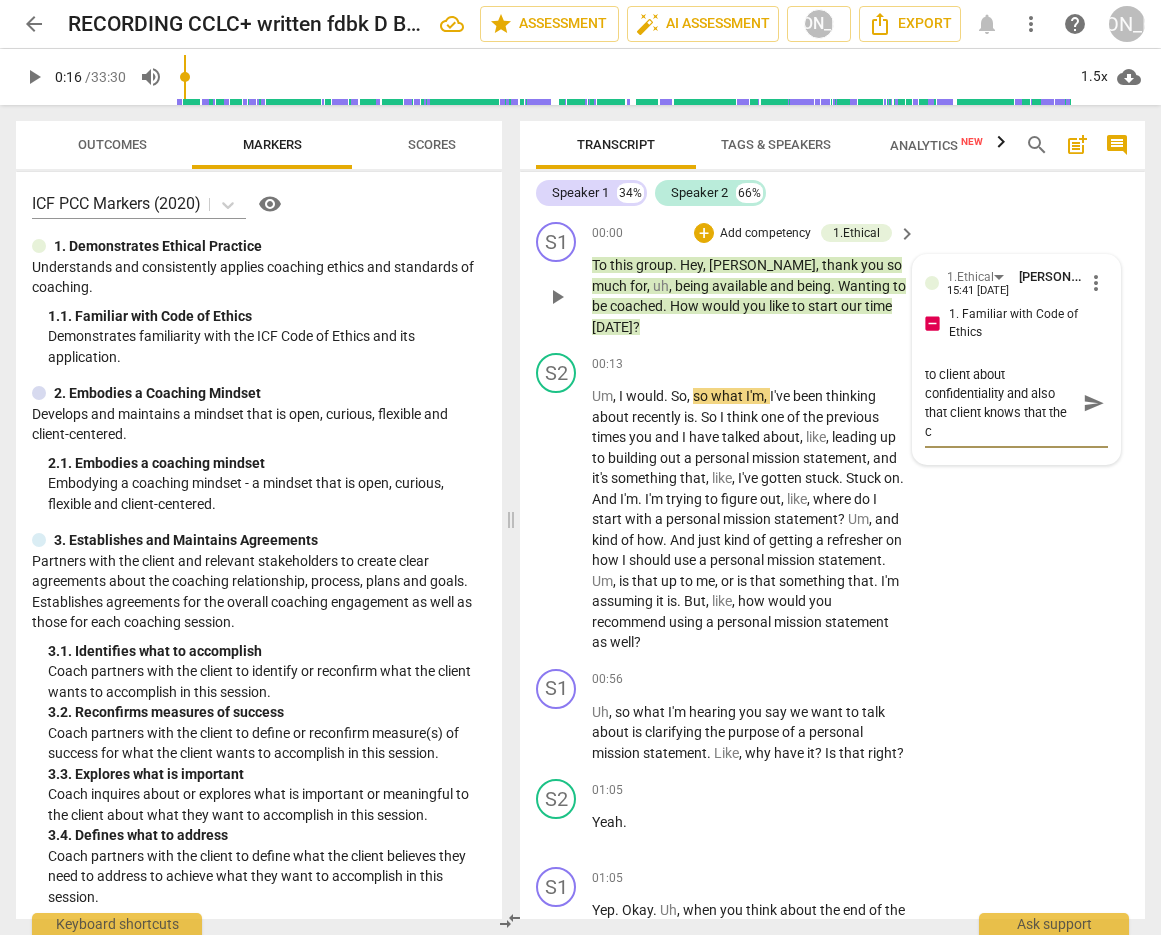type on "You will want to mention to client about confidentiality and also that client knows that the co" 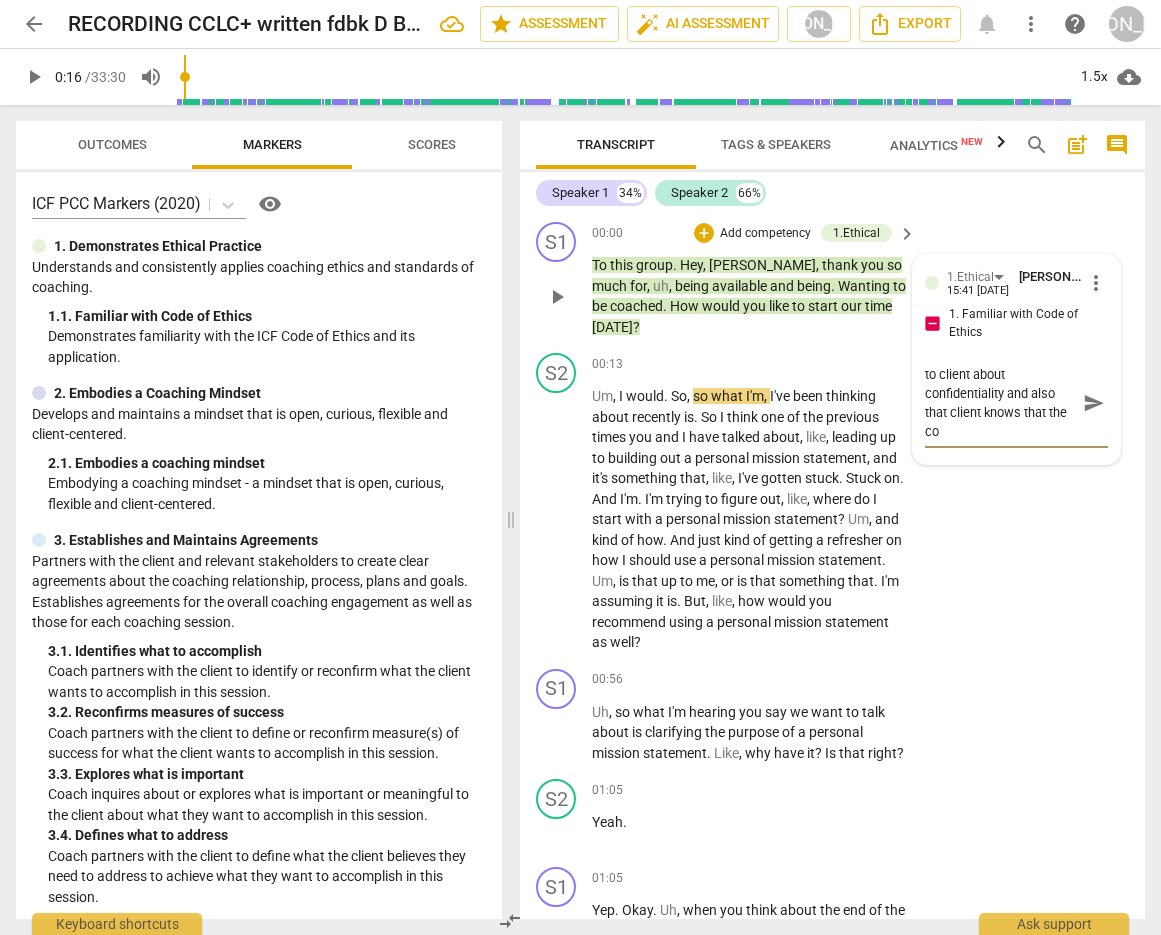 type on "You will want to mention to client about confidentiality and also that client knows that the con" 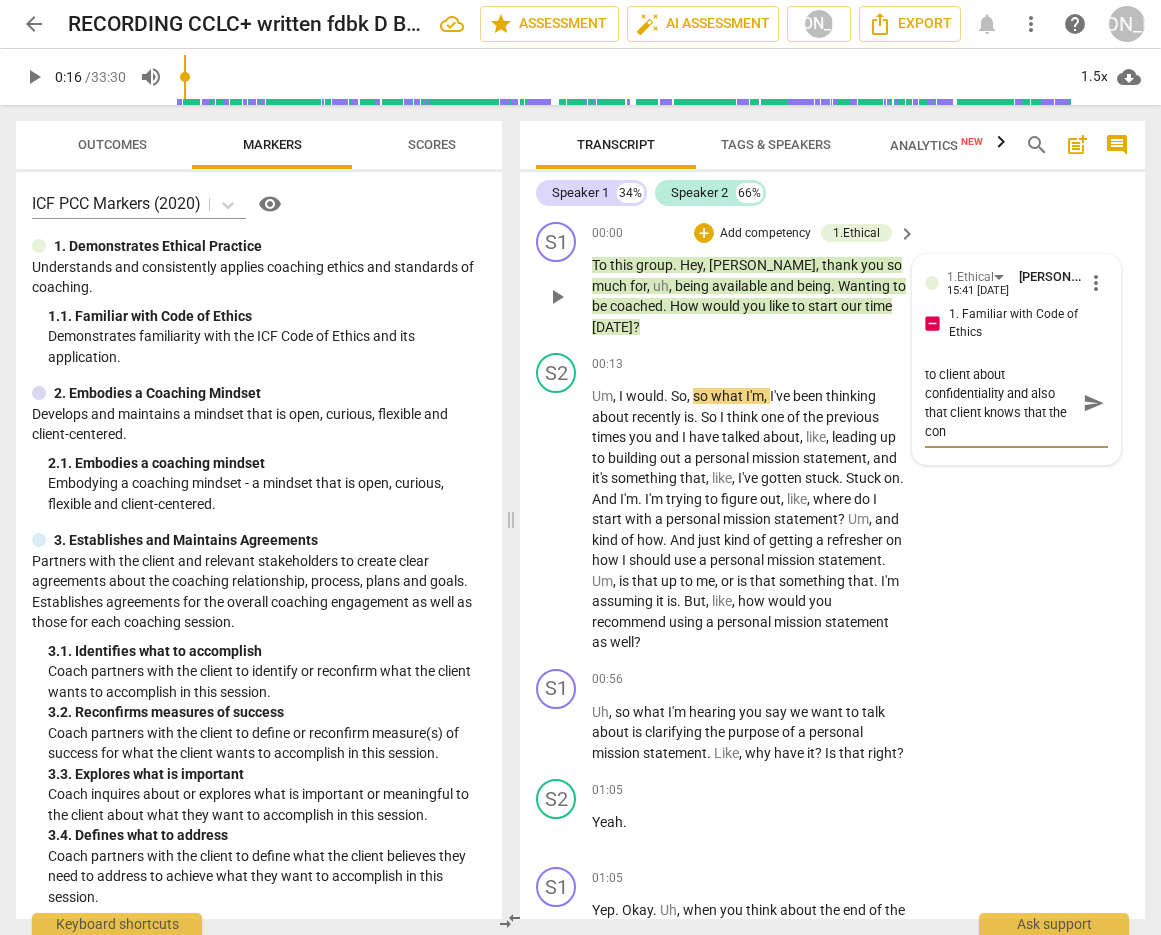 type 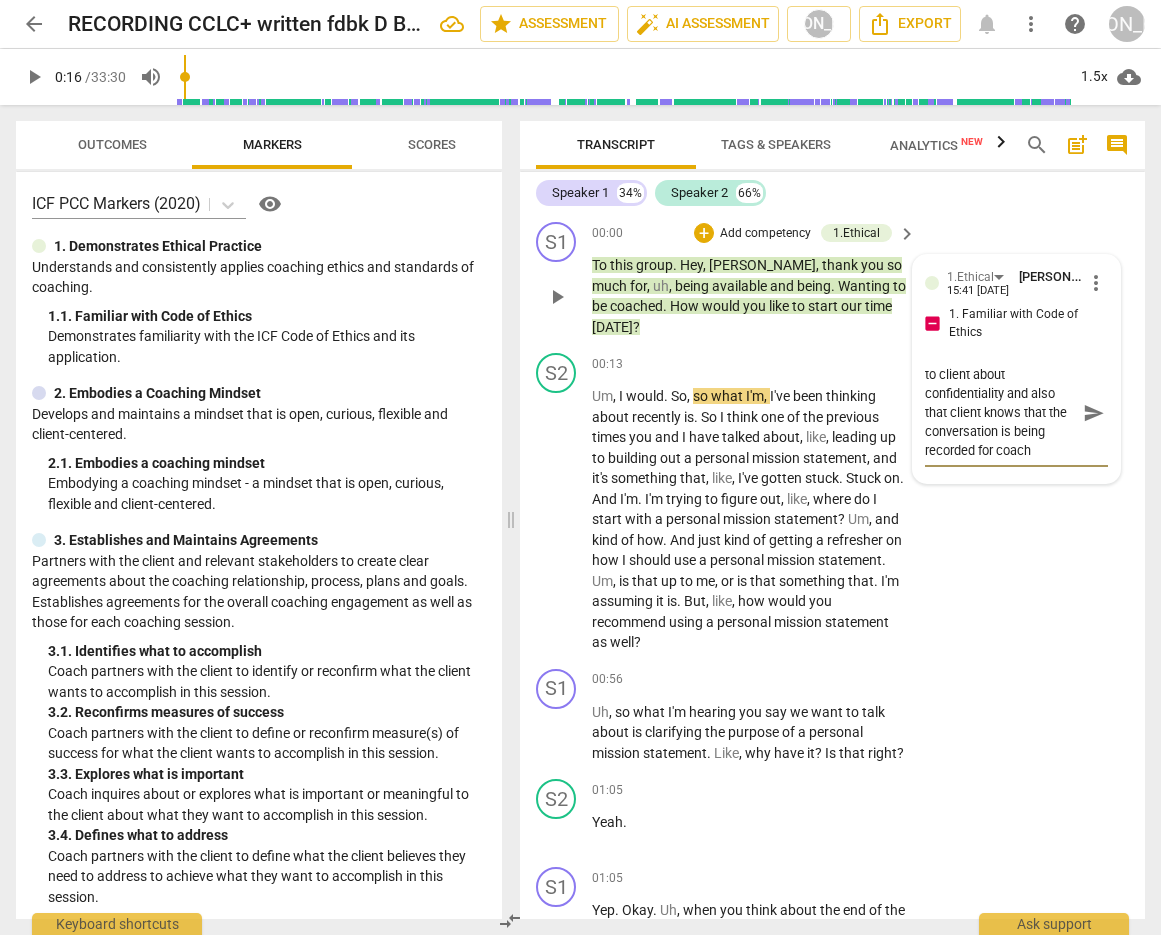 scroll, scrollTop: 36, scrollLeft: 0, axis: vertical 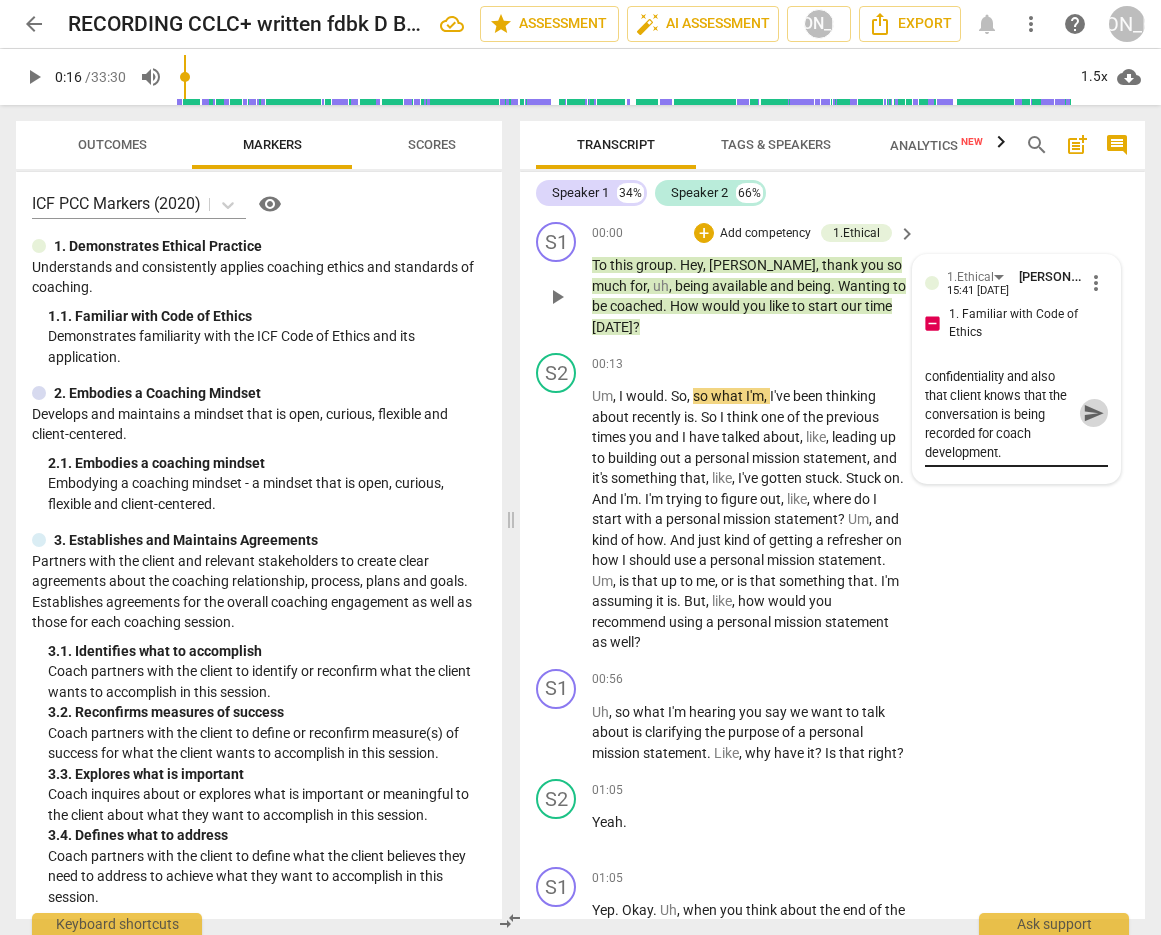 click on "send" at bounding box center [1094, 413] 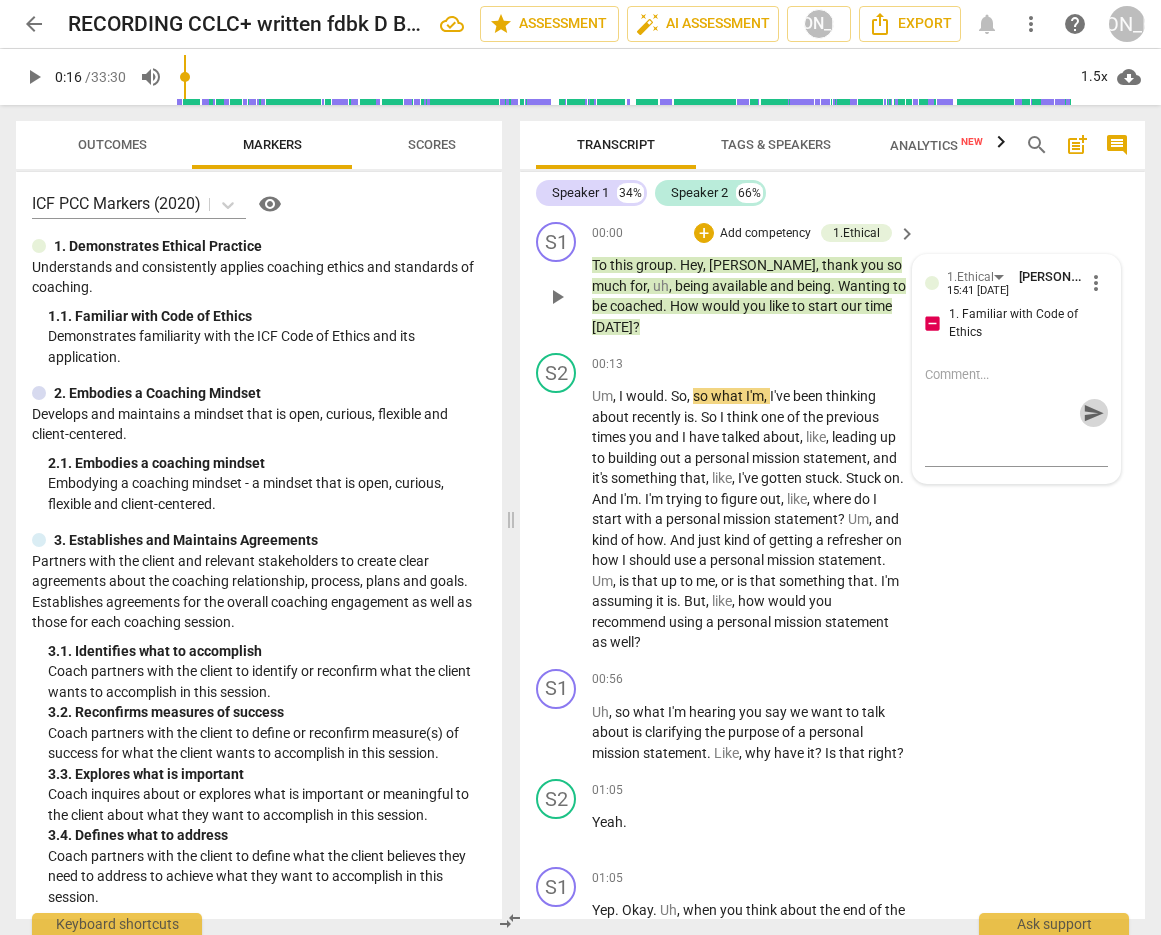 scroll, scrollTop: 0, scrollLeft: 0, axis: both 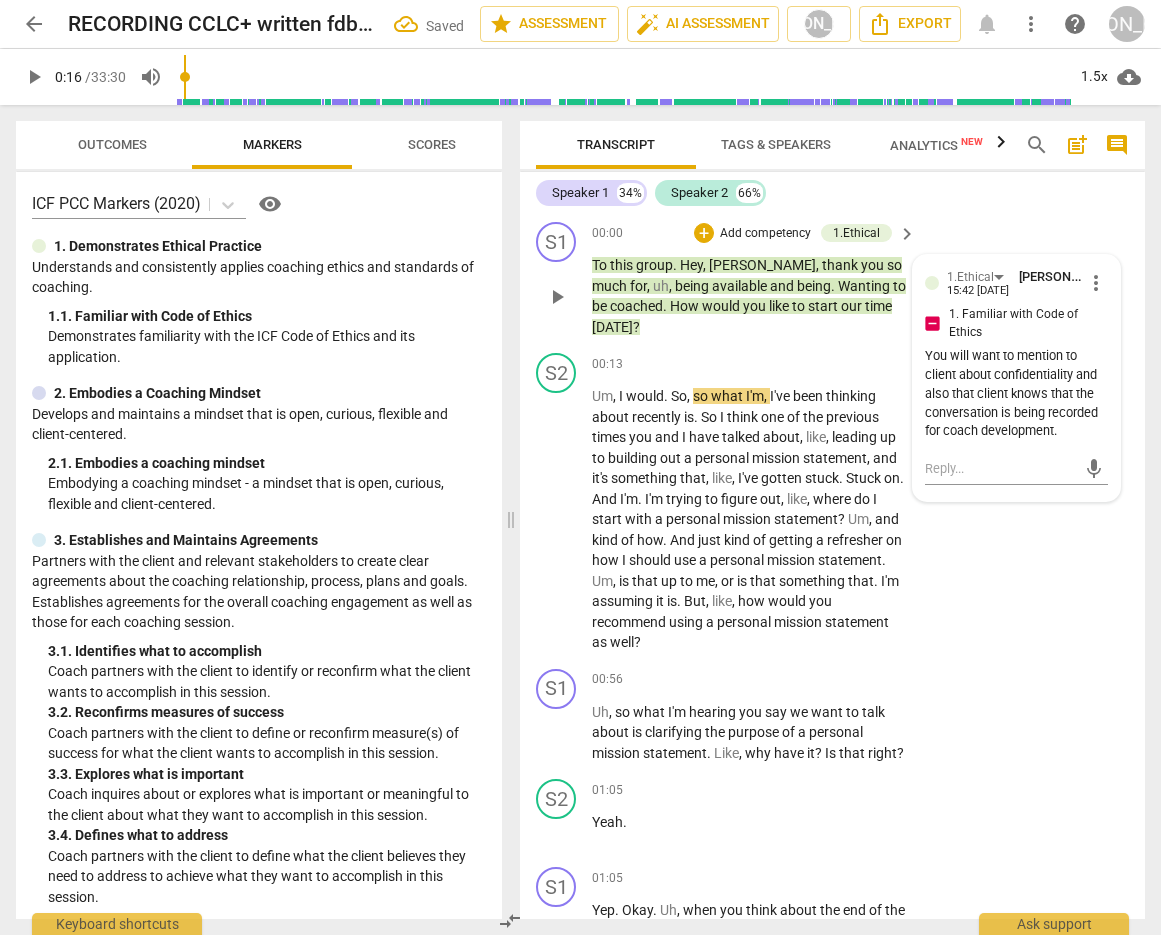 click on "Add competency" at bounding box center (765, 234) 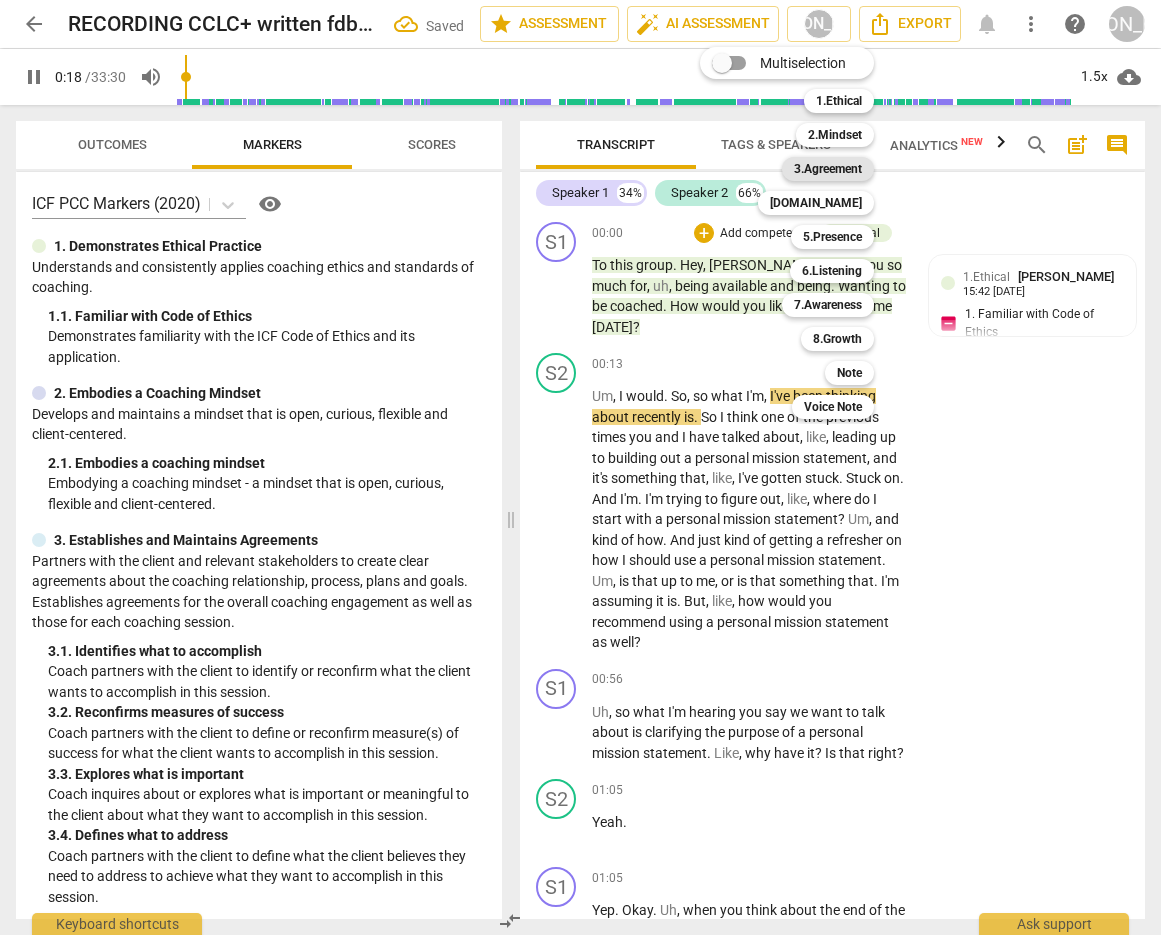 click on "3.Agreement" at bounding box center [828, 169] 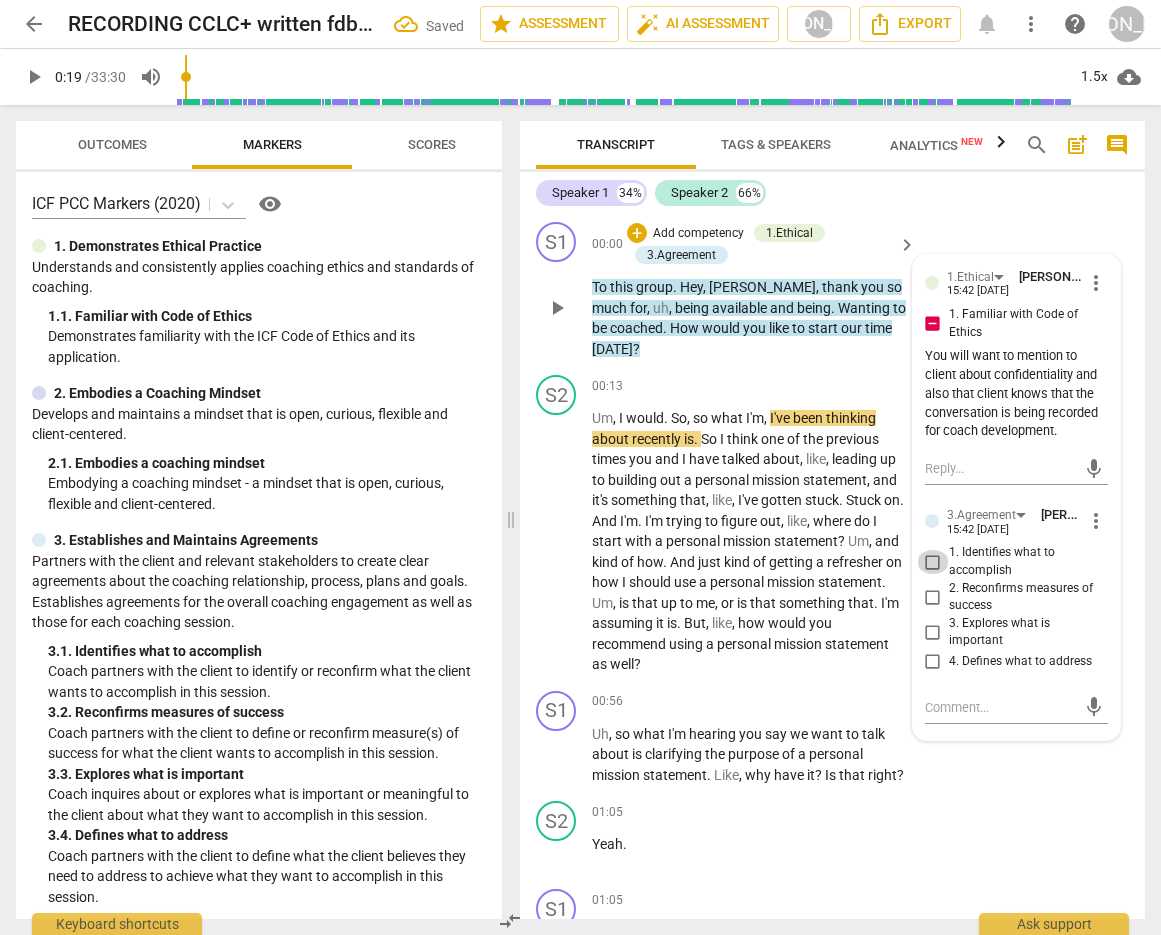 drag, startPoint x: 926, startPoint y: 557, endPoint x: 930, endPoint y: 599, distance: 42.190044 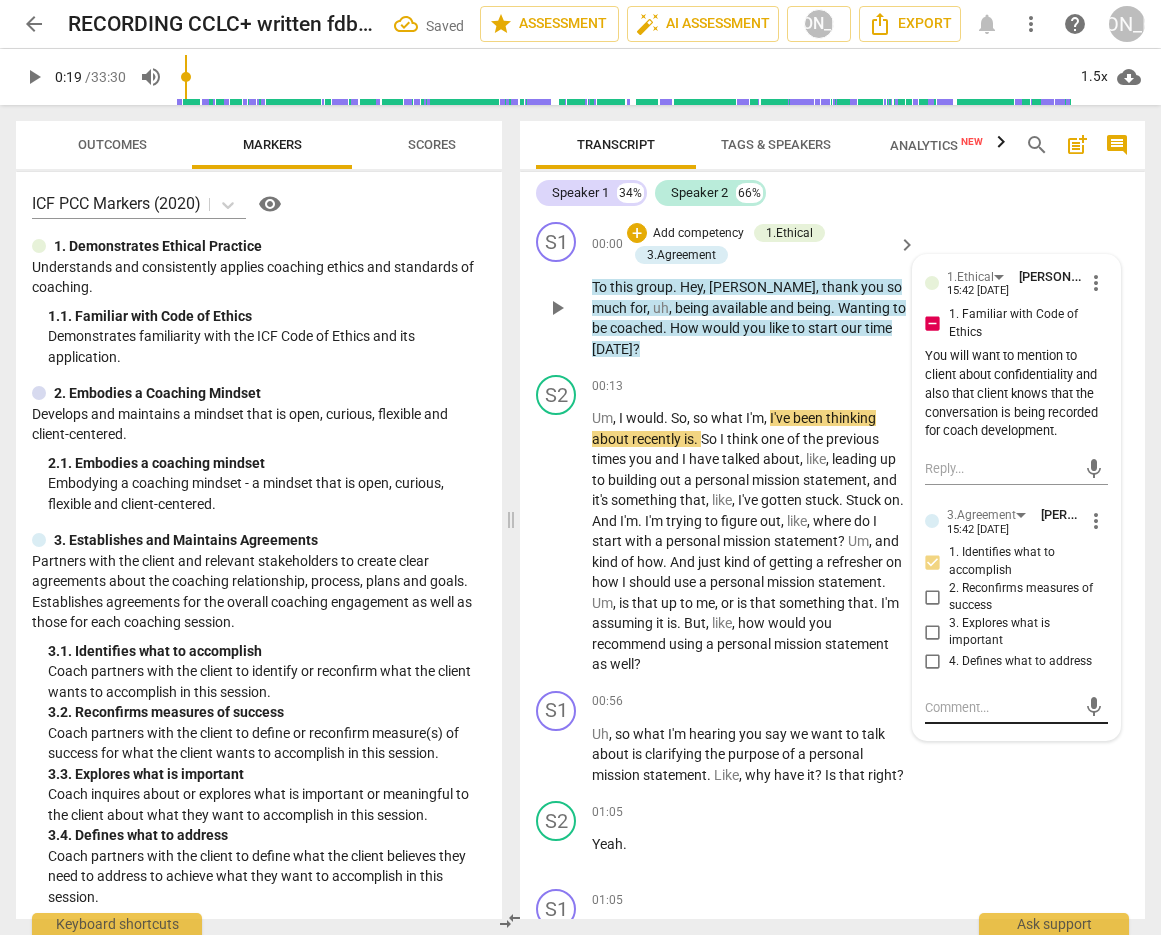 drag, startPoint x: 957, startPoint y: 717, endPoint x: 969, endPoint y: 712, distance: 13 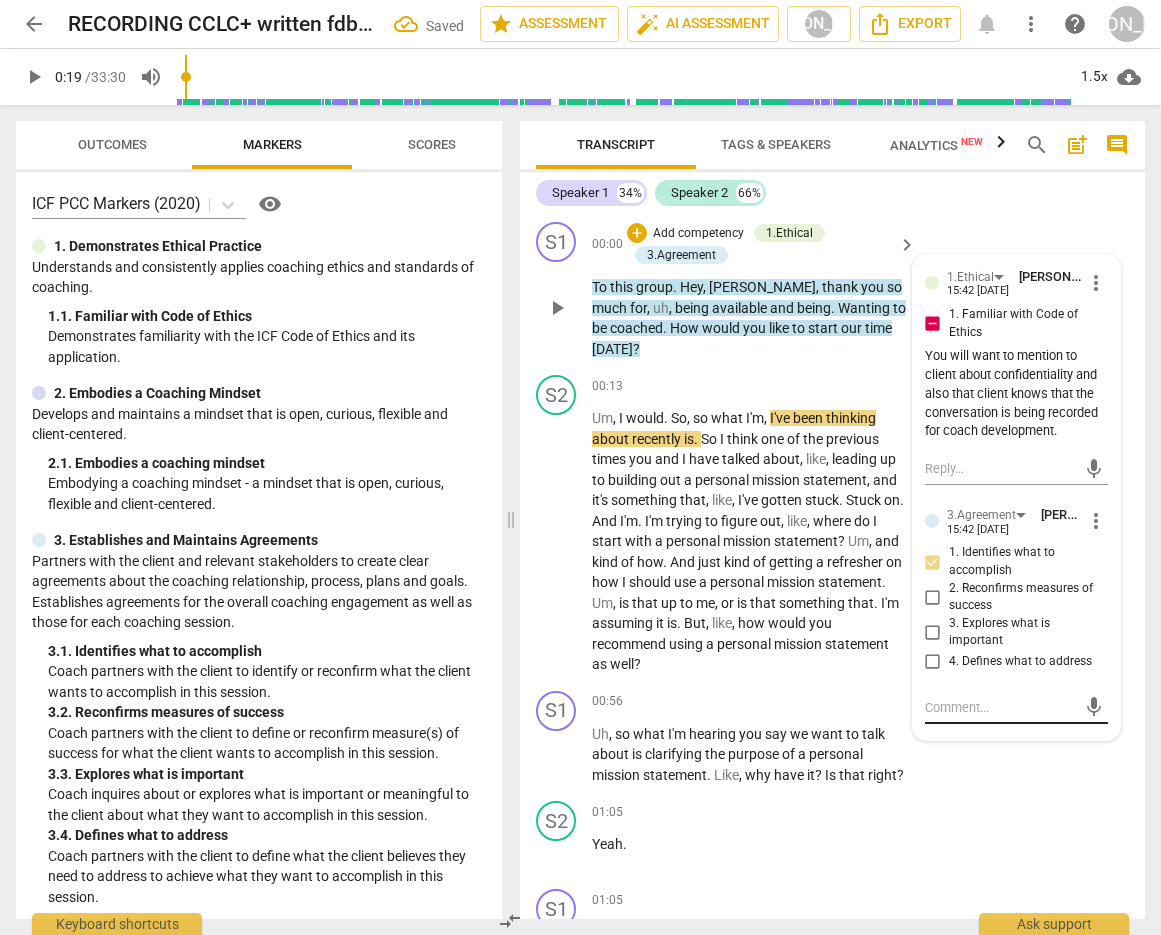 click at bounding box center [1000, 707] 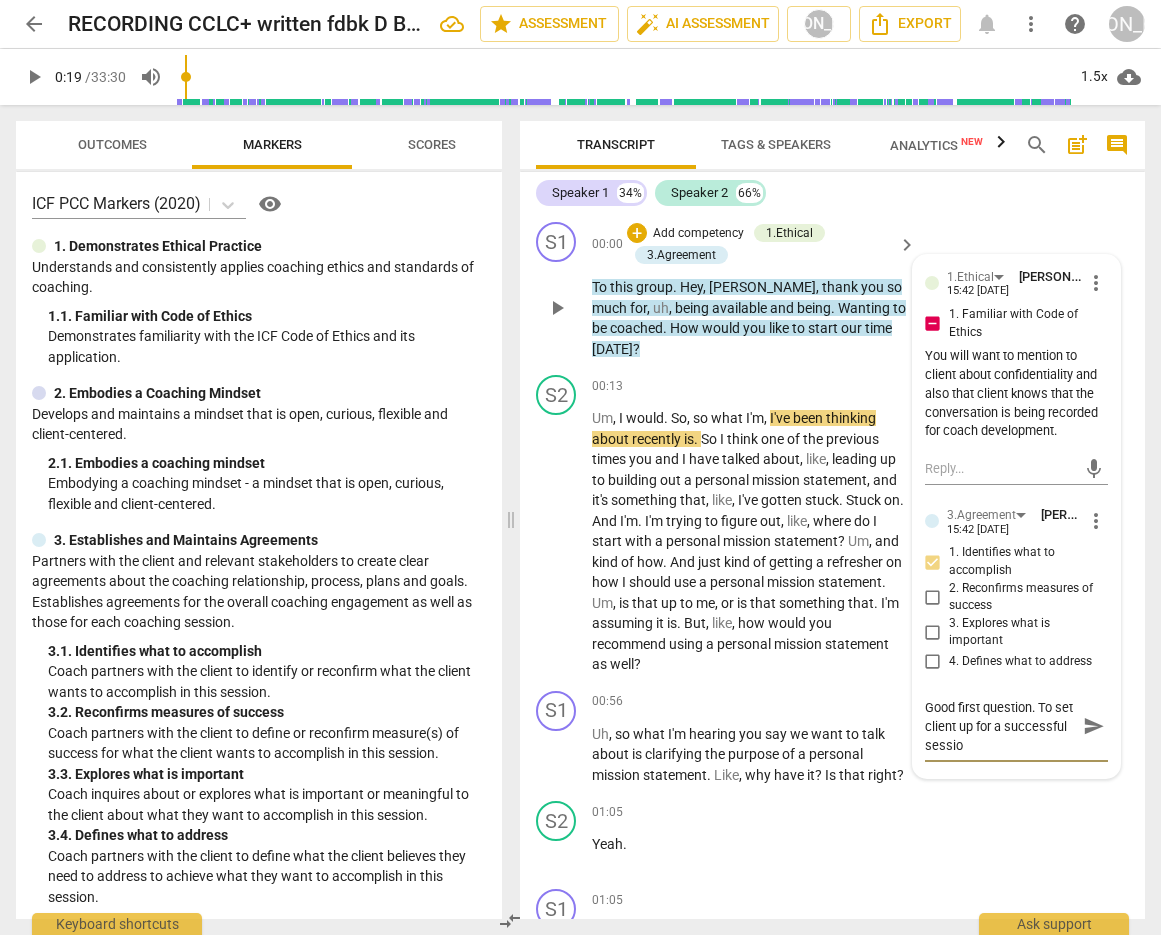 scroll, scrollTop: 0, scrollLeft: 0, axis: both 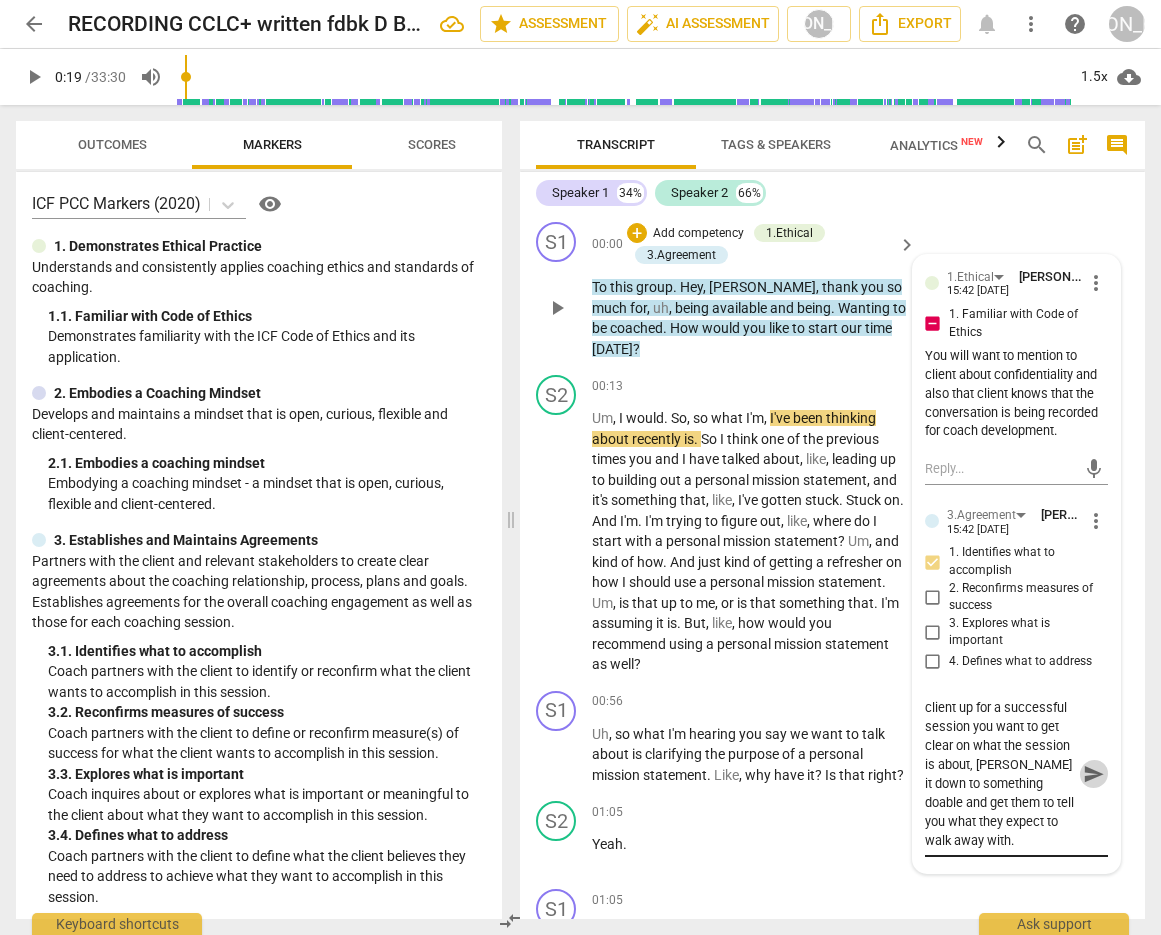 click on "send" at bounding box center [1094, 774] 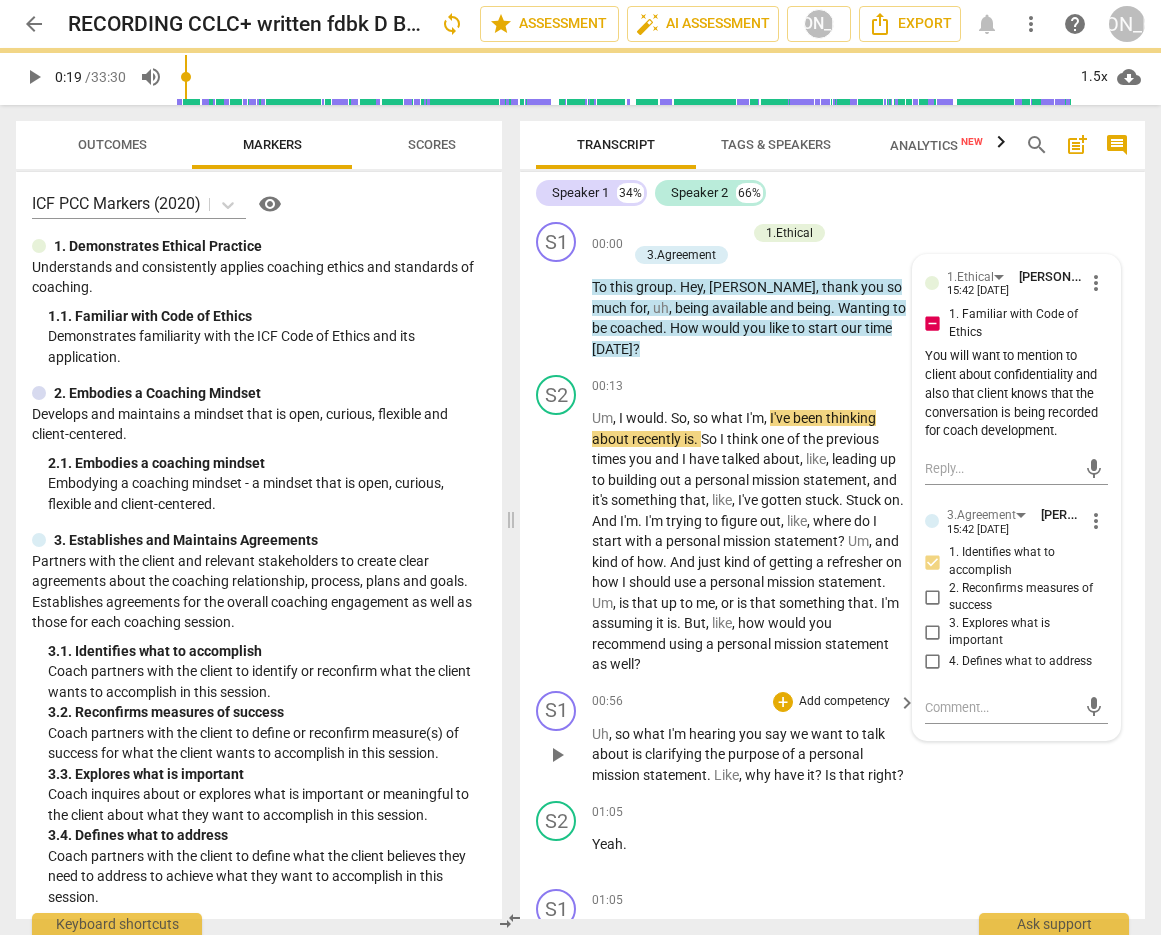 scroll, scrollTop: 0, scrollLeft: 0, axis: both 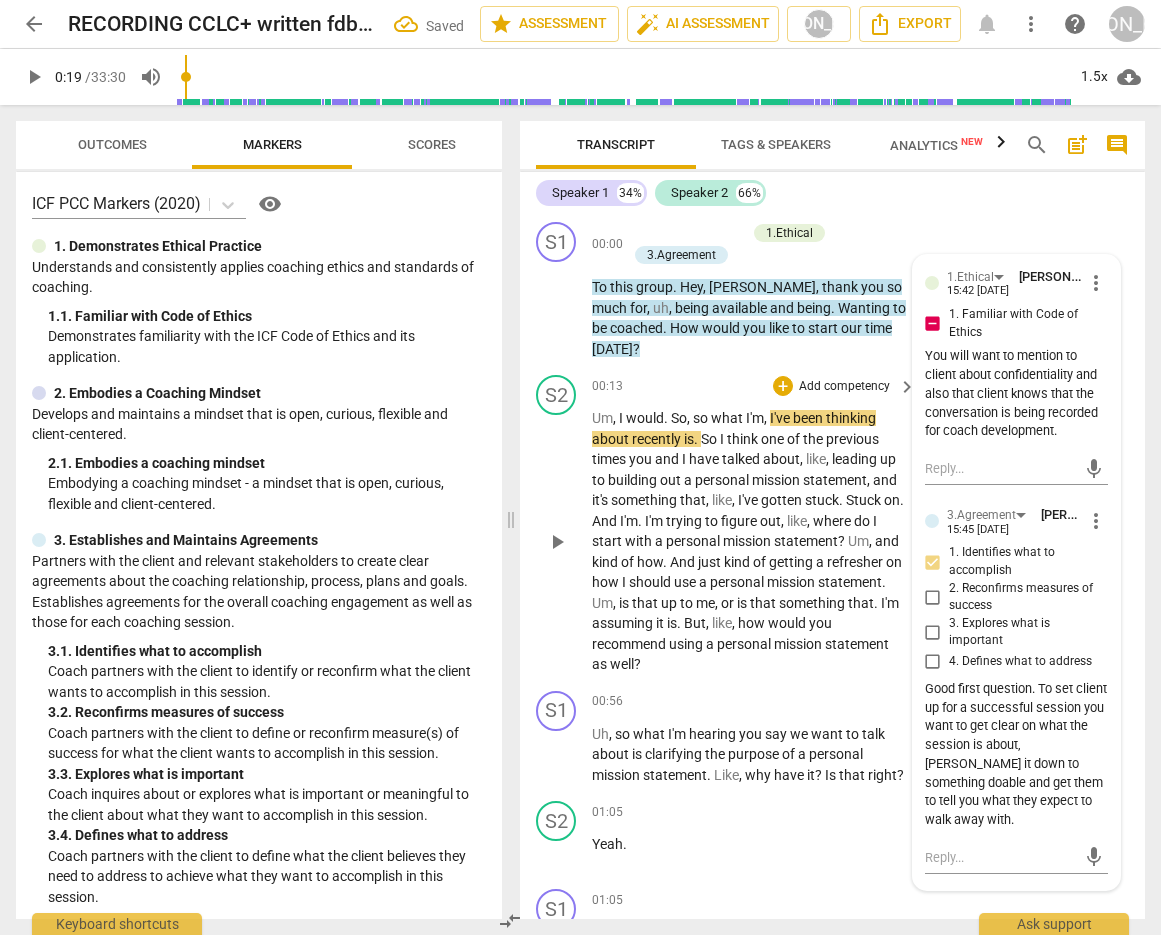 click on "play_arrow" at bounding box center (557, 542) 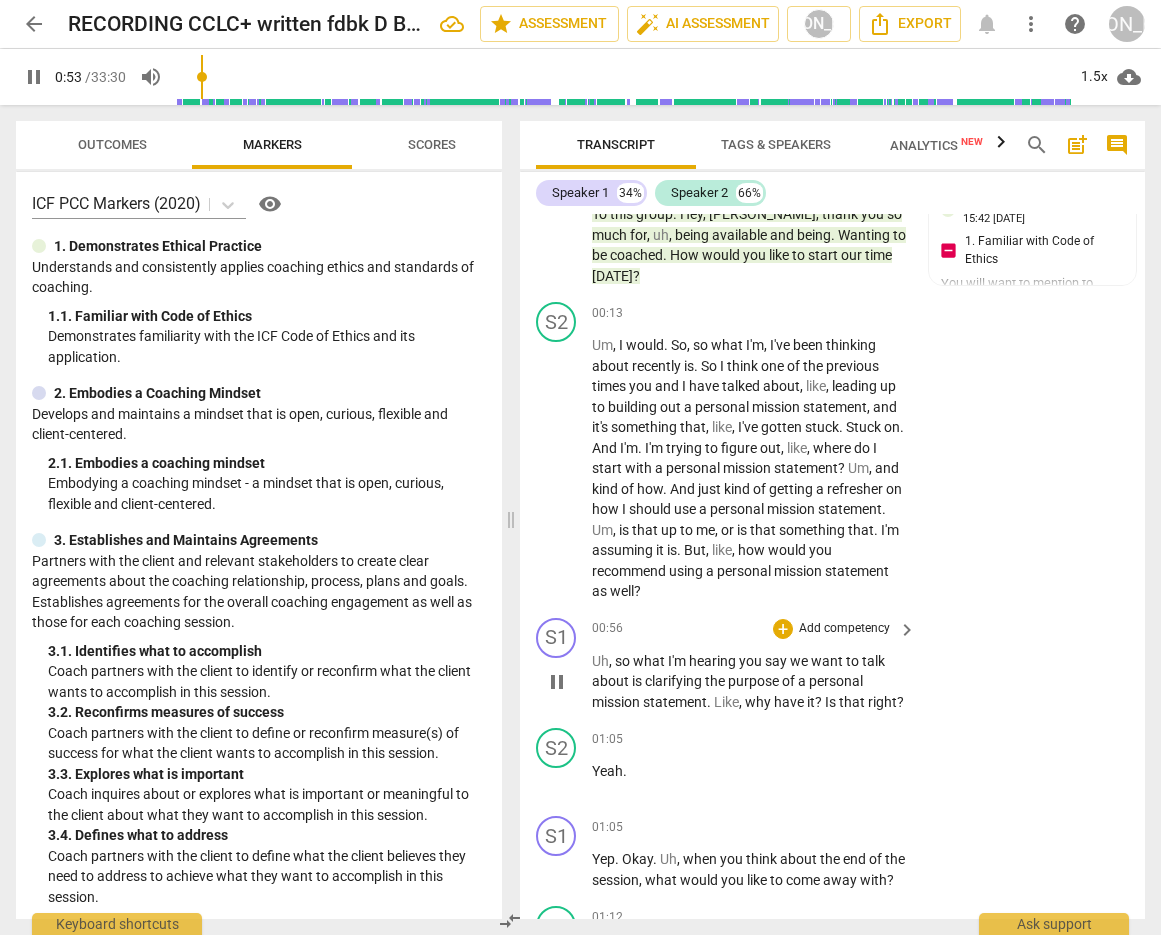 scroll, scrollTop: 134, scrollLeft: 0, axis: vertical 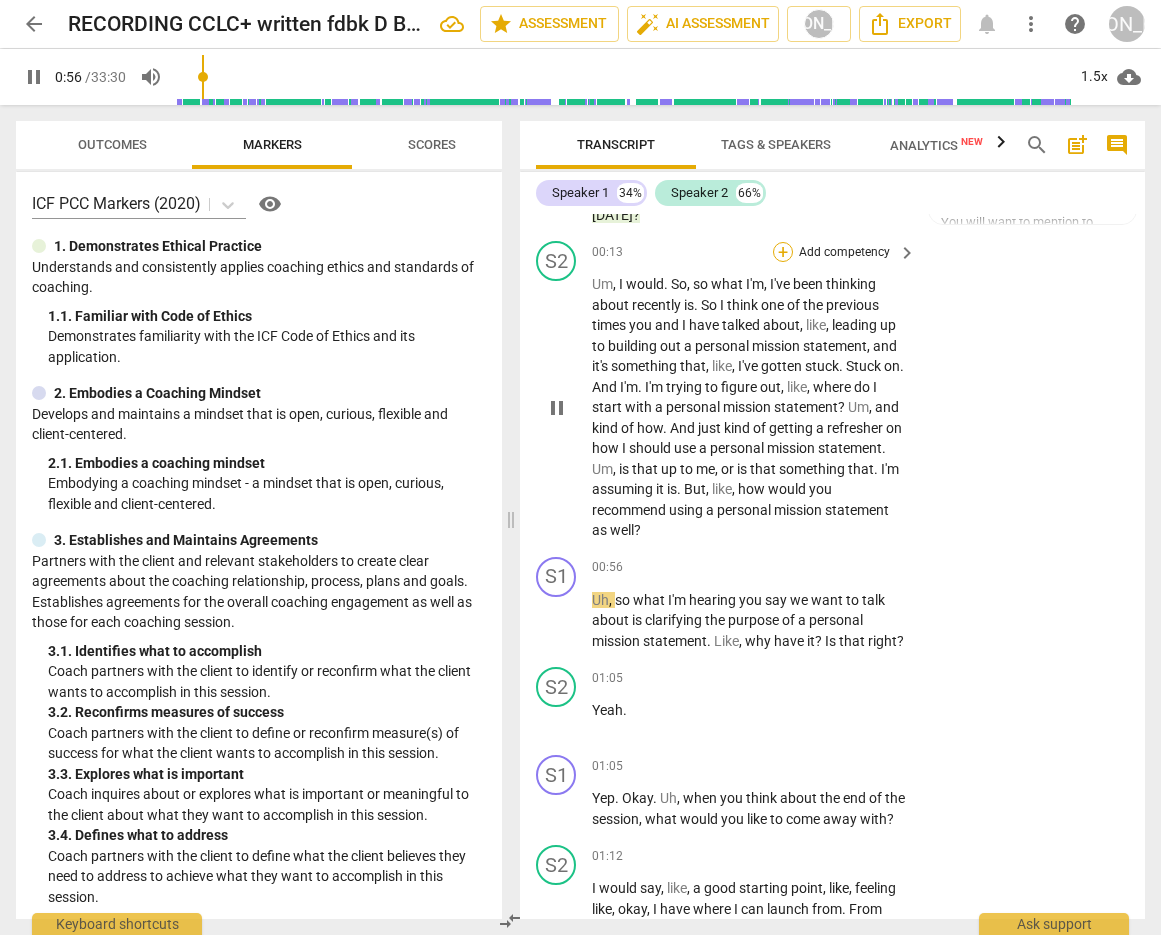 click on "+" at bounding box center [783, 252] 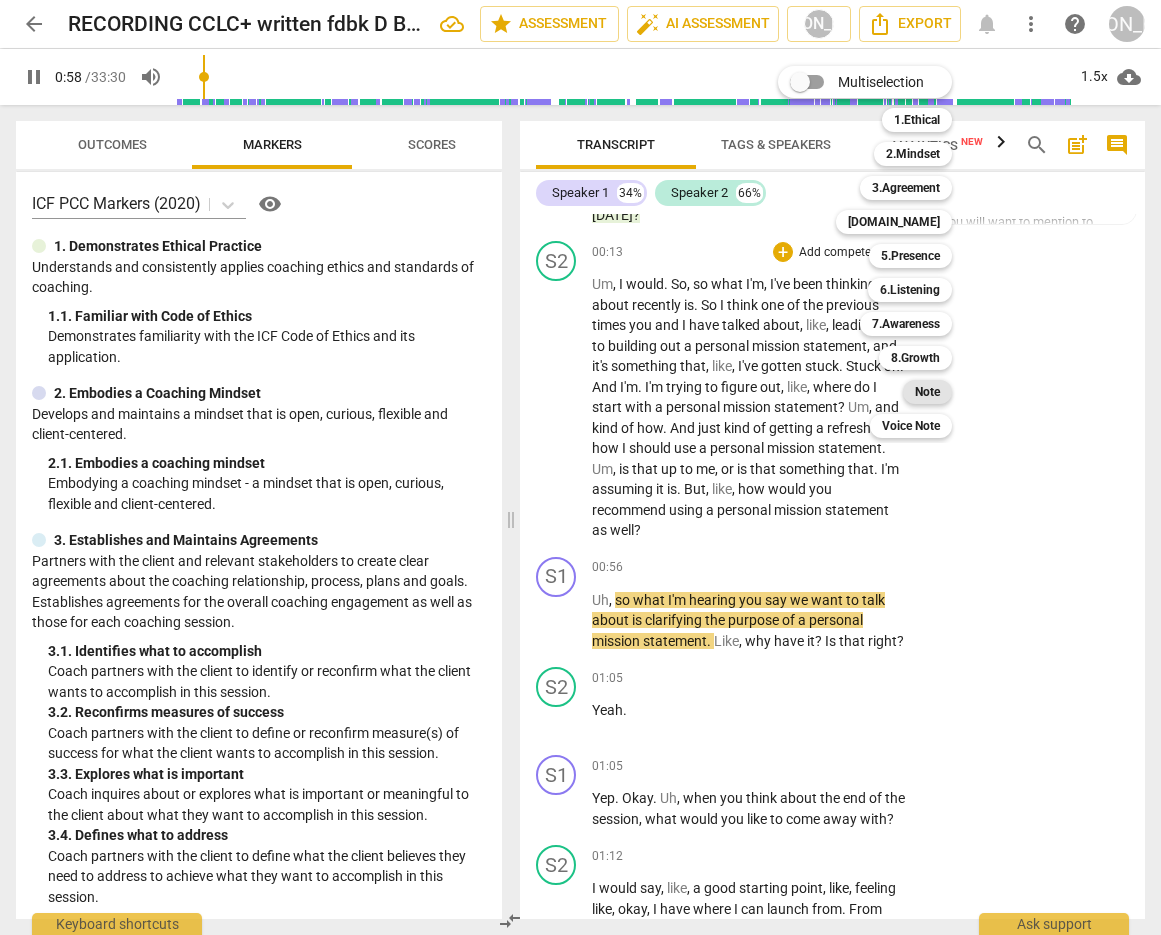 click on "Note" at bounding box center (927, 392) 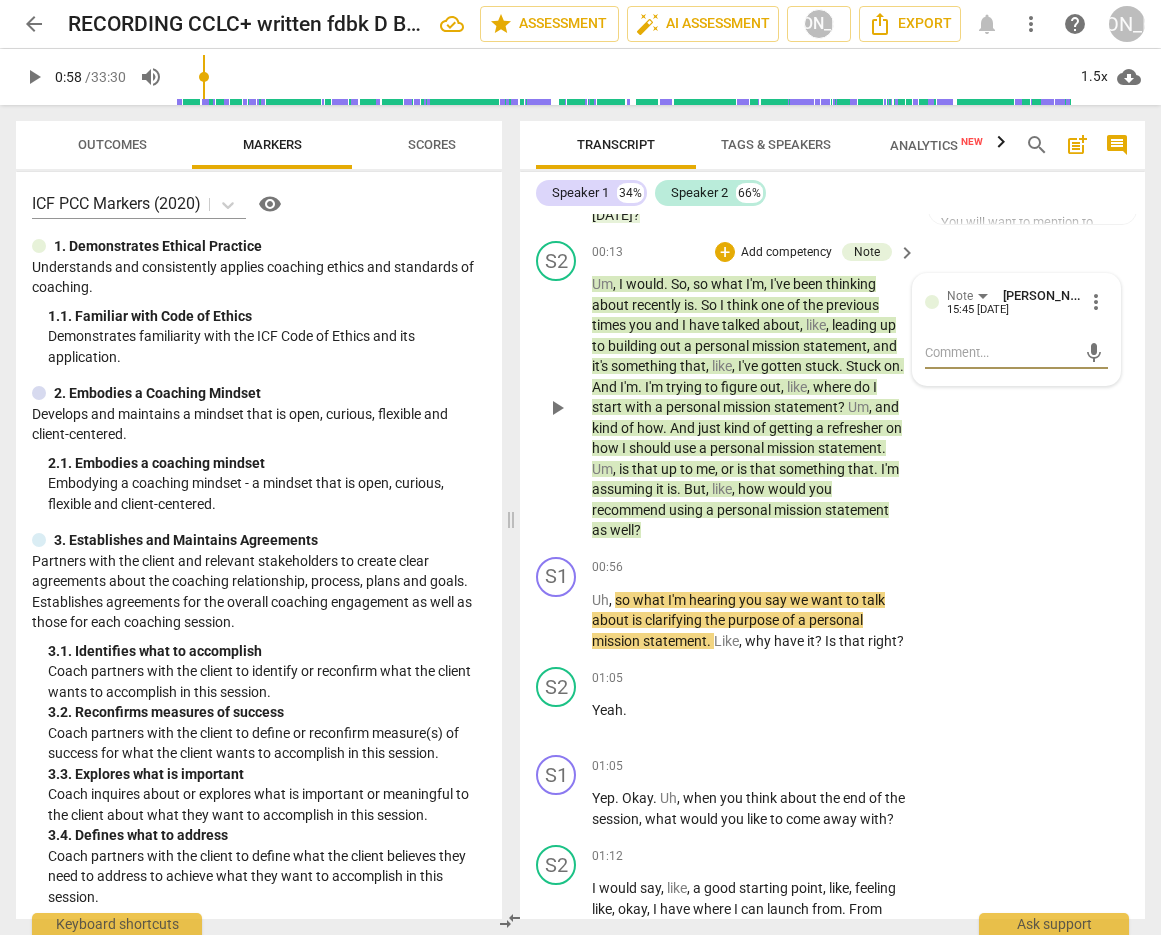 click at bounding box center [1000, 352] 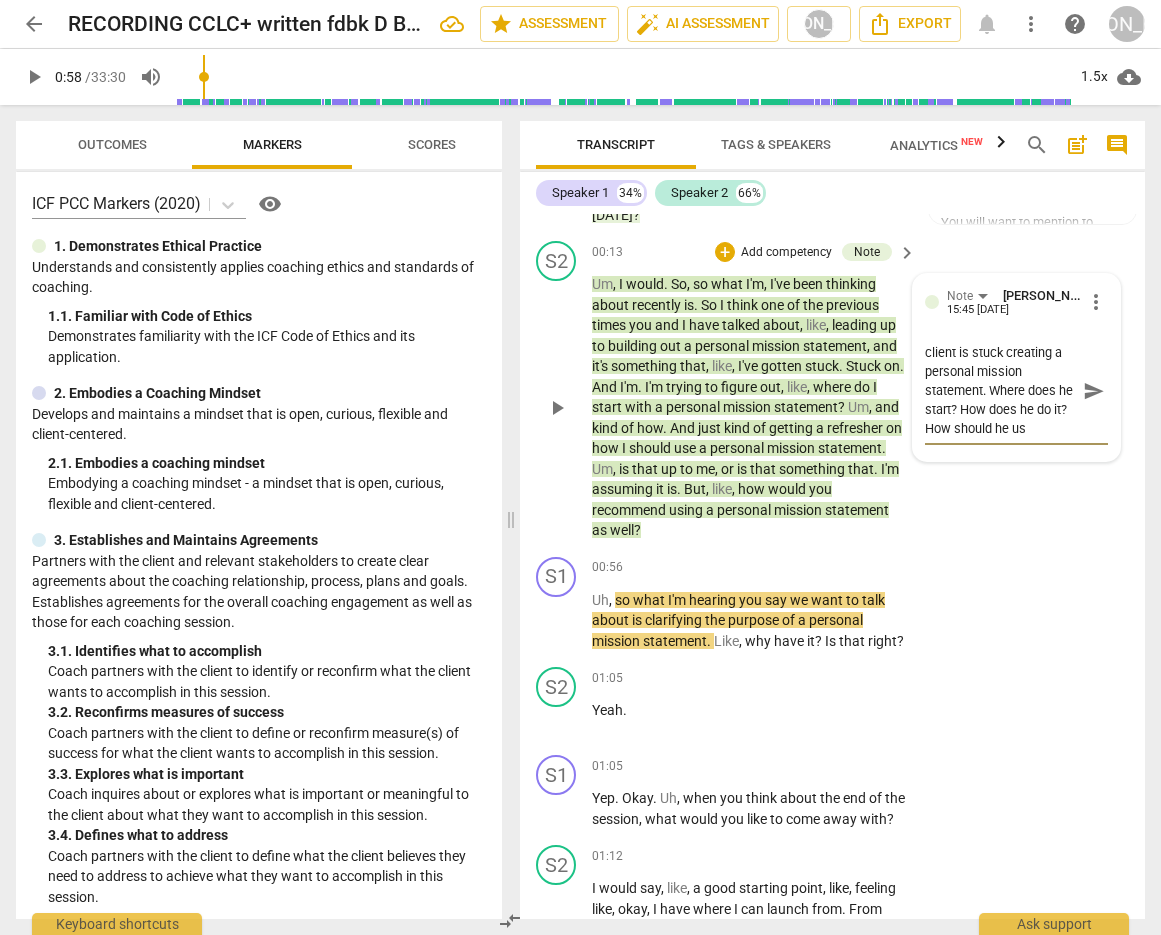 scroll, scrollTop: 0, scrollLeft: 0, axis: both 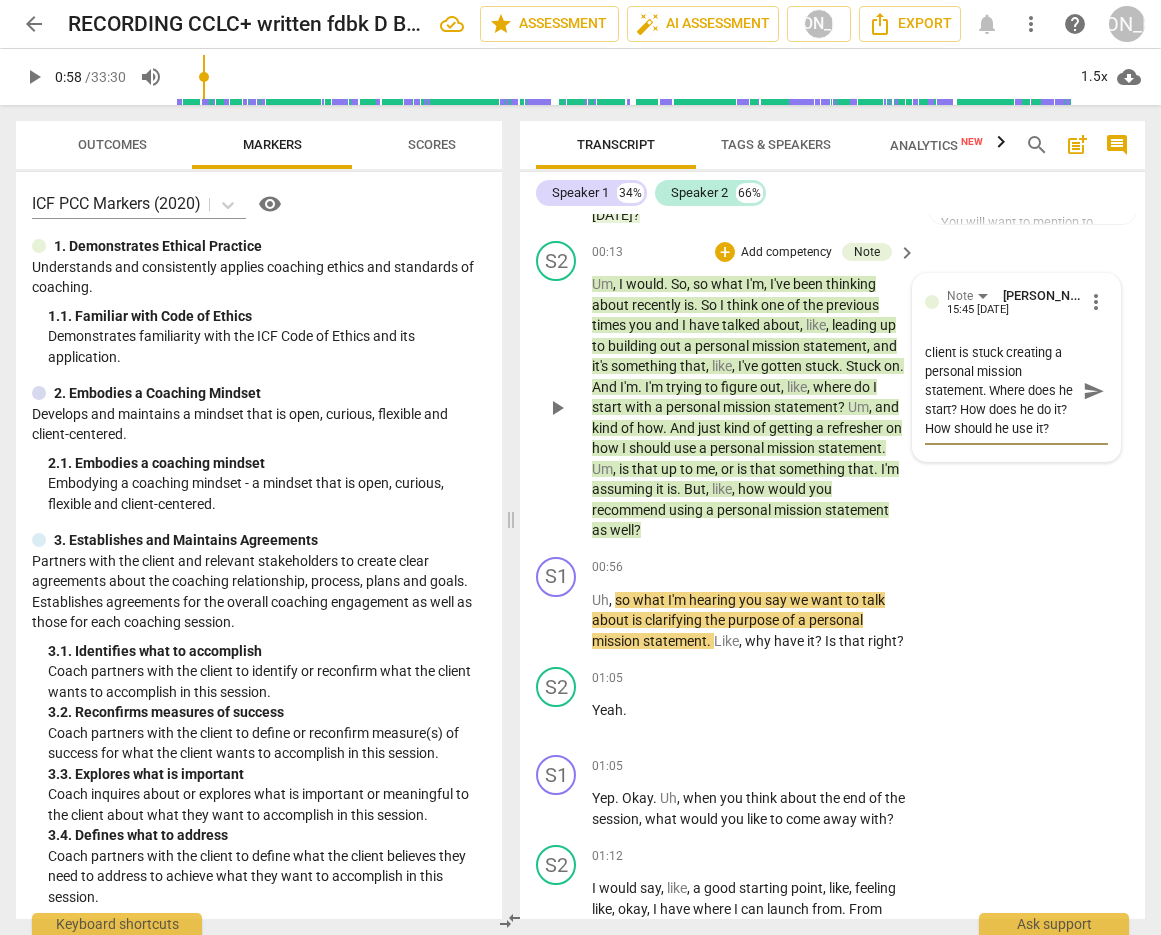 click on "send" at bounding box center [1094, 391] 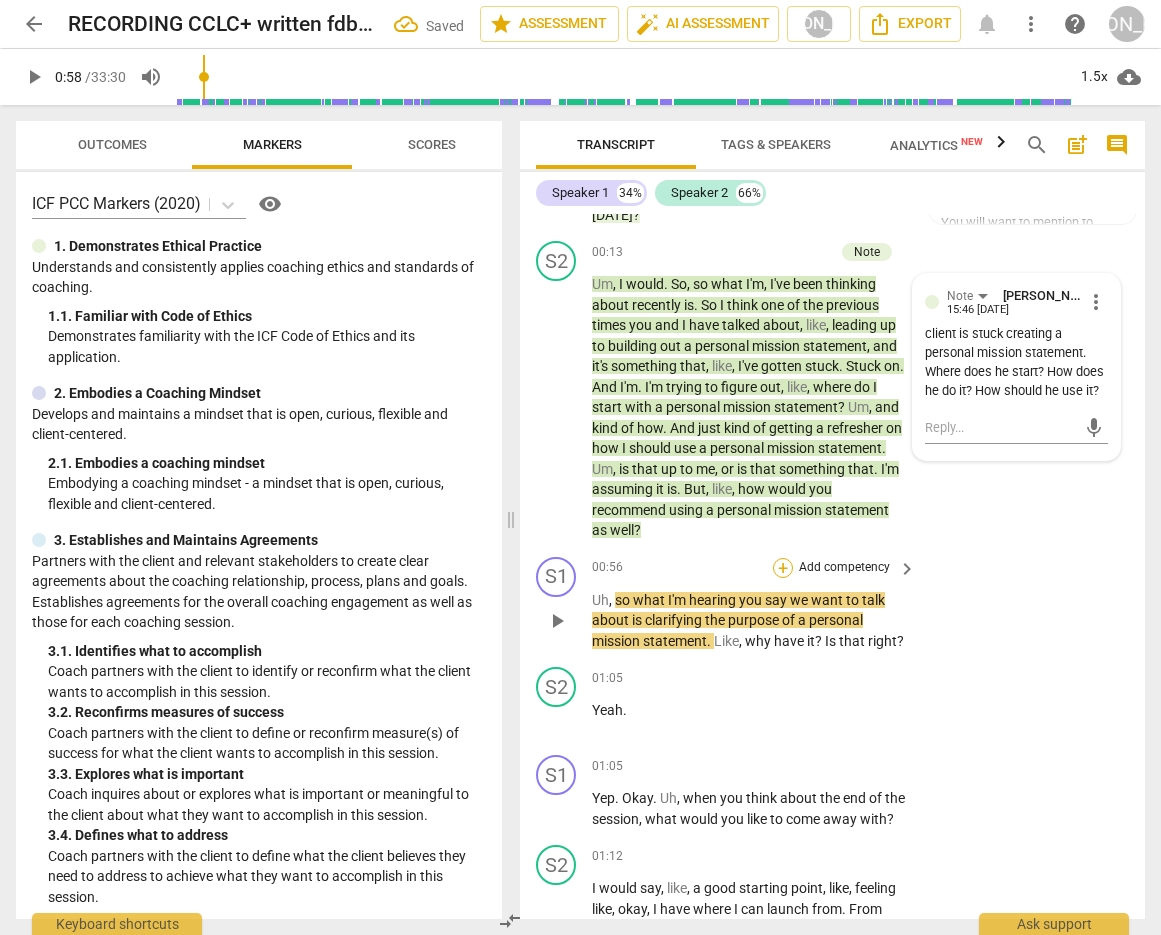 click on "+" at bounding box center [783, 568] 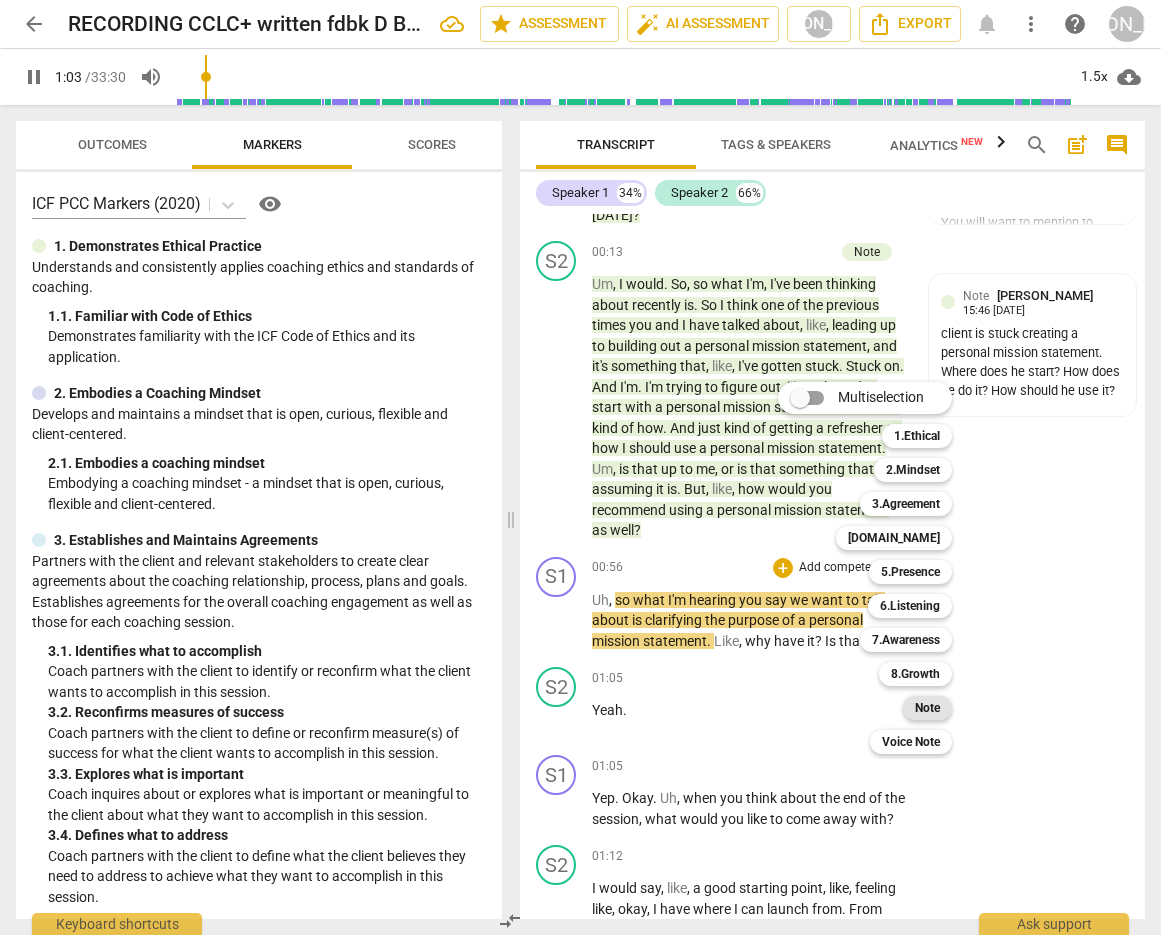 click on "Note" at bounding box center [927, 708] 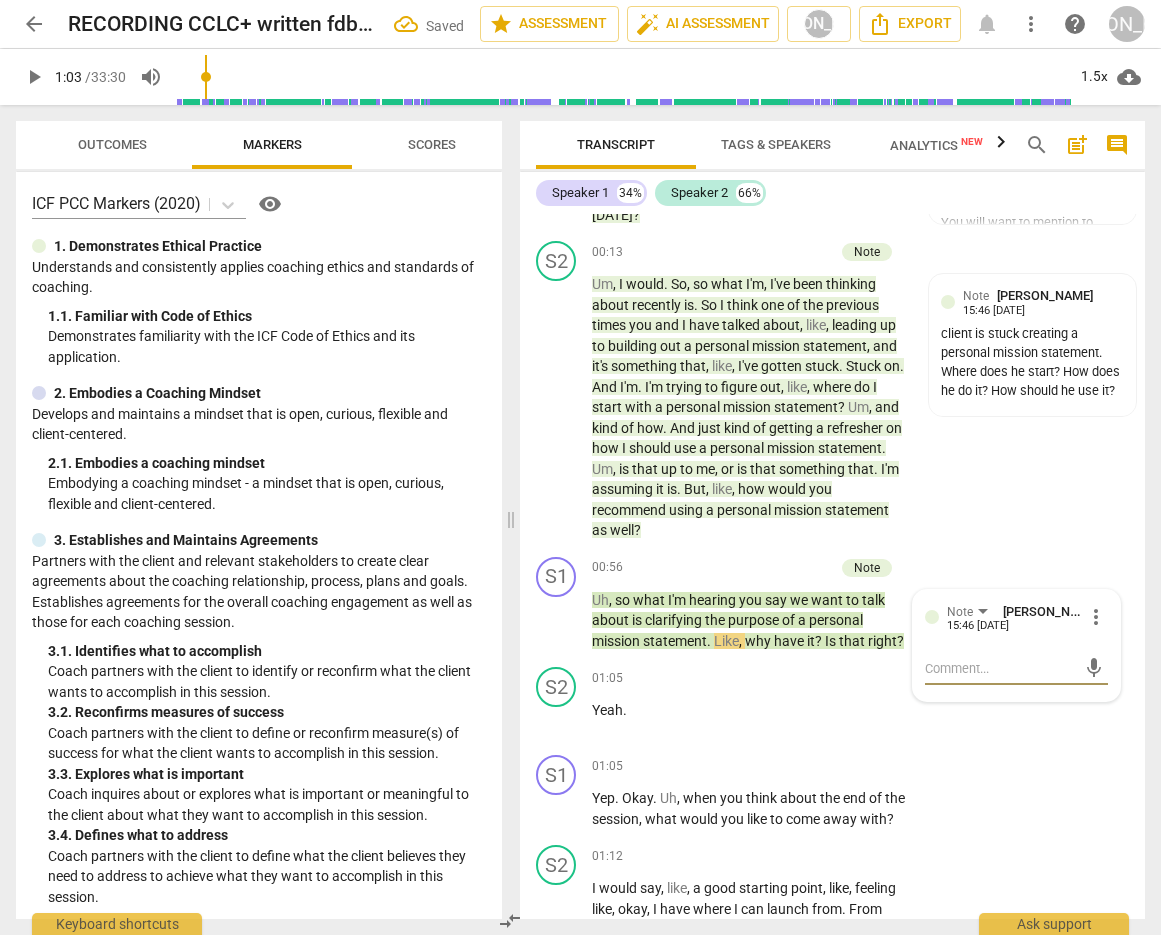 drag, startPoint x: 947, startPoint y: 664, endPoint x: 1151, endPoint y: 666, distance: 204.0098 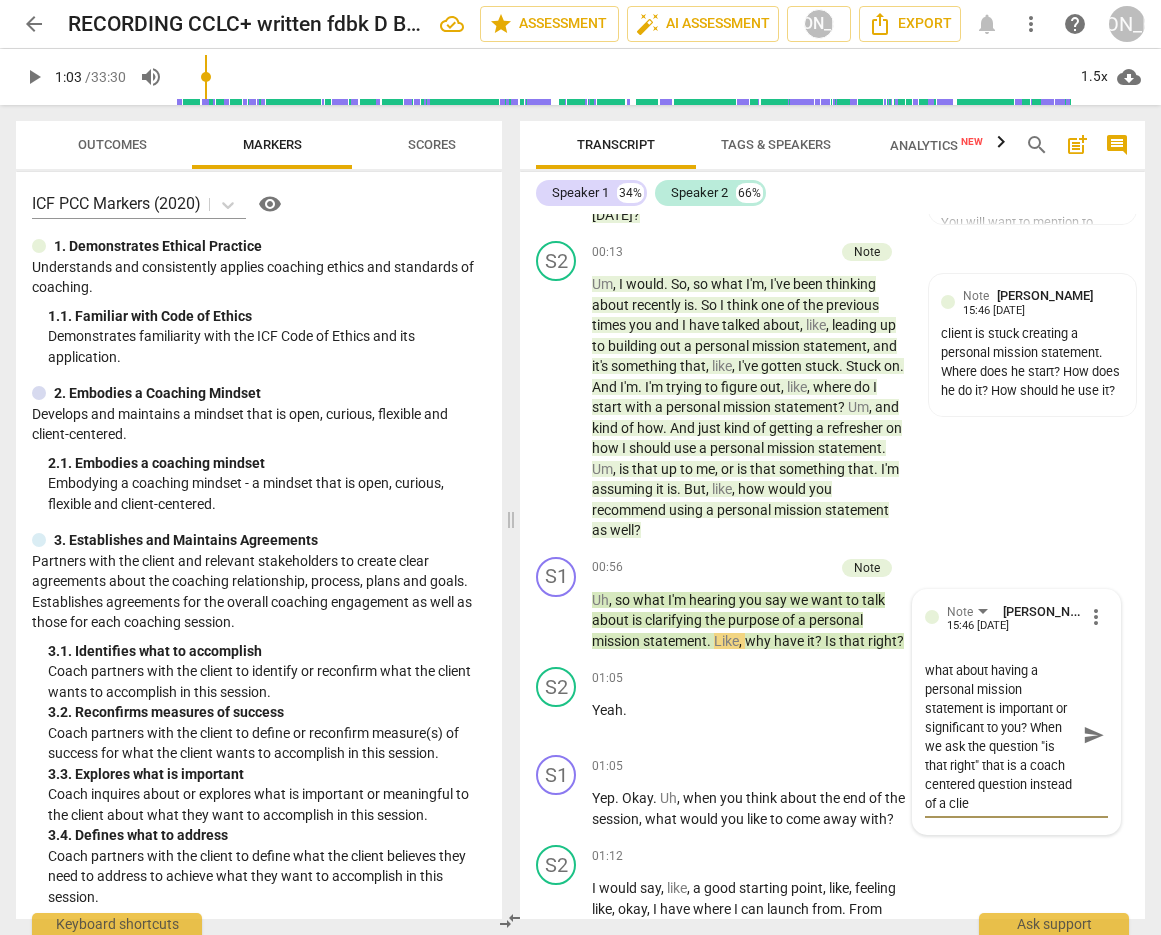 scroll, scrollTop: 74, scrollLeft: 0, axis: vertical 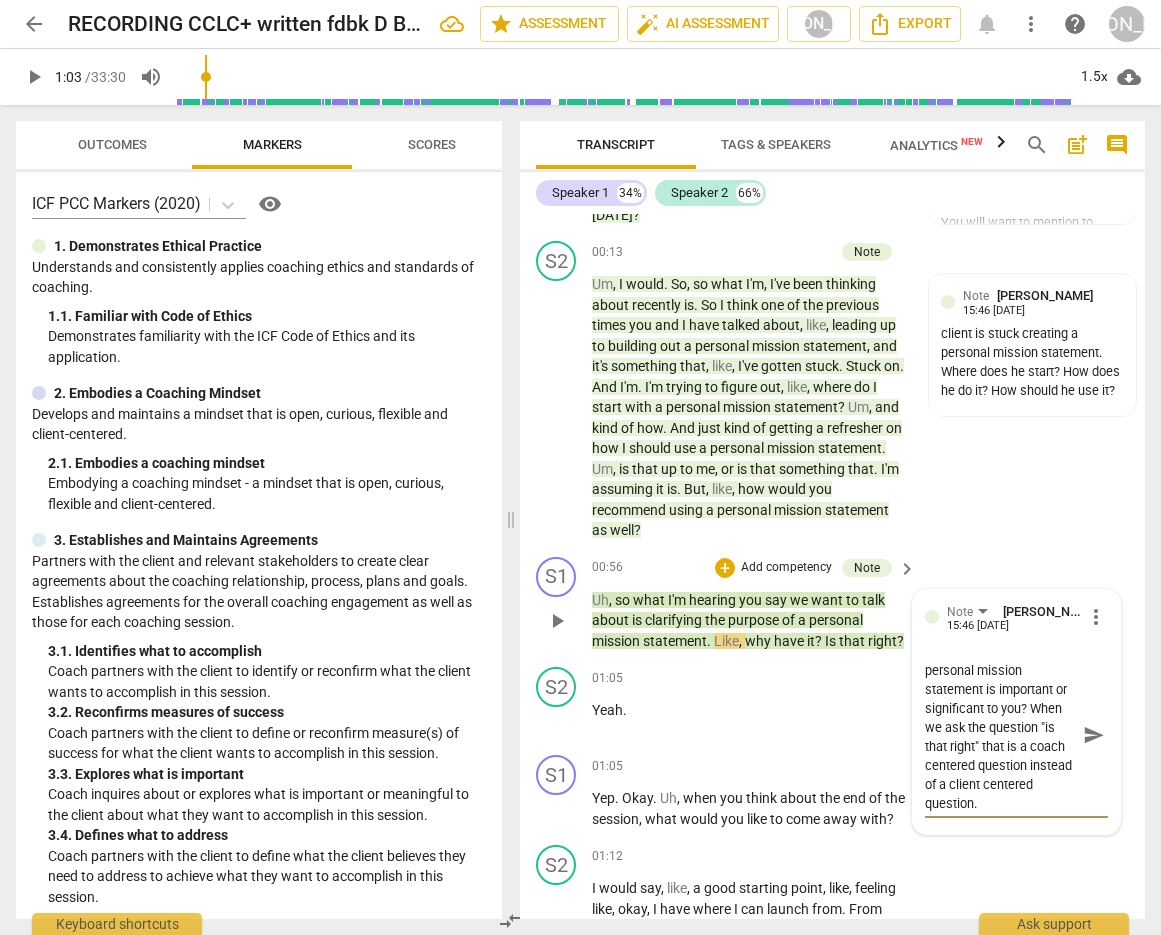 click on "instead of summarizing back and asking "is that right?" just ask the client - what about having a personal mission statement is important or significant to you? When we ask the question "is that right" that is a coach centered question instead of a client centered question." at bounding box center (1000, 735) 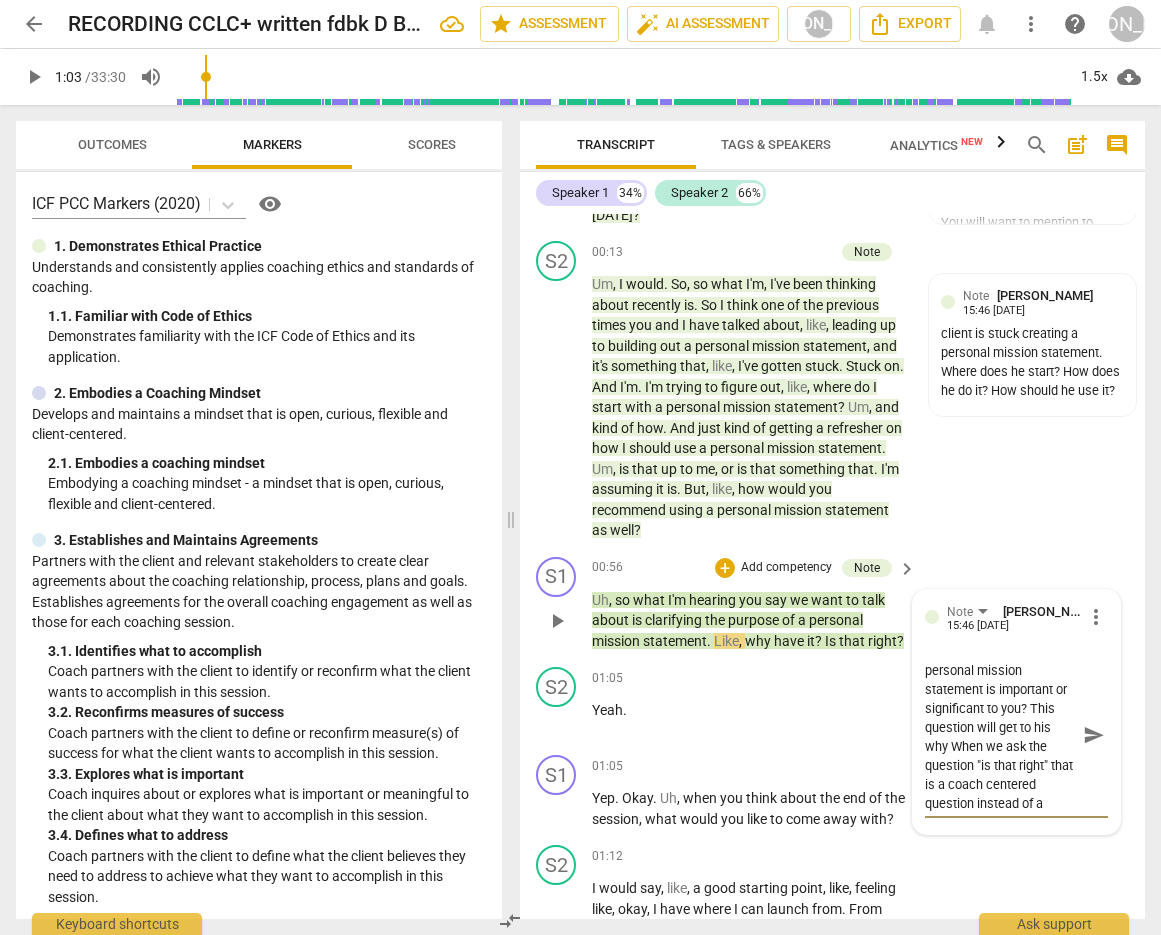 drag, startPoint x: 947, startPoint y: 728, endPoint x: 986, endPoint y: 727, distance: 39.012817 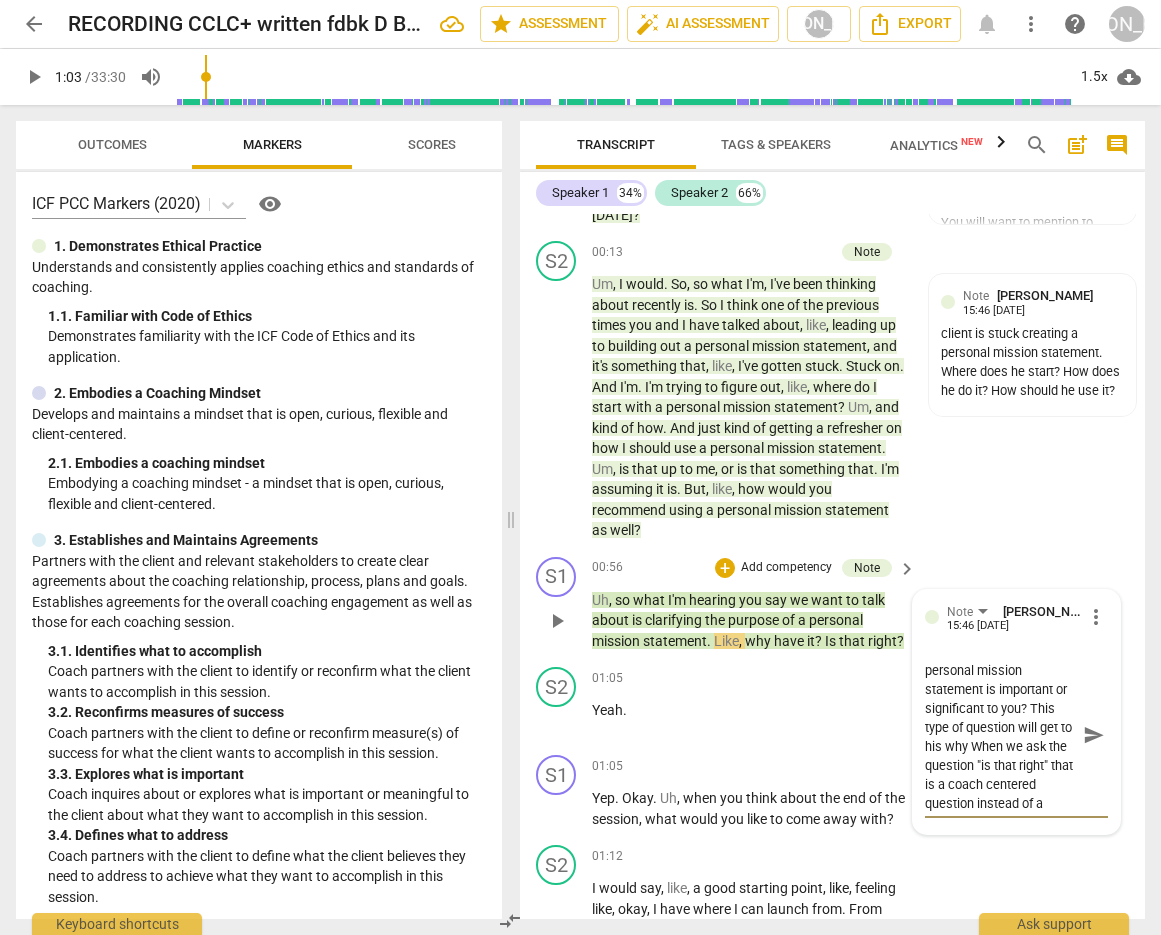 click on "instead of summarizing back and asking "is that right?" just ask the client - what about having a personal mission statement is important or significant to you? This type of question will get to his why When we ask the question "is that right" that is a coach centered question instead of a client centered question." at bounding box center [1000, 735] 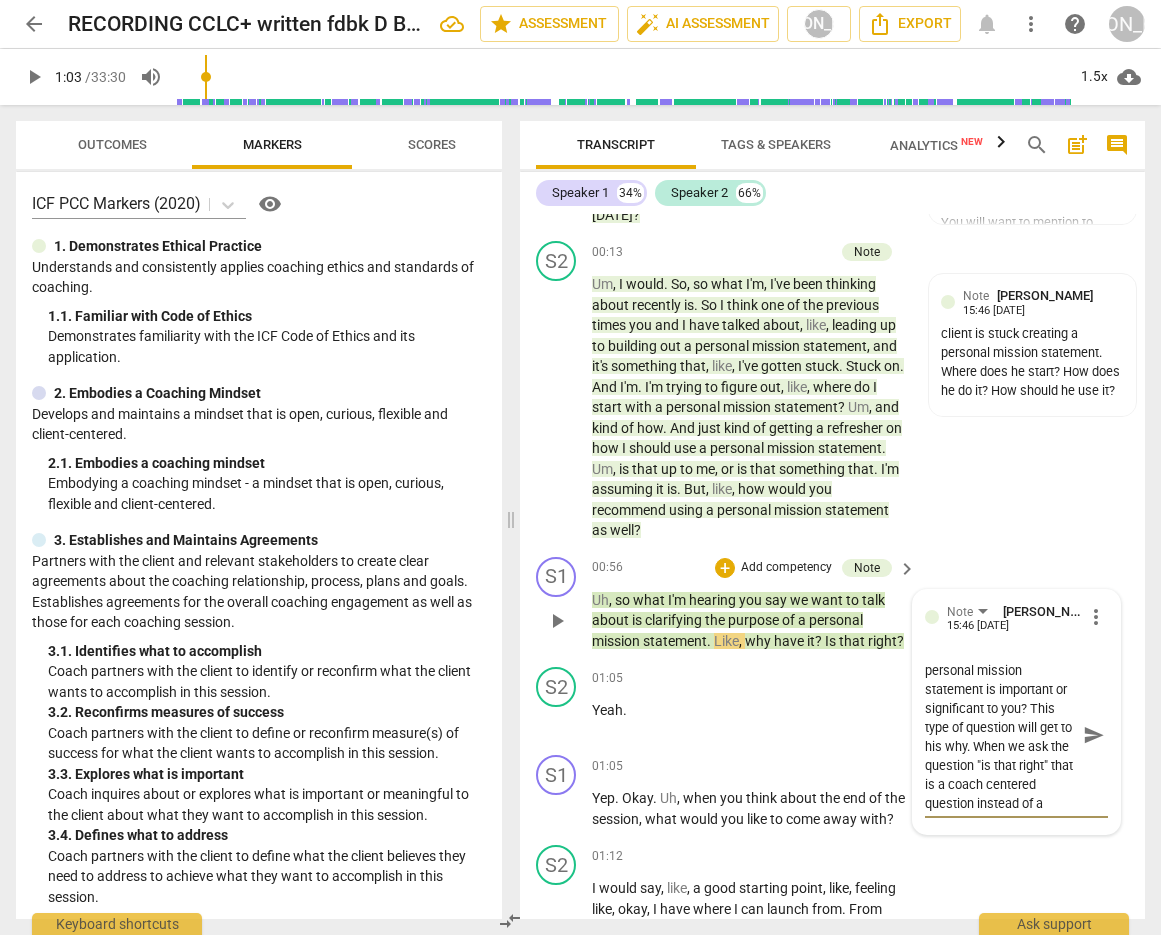 scroll, scrollTop: 114, scrollLeft: 0, axis: vertical 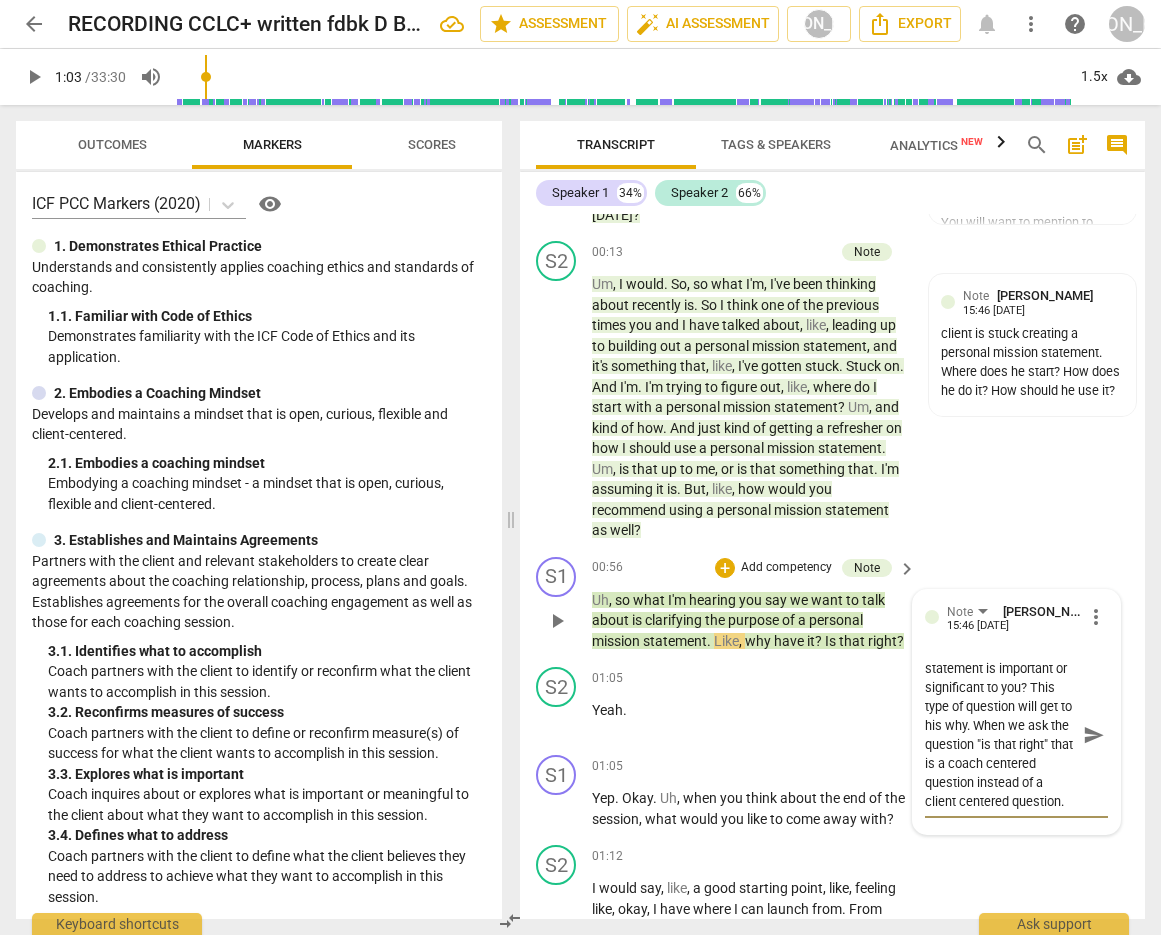 click on "instead of summarizing back and asking "is that right?" just ask the client - what about having a personal mission statement is important or significant to you? This type of question will get to his why. When we ask the question "is that right" that is a coach centered question instead of a client centered question." at bounding box center [1000, 735] 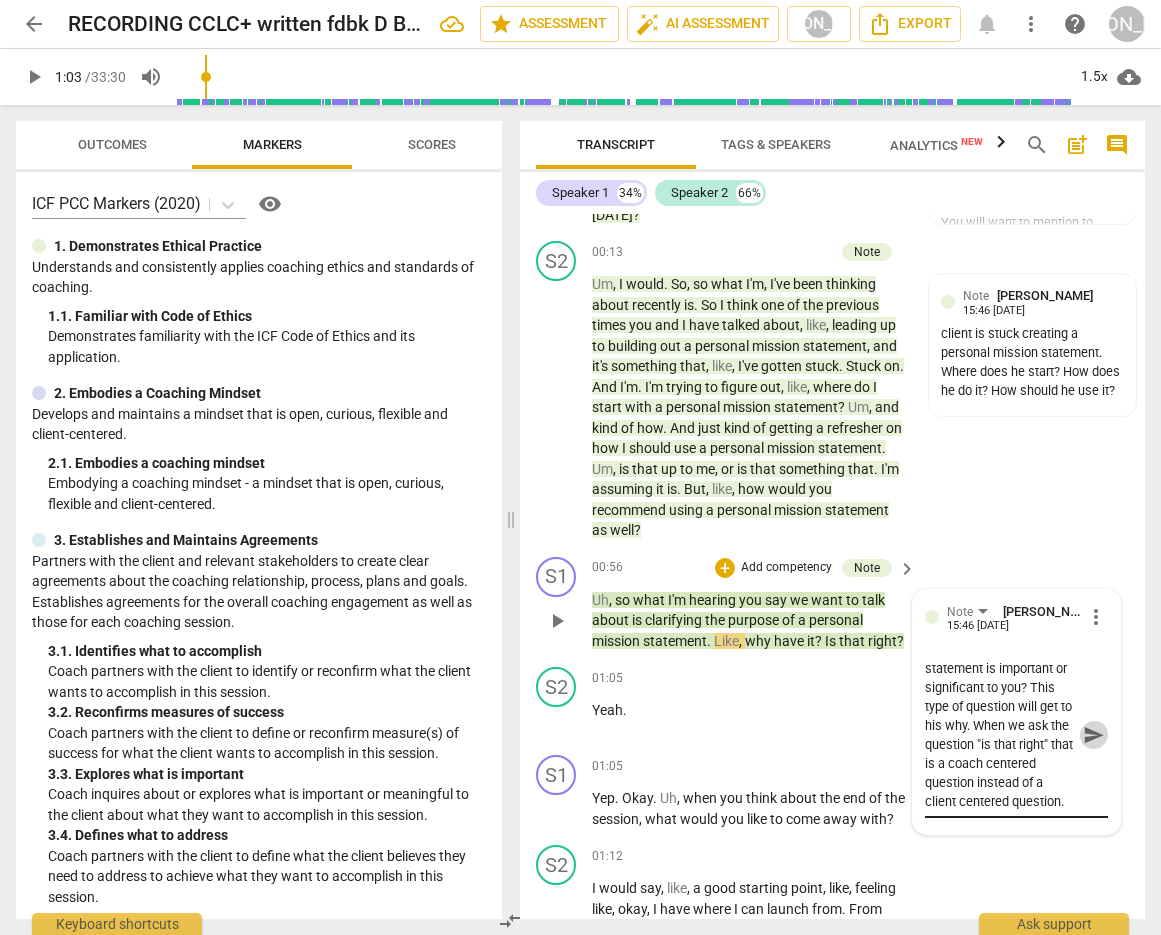 click on "send" at bounding box center [1094, 735] 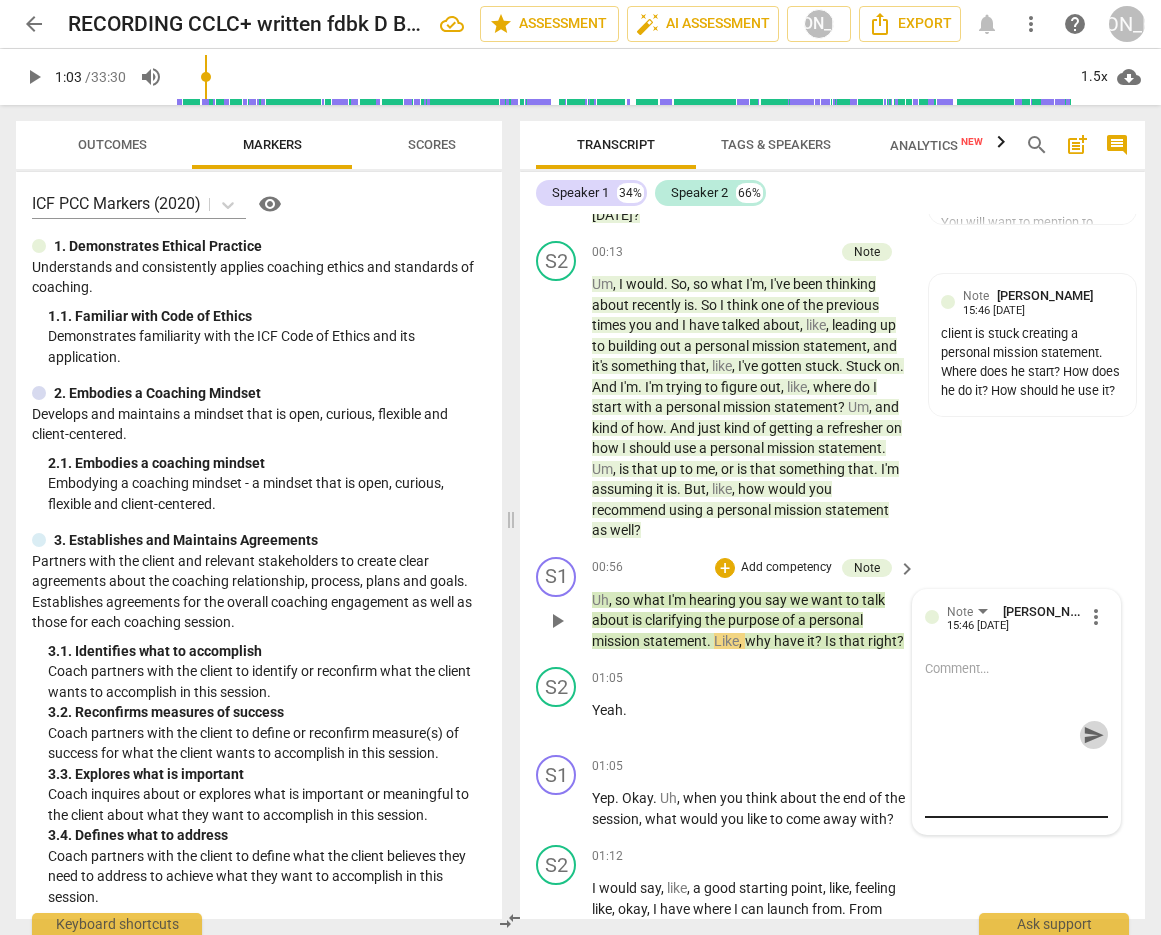 scroll, scrollTop: 0, scrollLeft: 0, axis: both 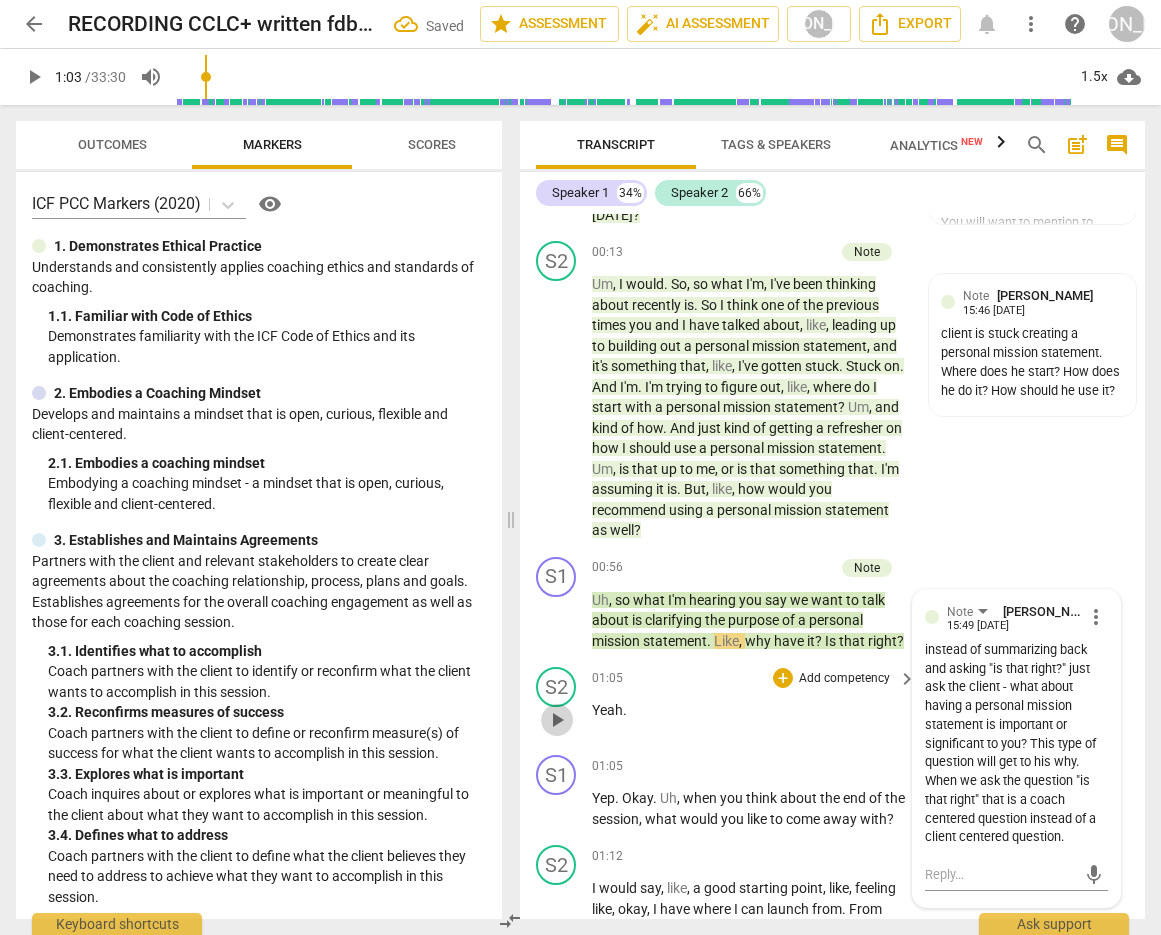 click on "play_arrow" at bounding box center [557, 720] 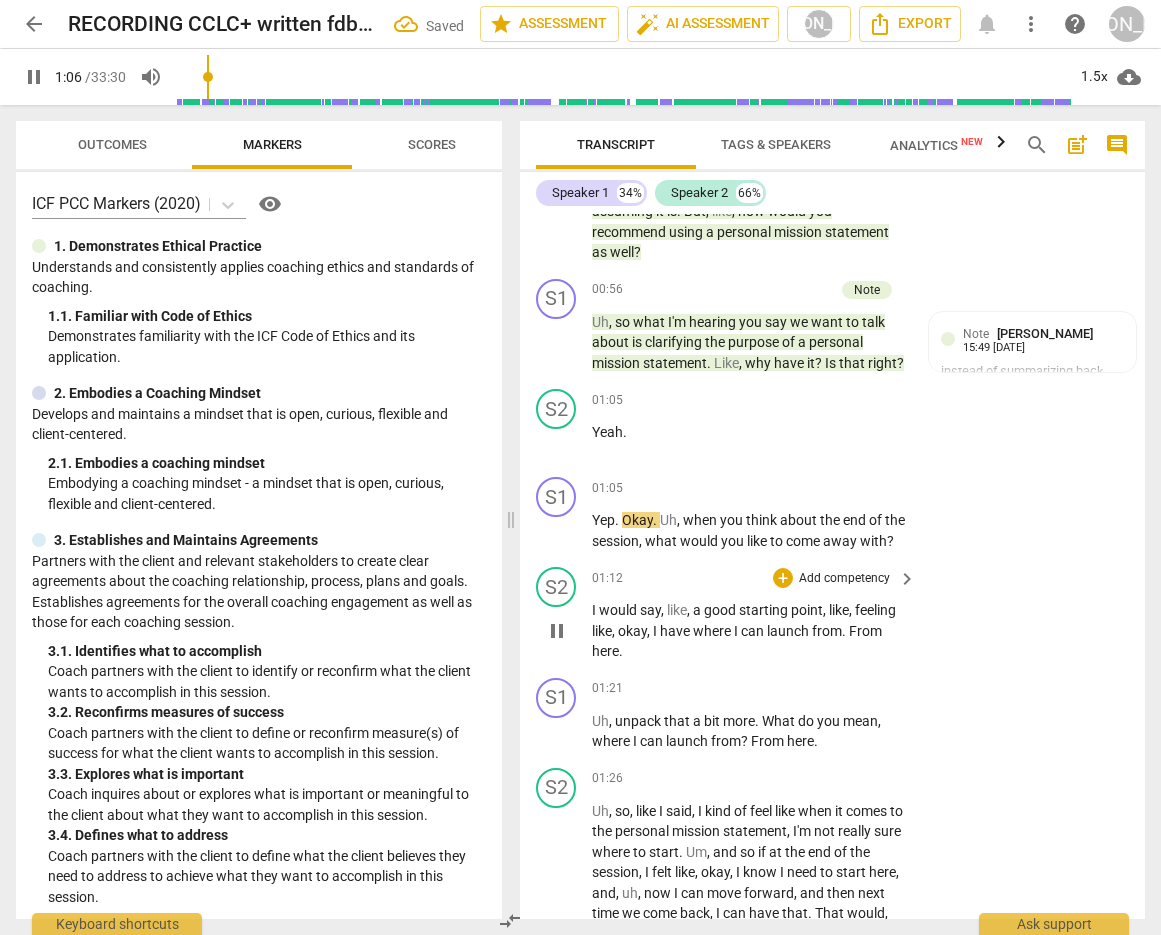 scroll, scrollTop: 418, scrollLeft: 0, axis: vertical 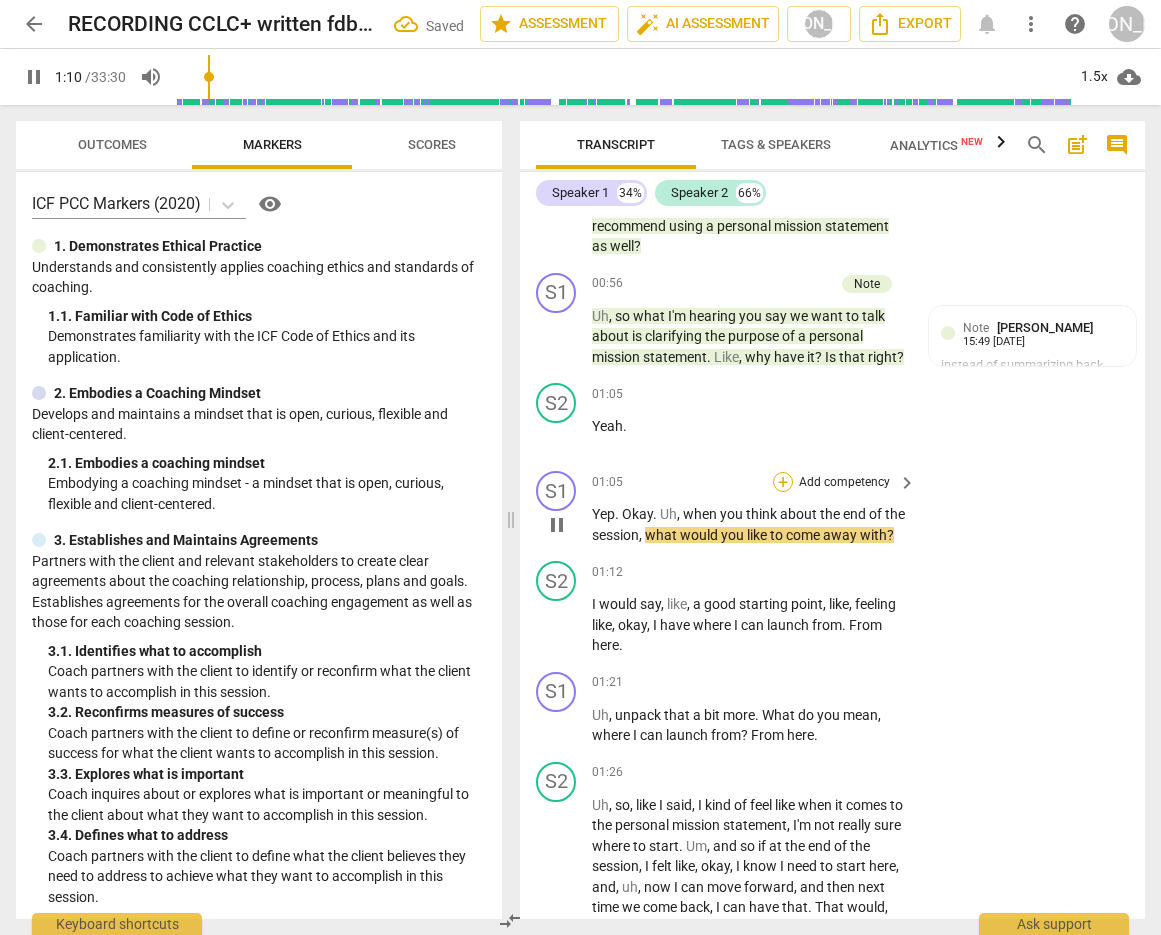 click on "+" at bounding box center [783, 482] 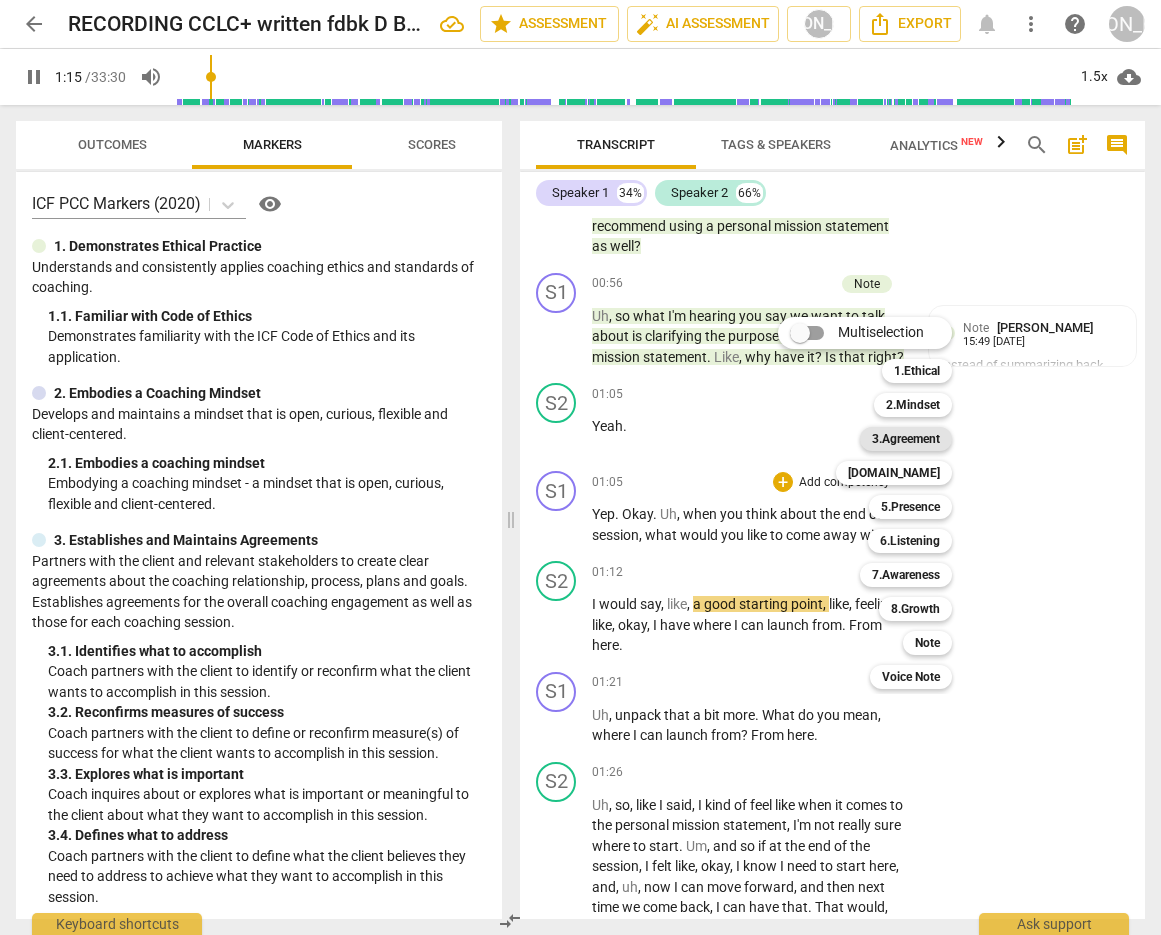 click on "3.Agreement" at bounding box center (906, 439) 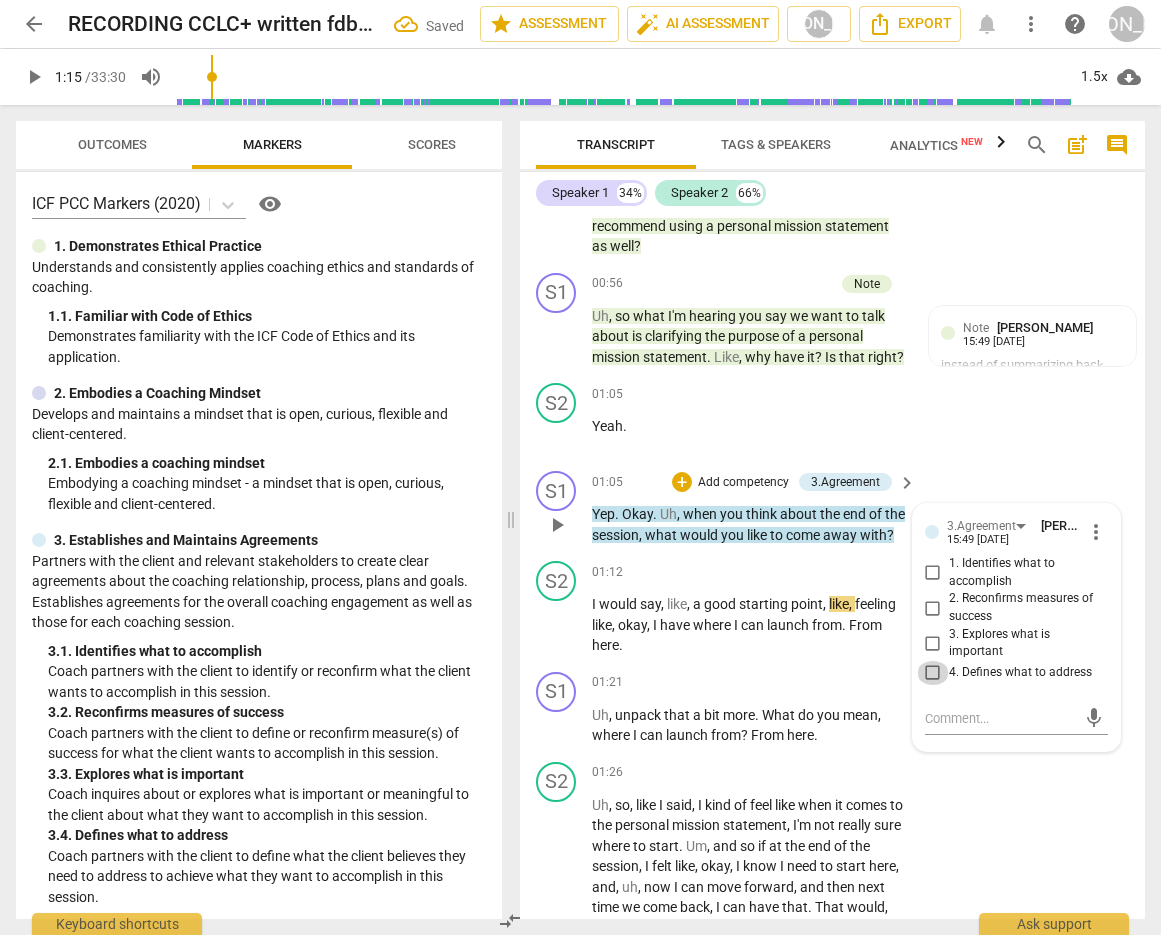 click on "4. Defines what to address" at bounding box center (933, 673) 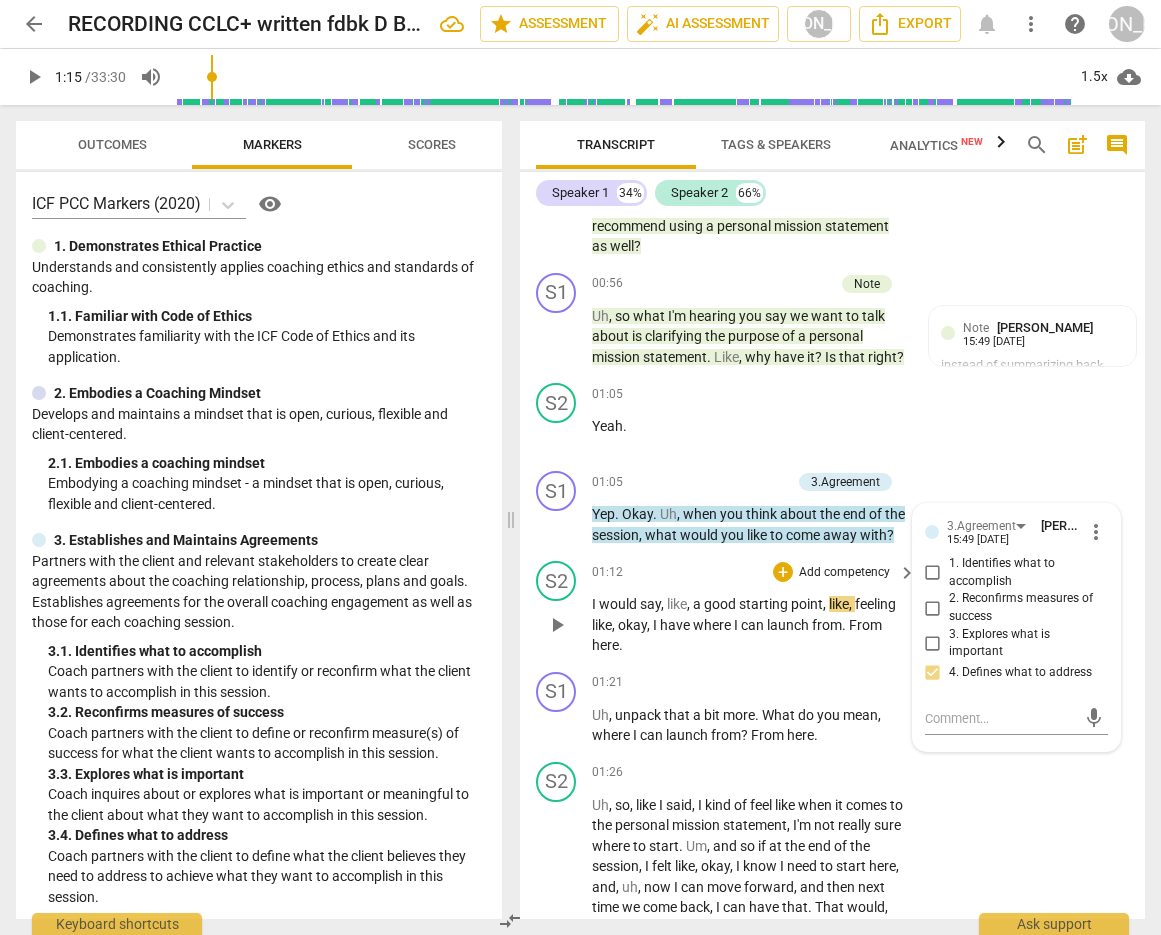 click on "play_arrow" at bounding box center [557, 625] 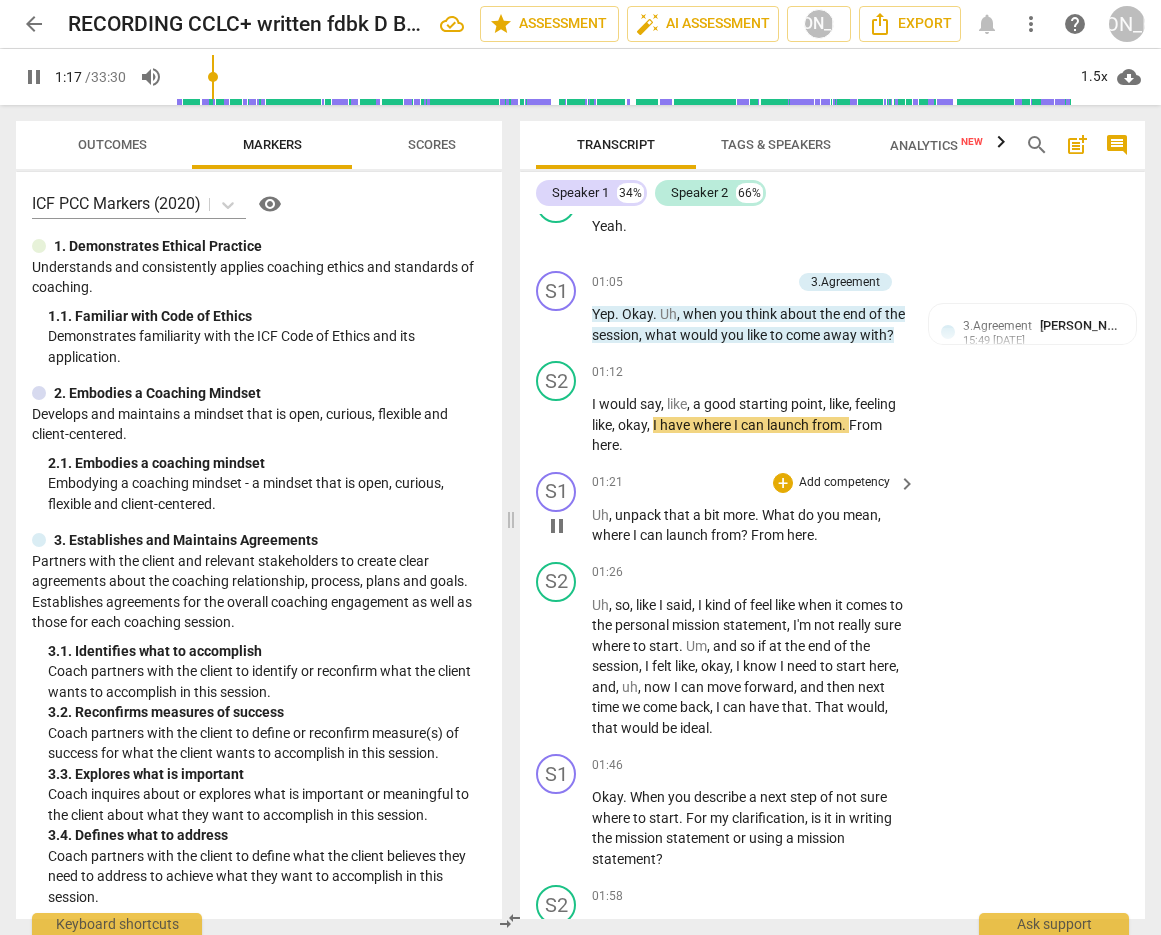 scroll, scrollTop: 625, scrollLeft: 0, axis: vertical 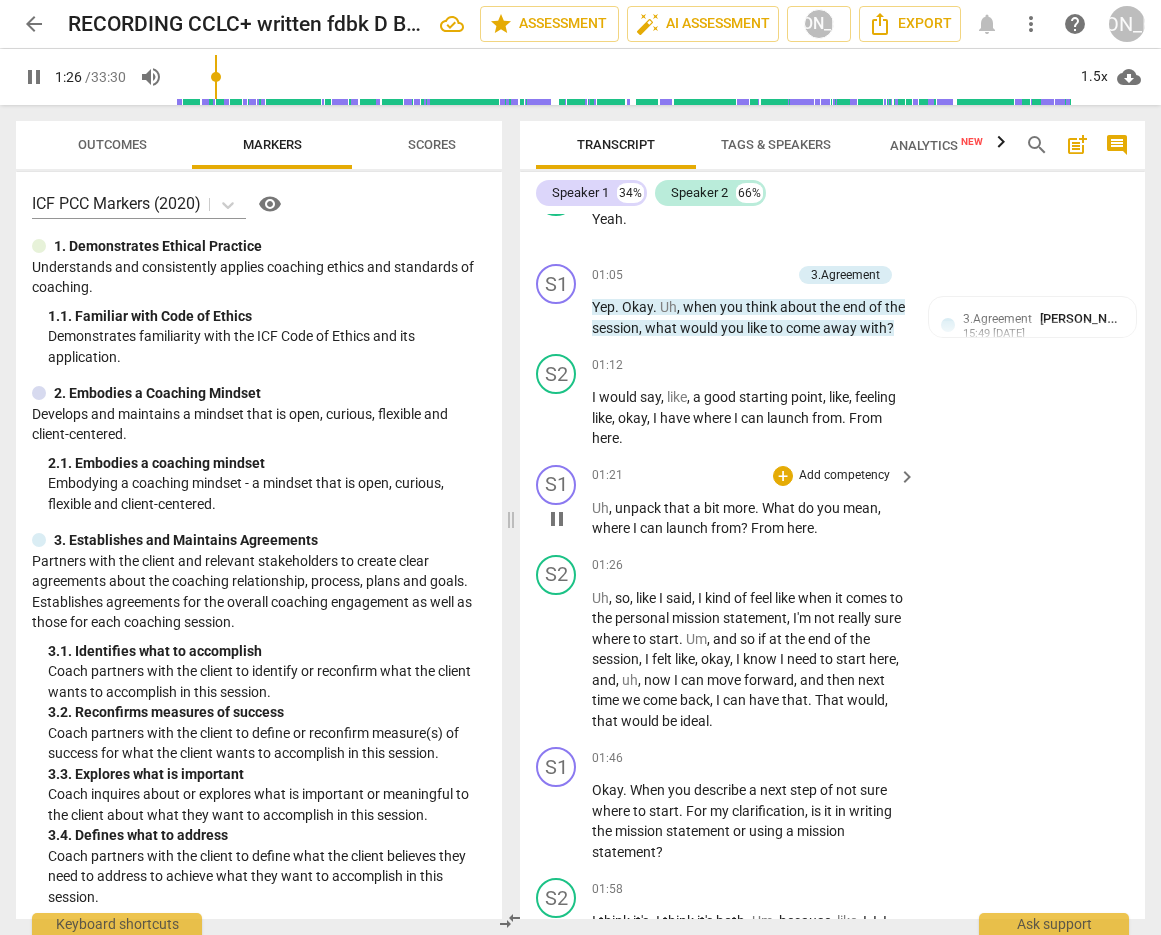 click on "+ Add competency" at bounding box center (832, 476) 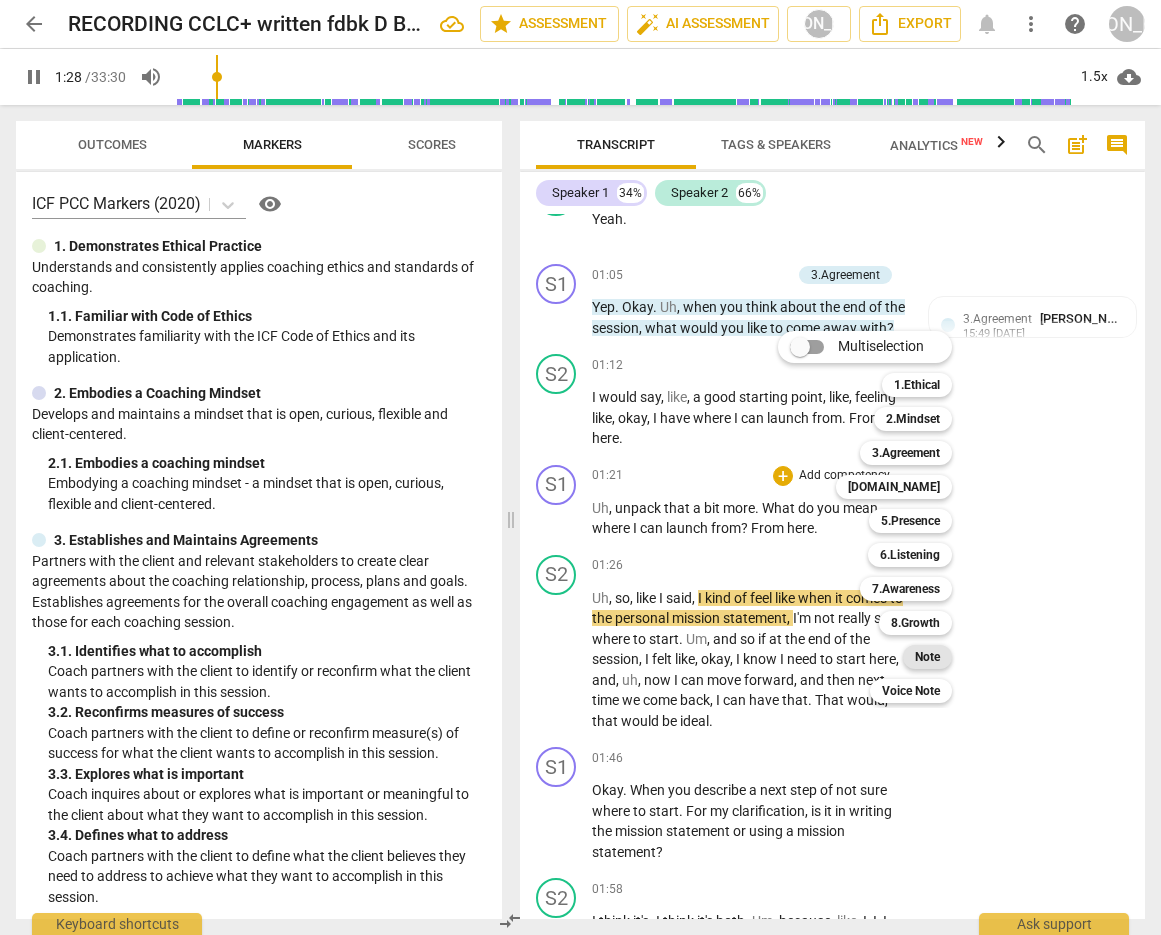 click on "Note" at bounding box center (927, 657) 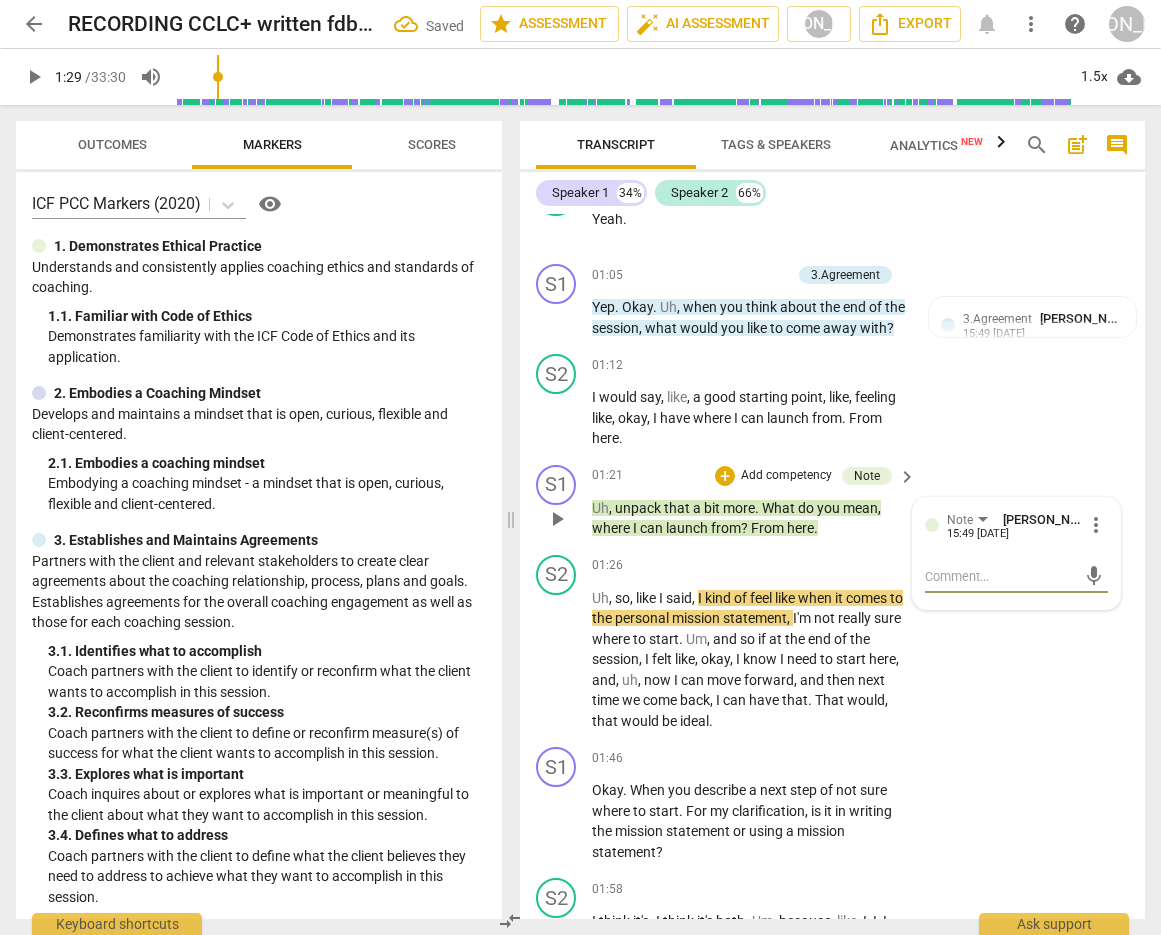 drag, startPoint x: 960, startPoint y: 616, endPoint x: 976, endPoint y: 614, distance: 16.124516 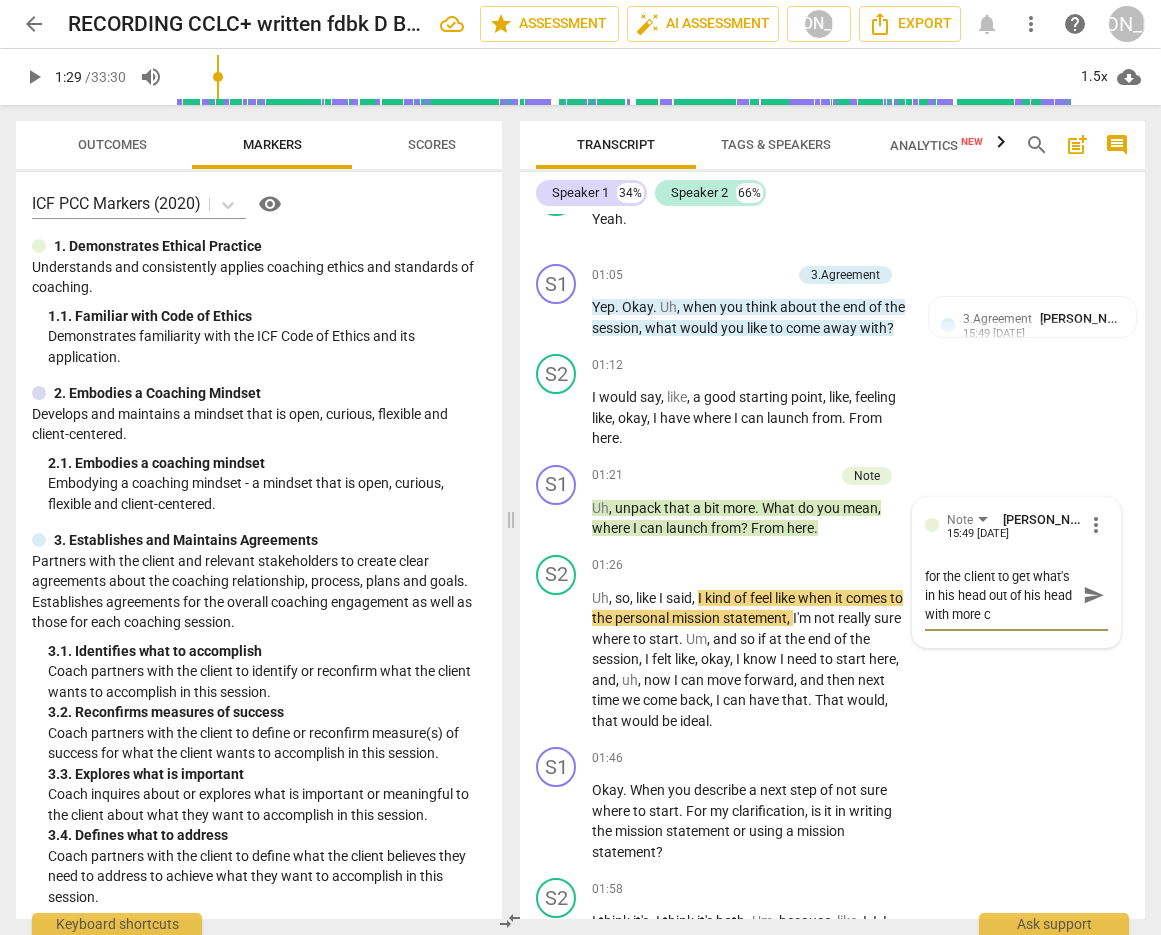 scroll, scrollTop: 19, scrollLeft: 0, axis: vertical 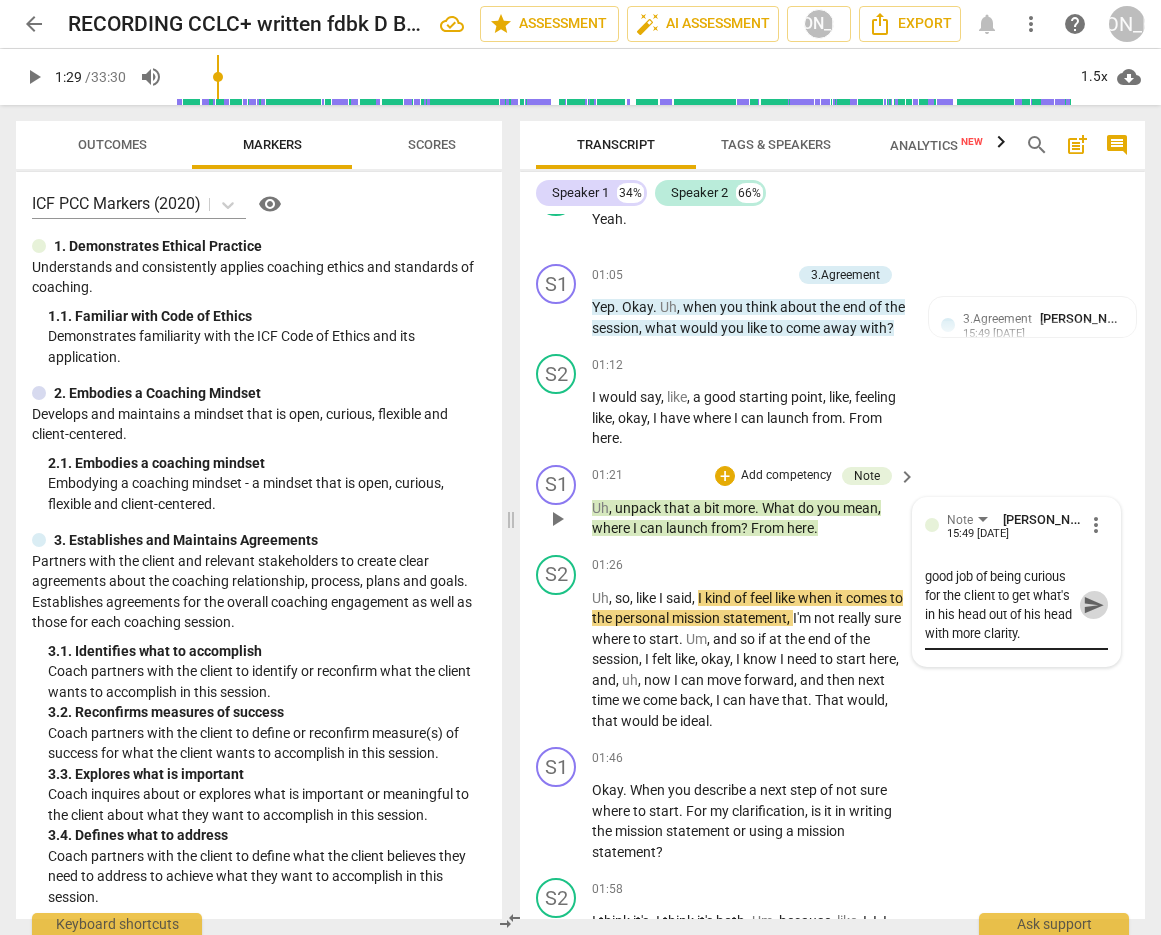 click on "send" at bounding box center (1094, 605) 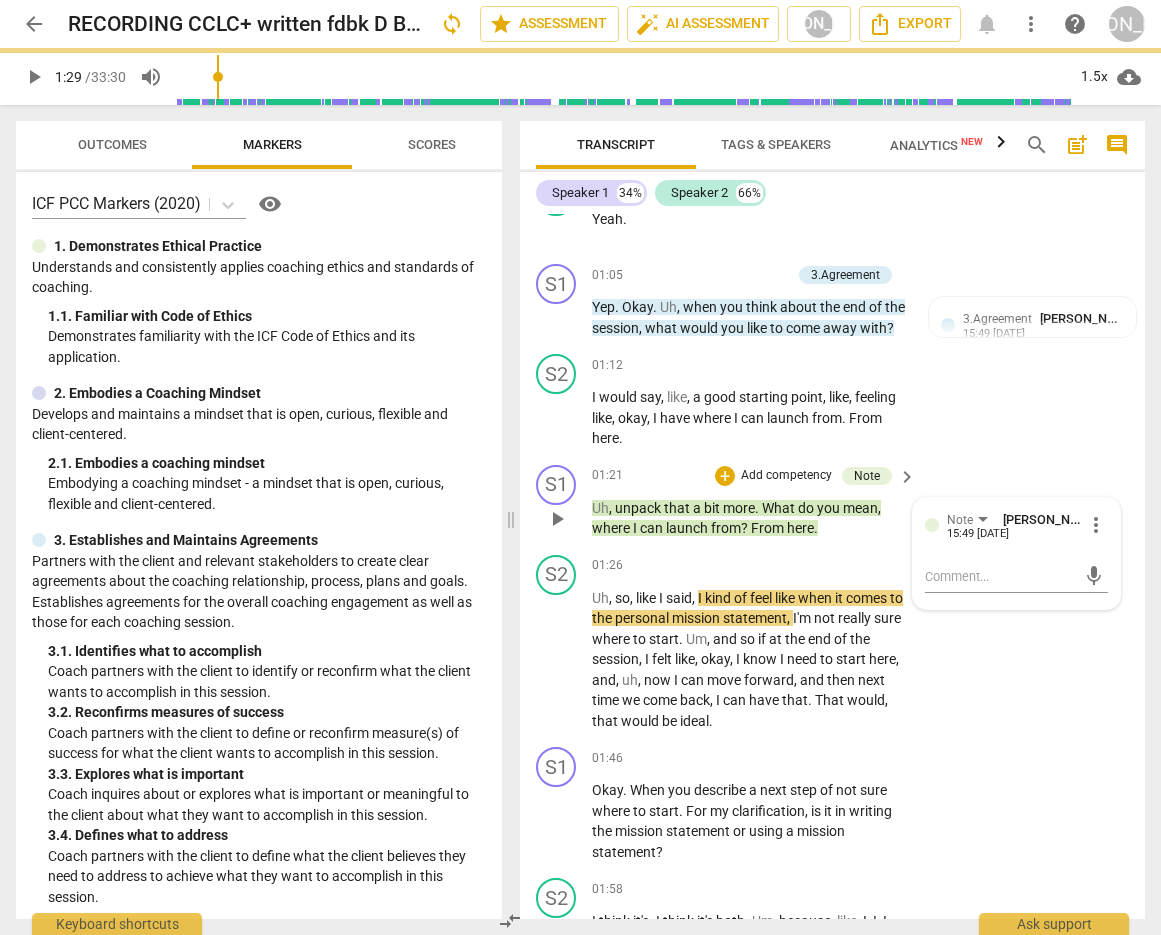 scroll, scrollTop: 0, scrollLeft: 0, axis: both 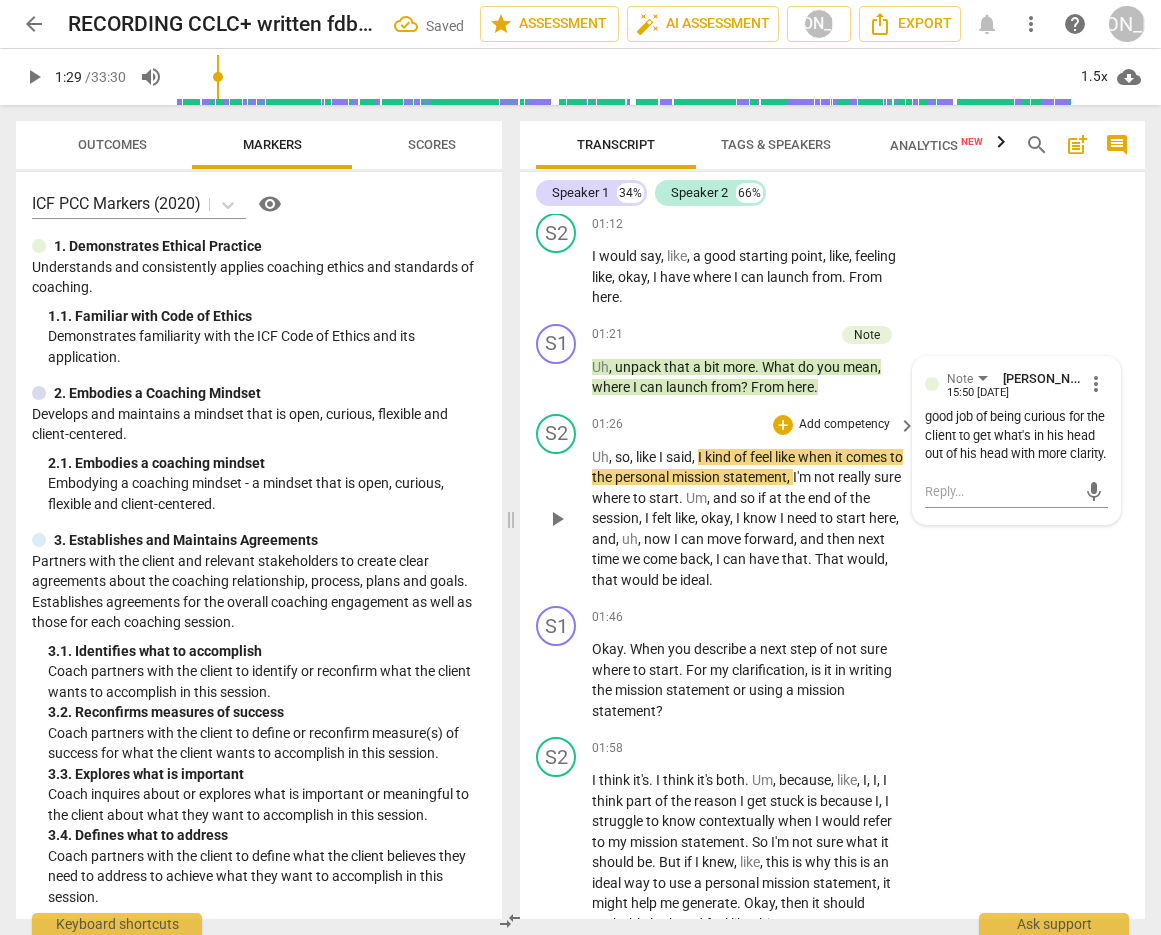 click on "play_arrow" at bounding box center [557, 519] 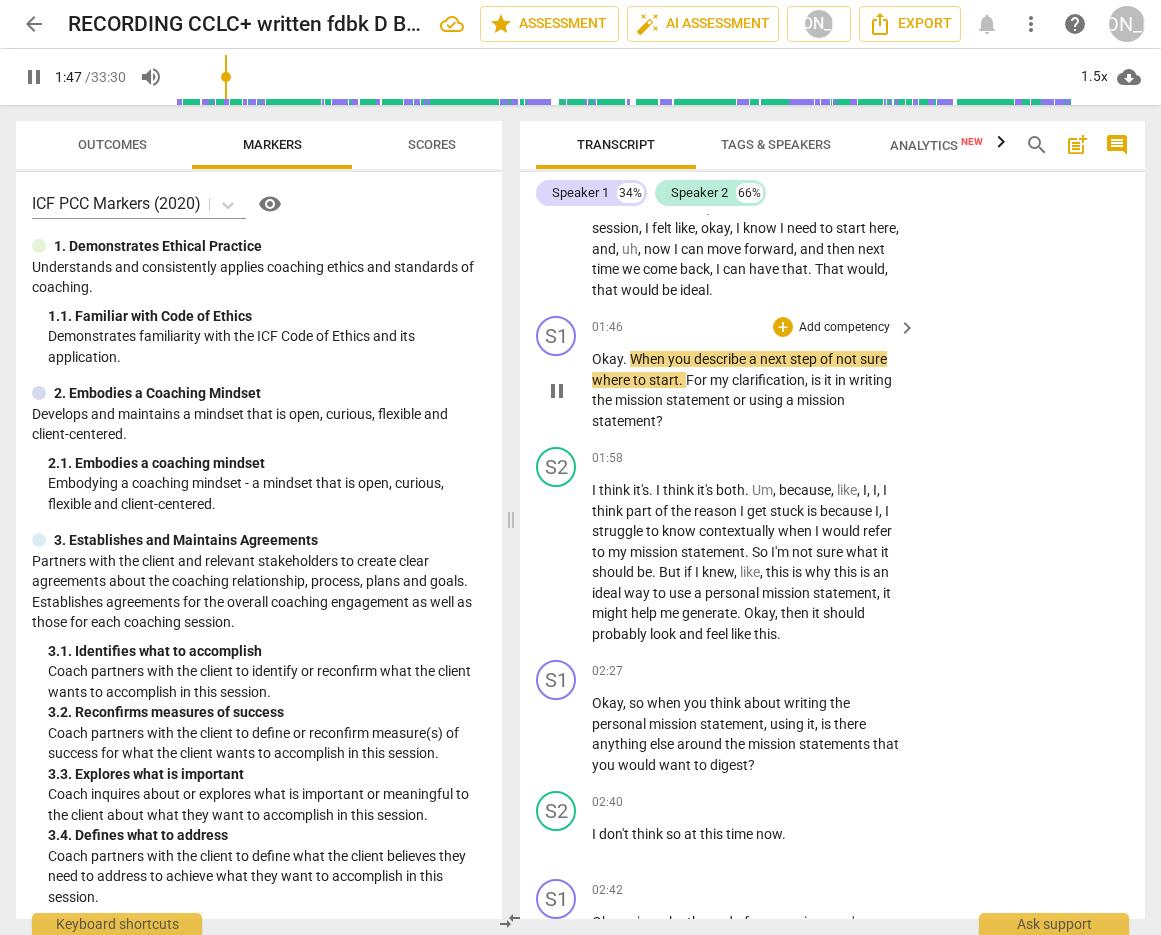 scroll, scrollTop: 1059, scrollLeft: 0, axis: vertical 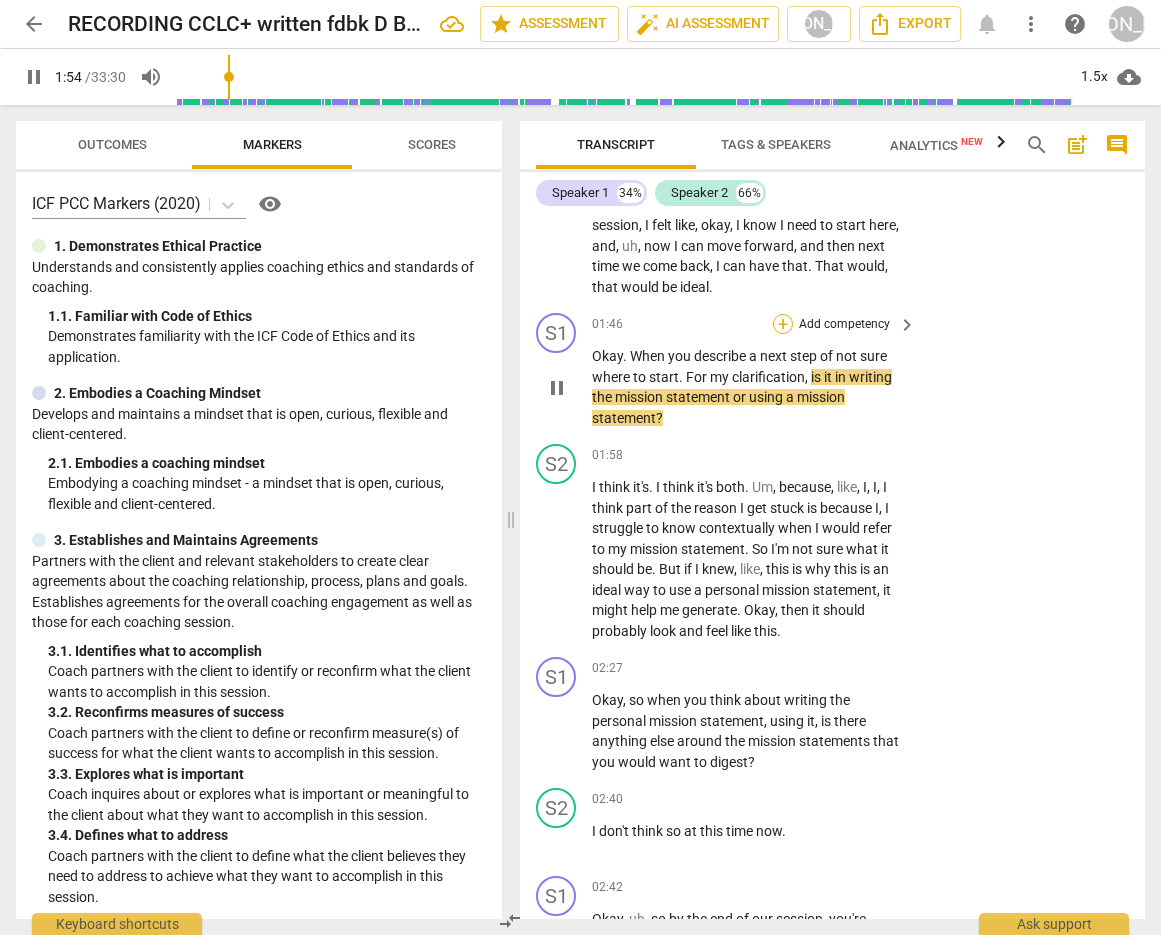 click on "+" at bounding box center (783, 324) 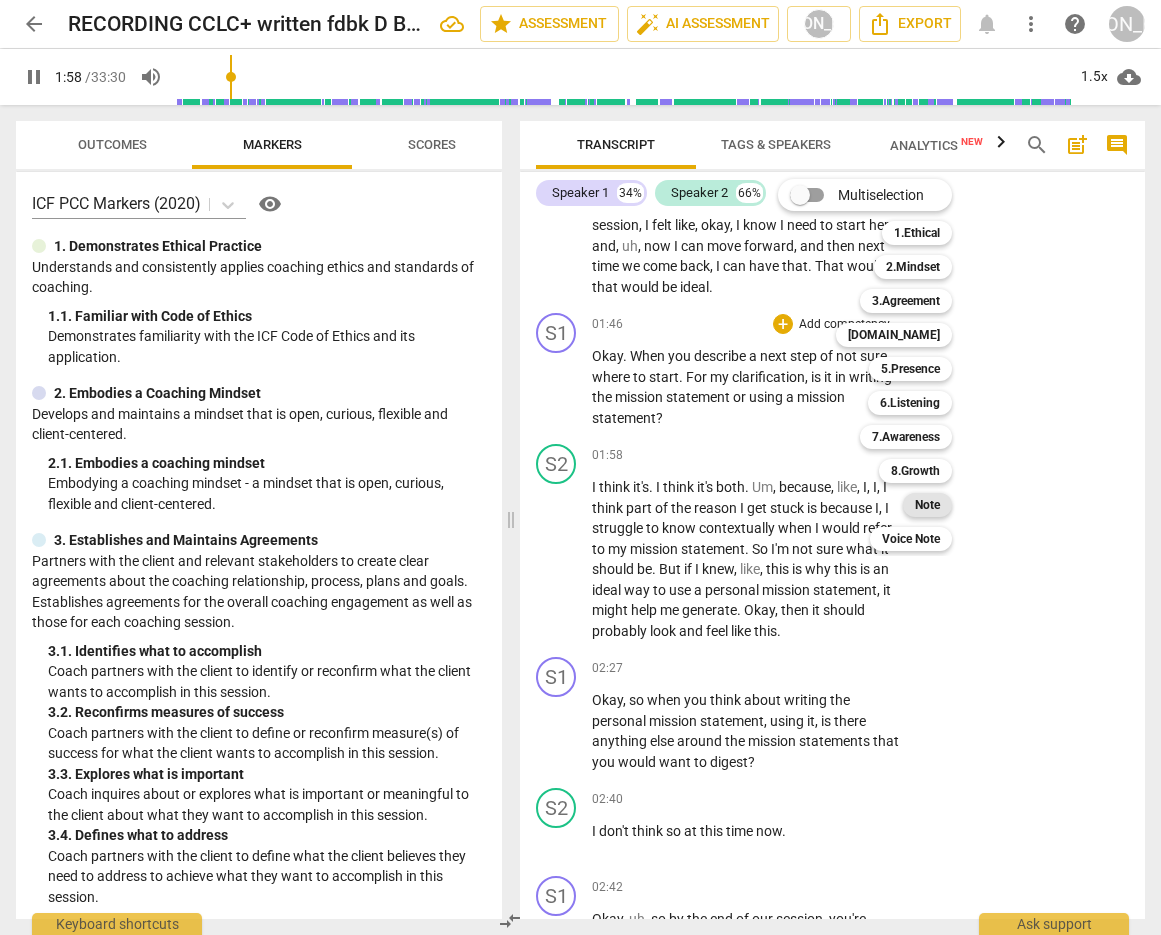 click on "Note" at bounding box center (927, 505) 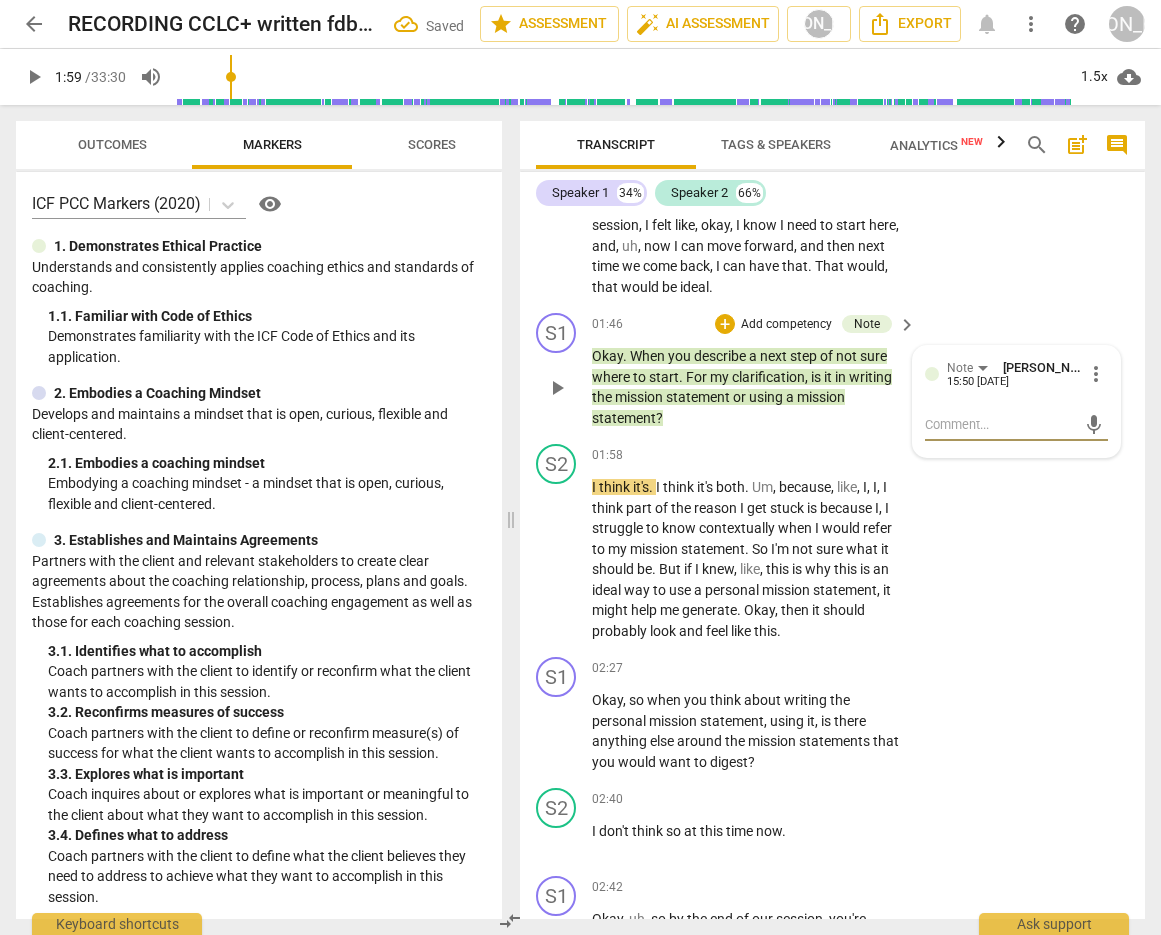 drag, startPoint x: 952, startPoint y: 469, endPoint x: 1103, endPoint y: 470, distance: 151.00331 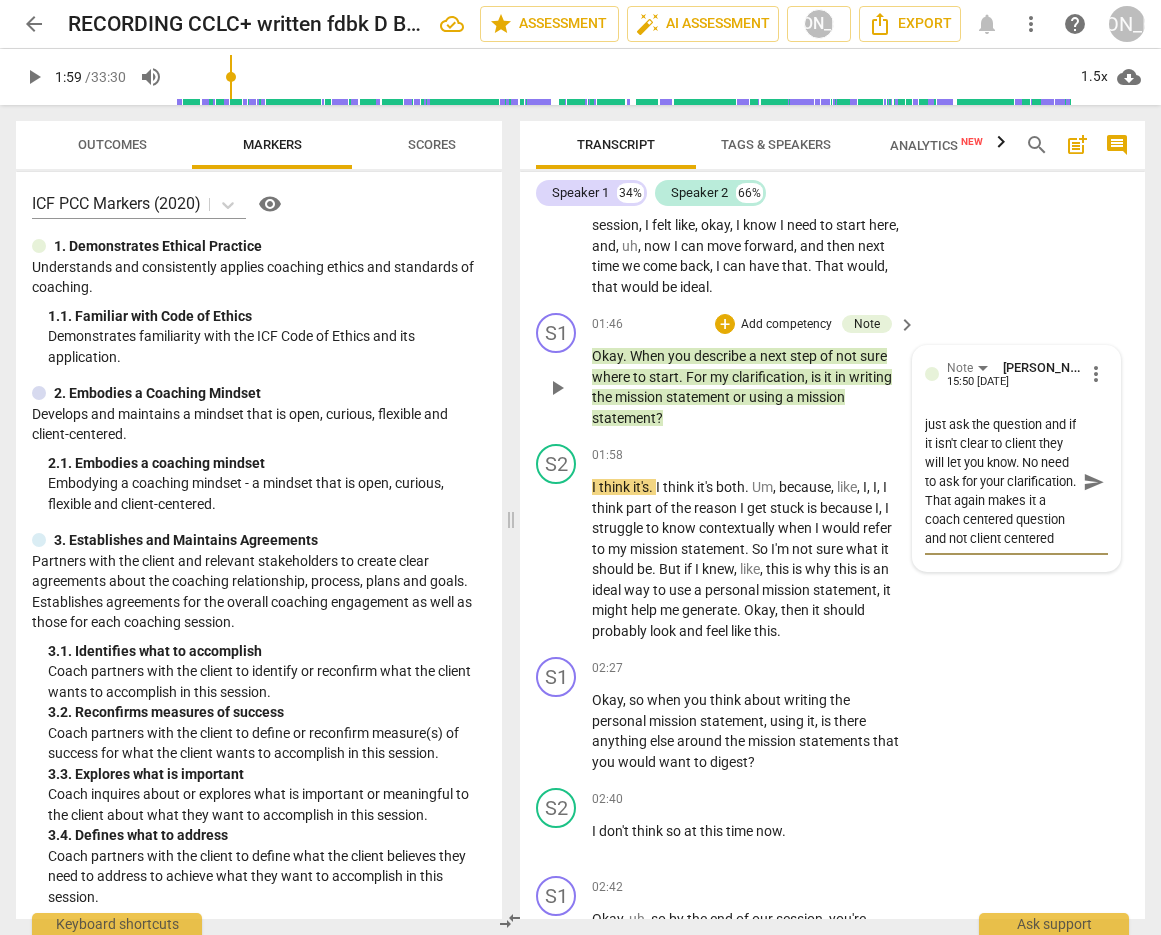 scroll, scrollTop: 19, scrollLeft: 0, axis: vertical 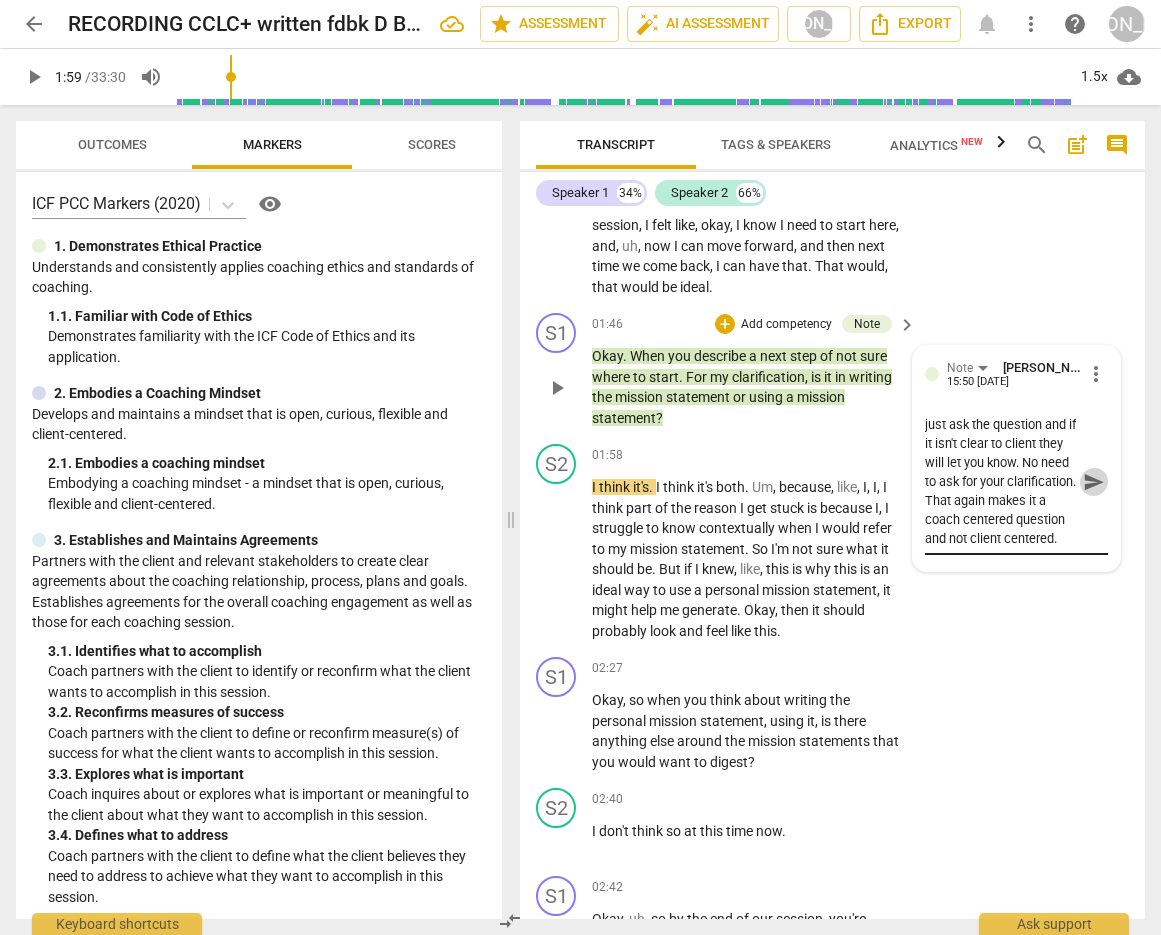 click on "send" at bounding box center [1094, 482] 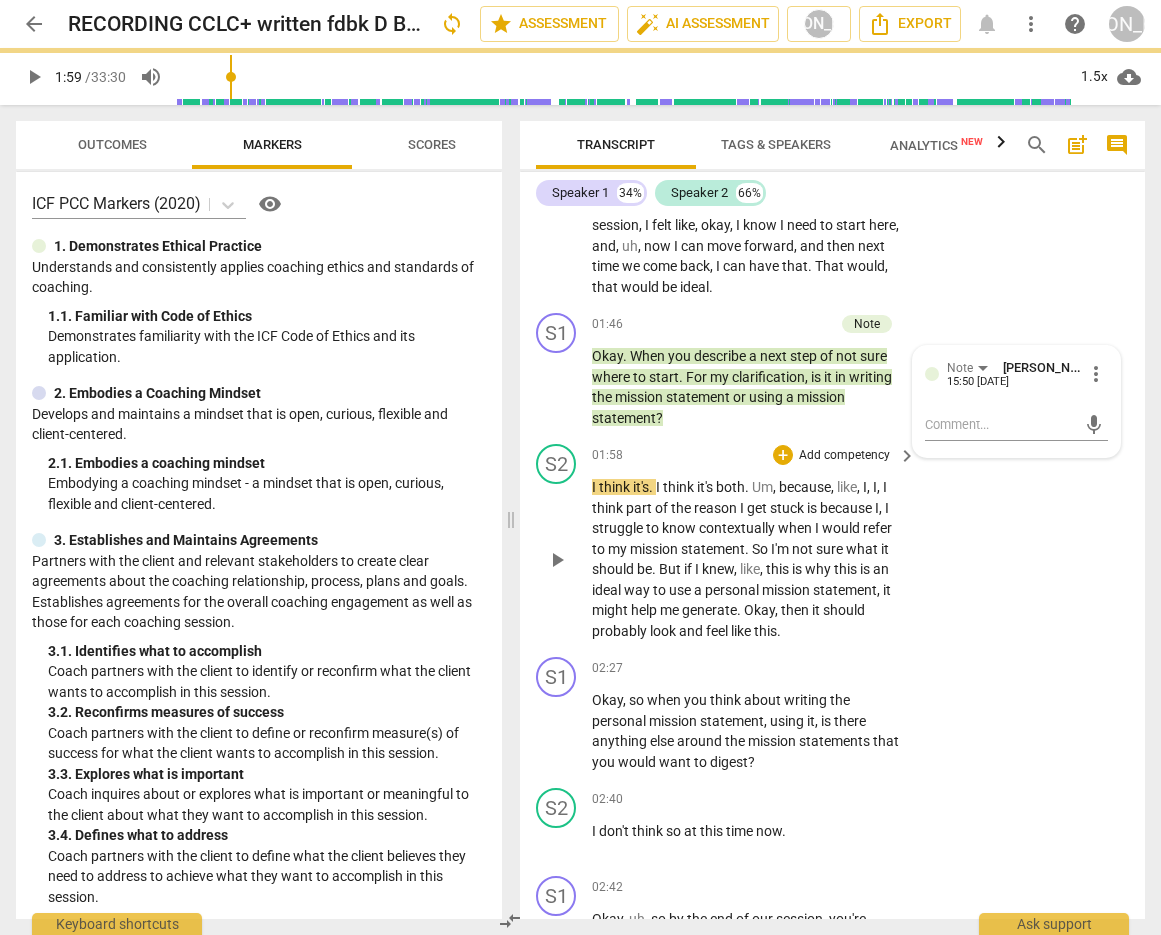 scroll, scrollTop: 0, scrollLeft: 0, axis: both 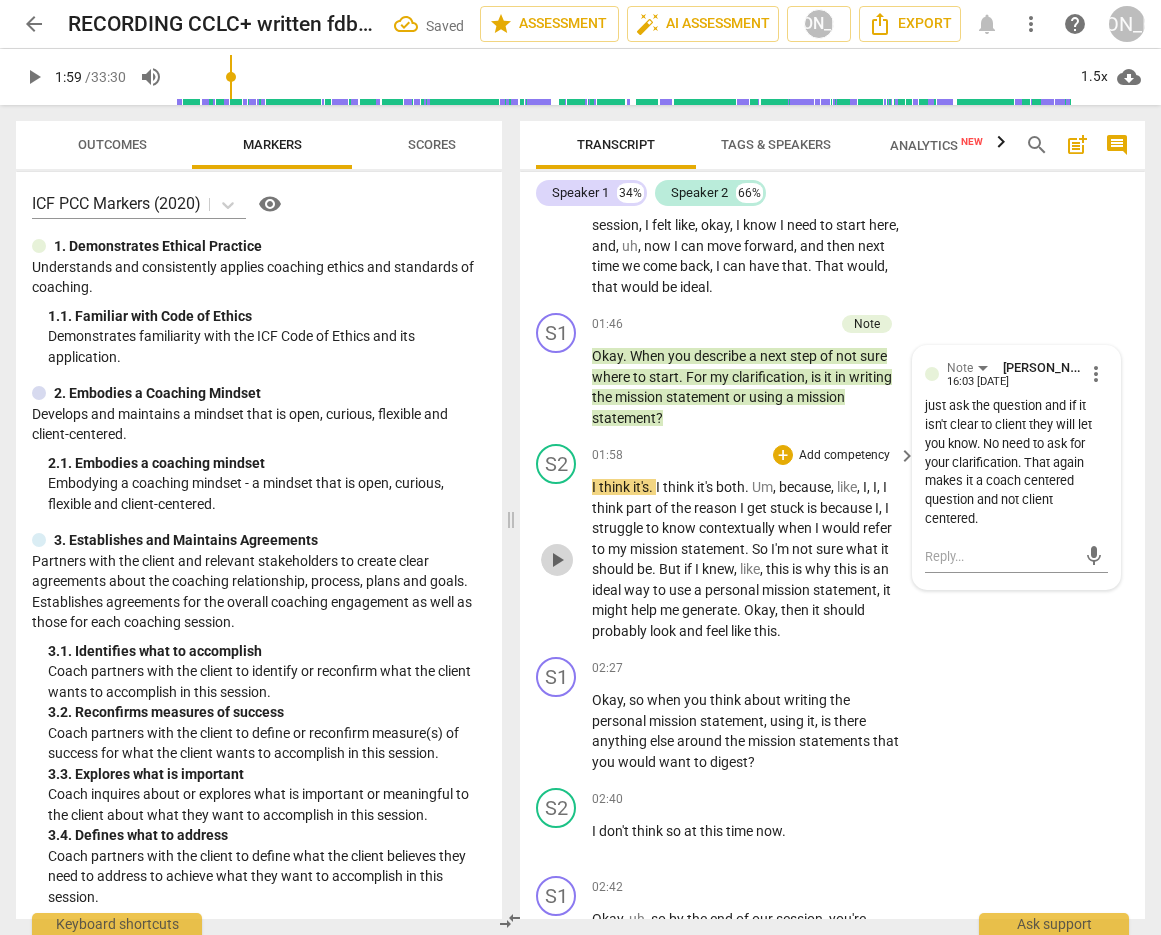 click on "play_arrow" at bounding box center (557, 560) 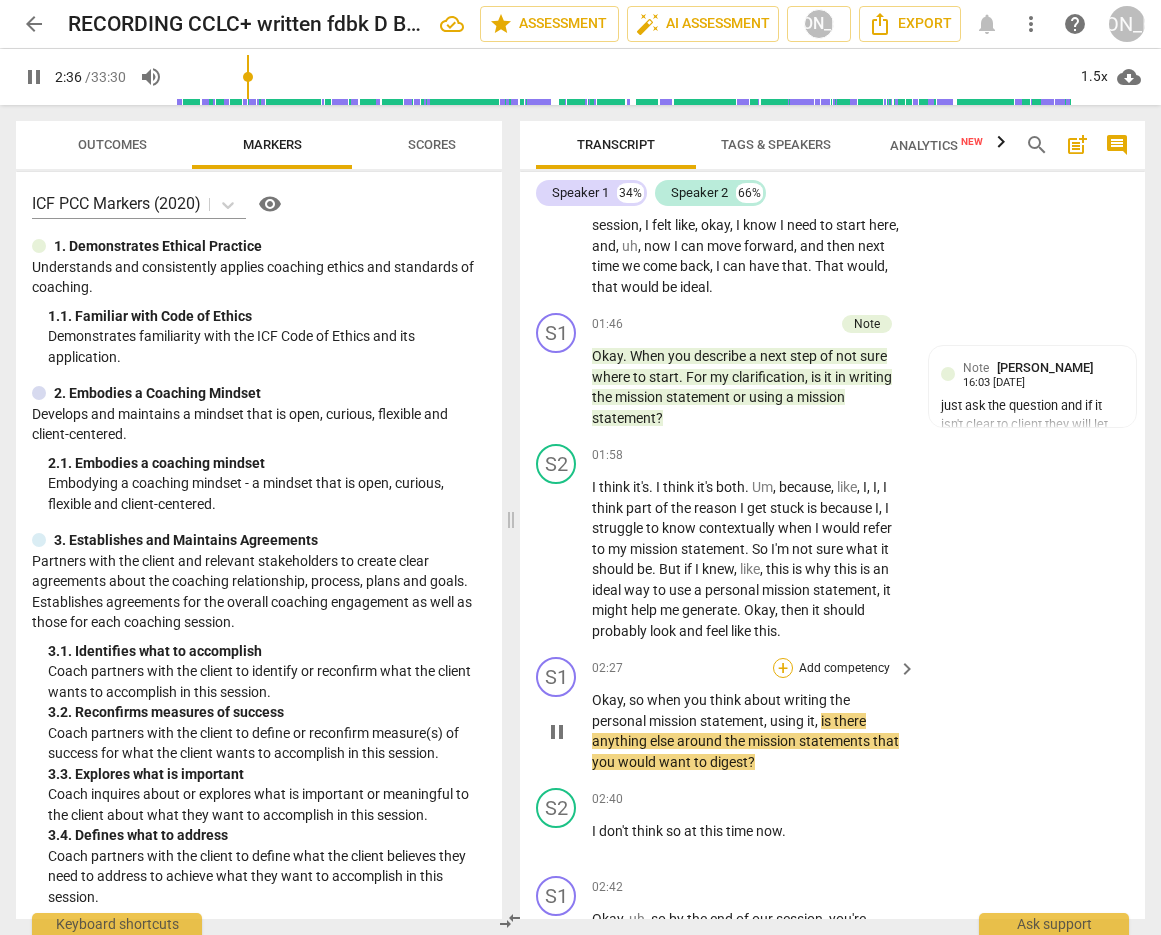click on "+" at bounding box center [783, 668] 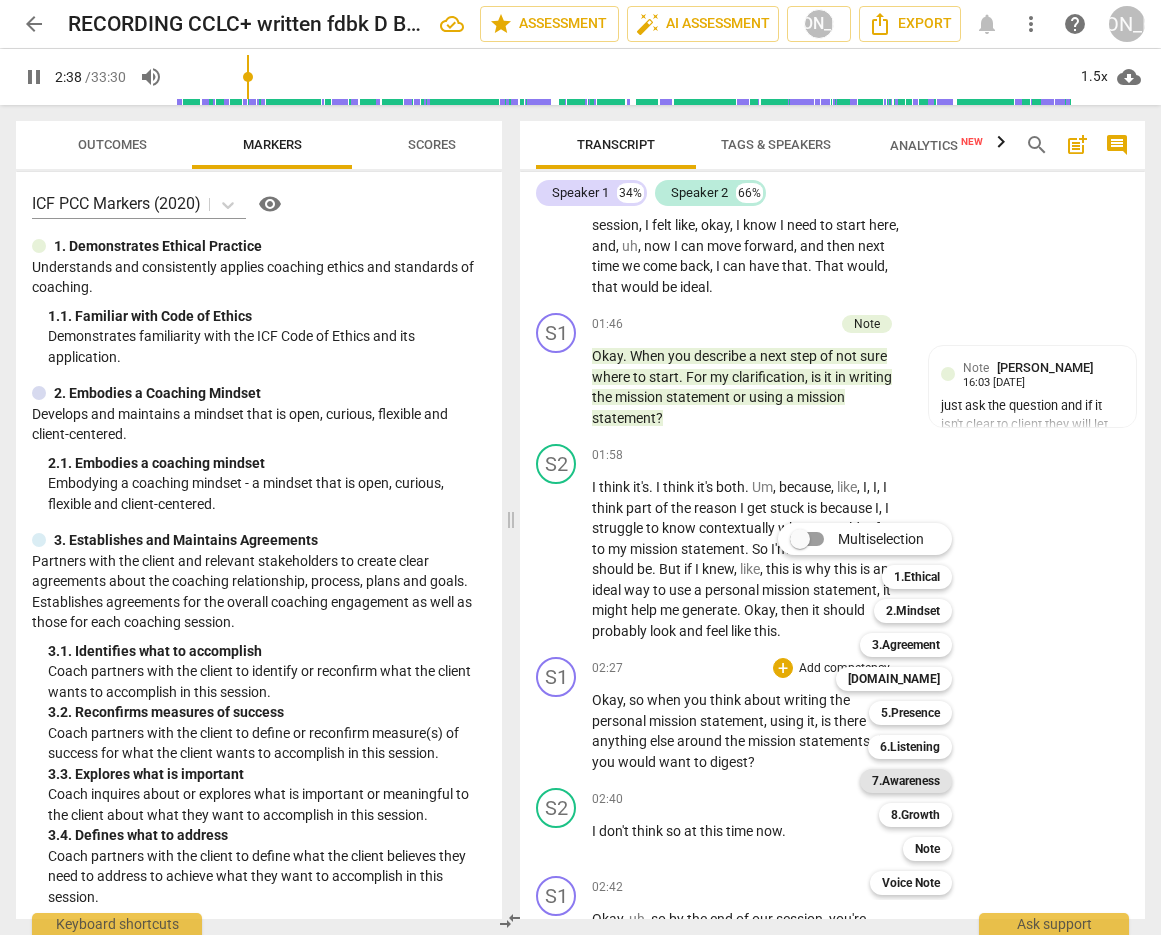 click on "7.Awareness" at bounding box center [906, 781] 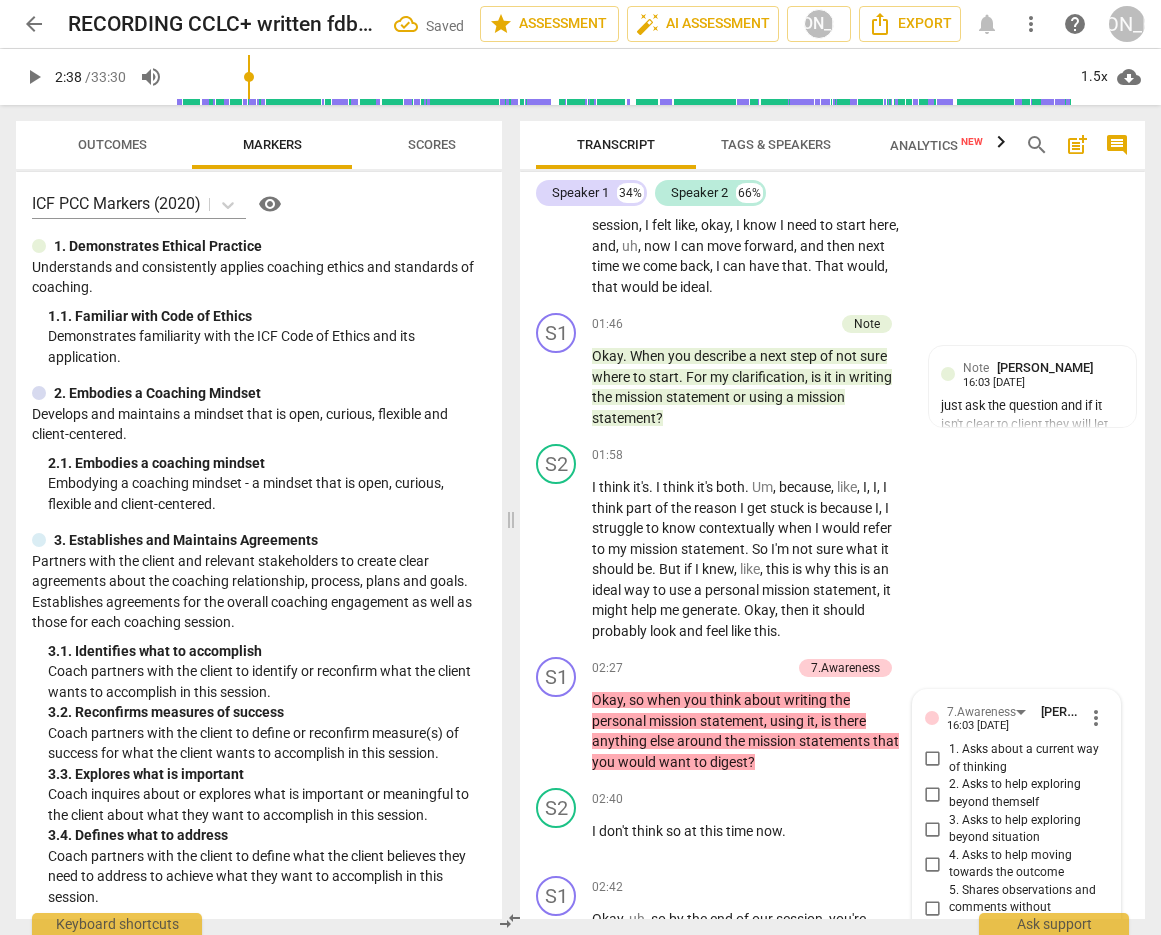 scroll, scrollTop: 1596, scrollLeft: 0, axis: vertical 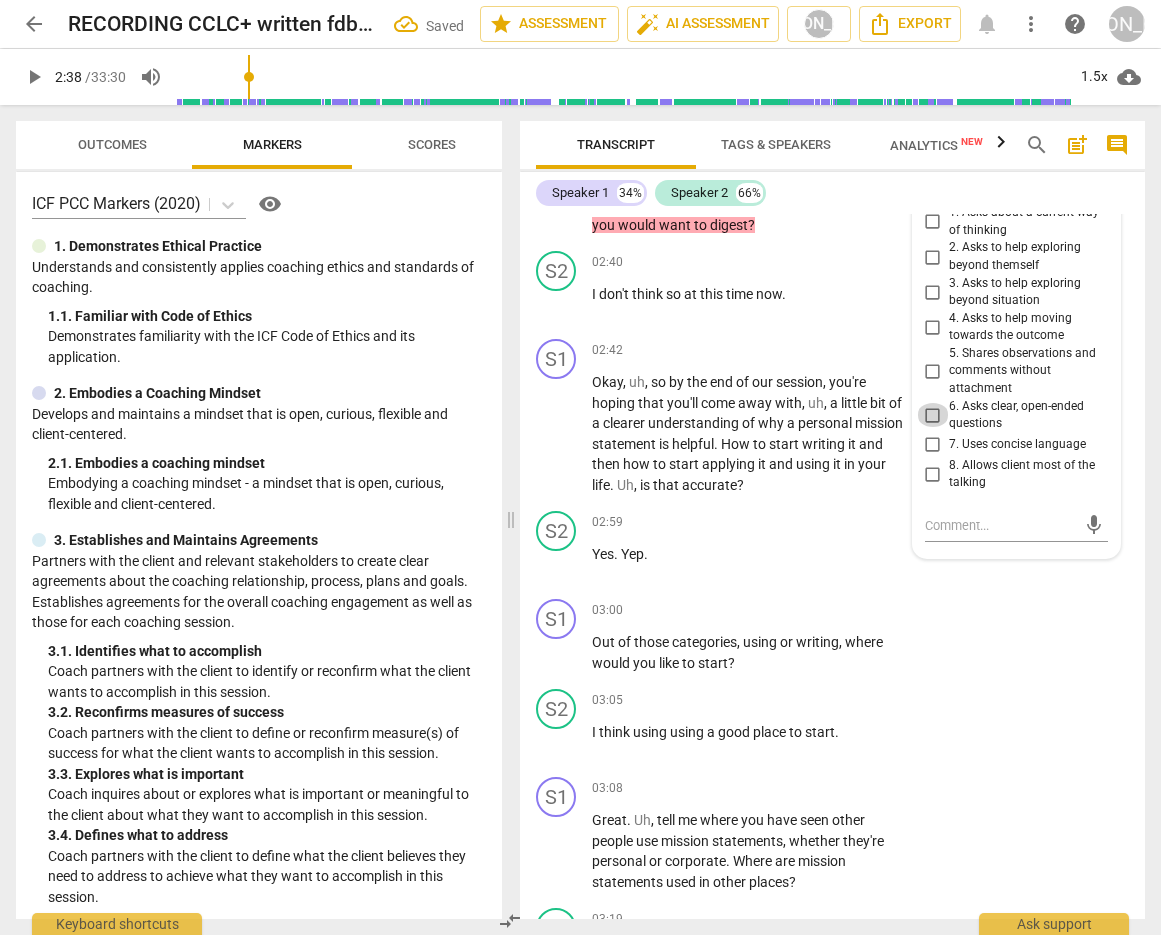 click on "6. Asks clear, open-ended questions" at bounding box center [933, 415] 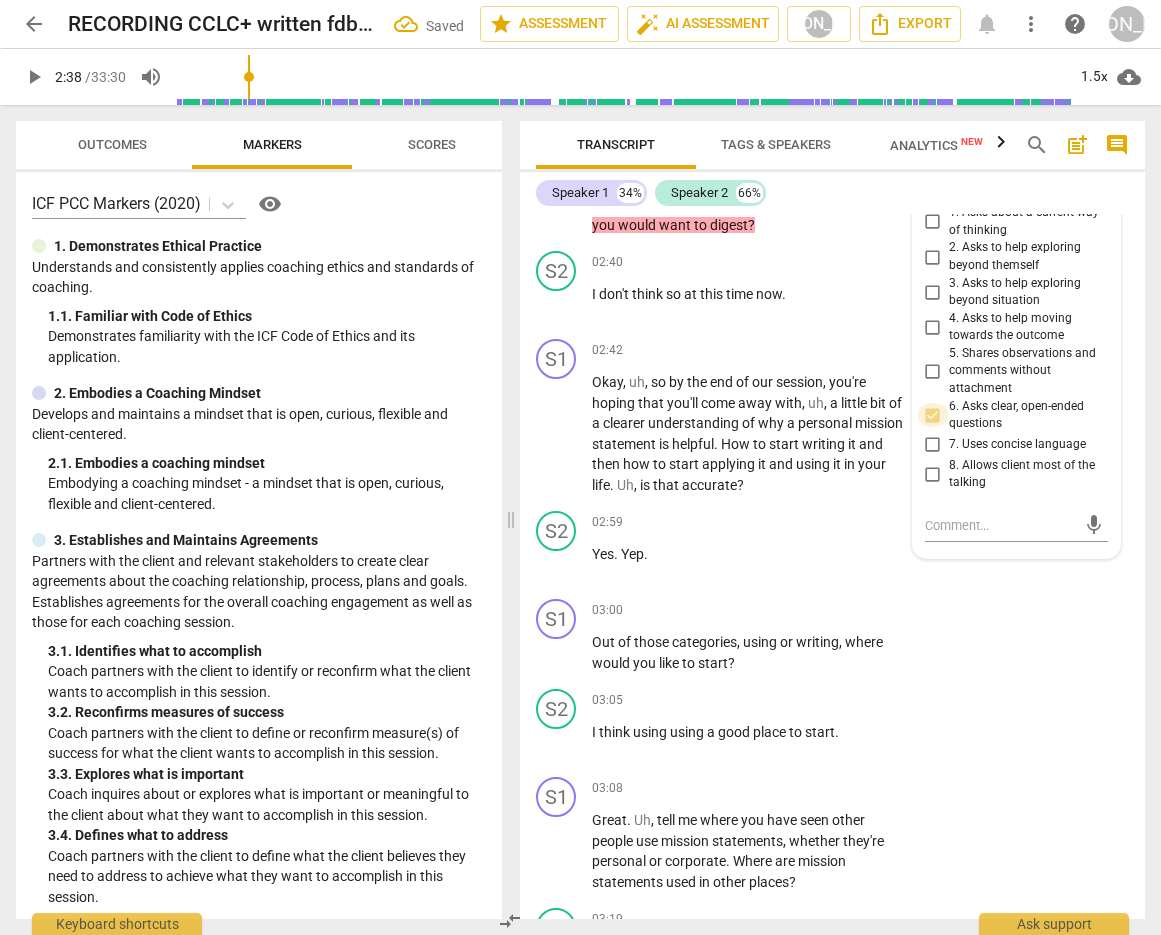 click on "6. Asks clear, open-ended questions" at bounding box center (933, 415) 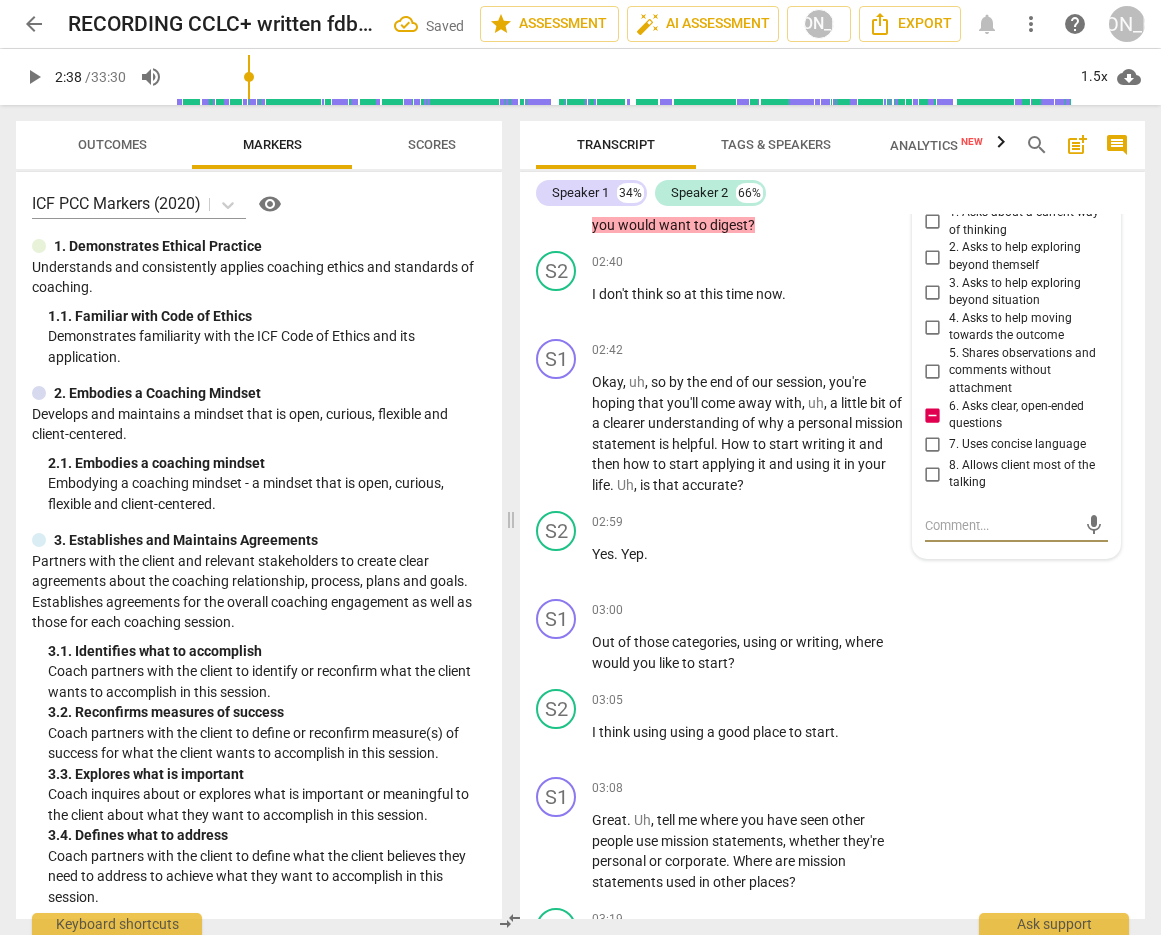 click at bounding box center [1000, 525] 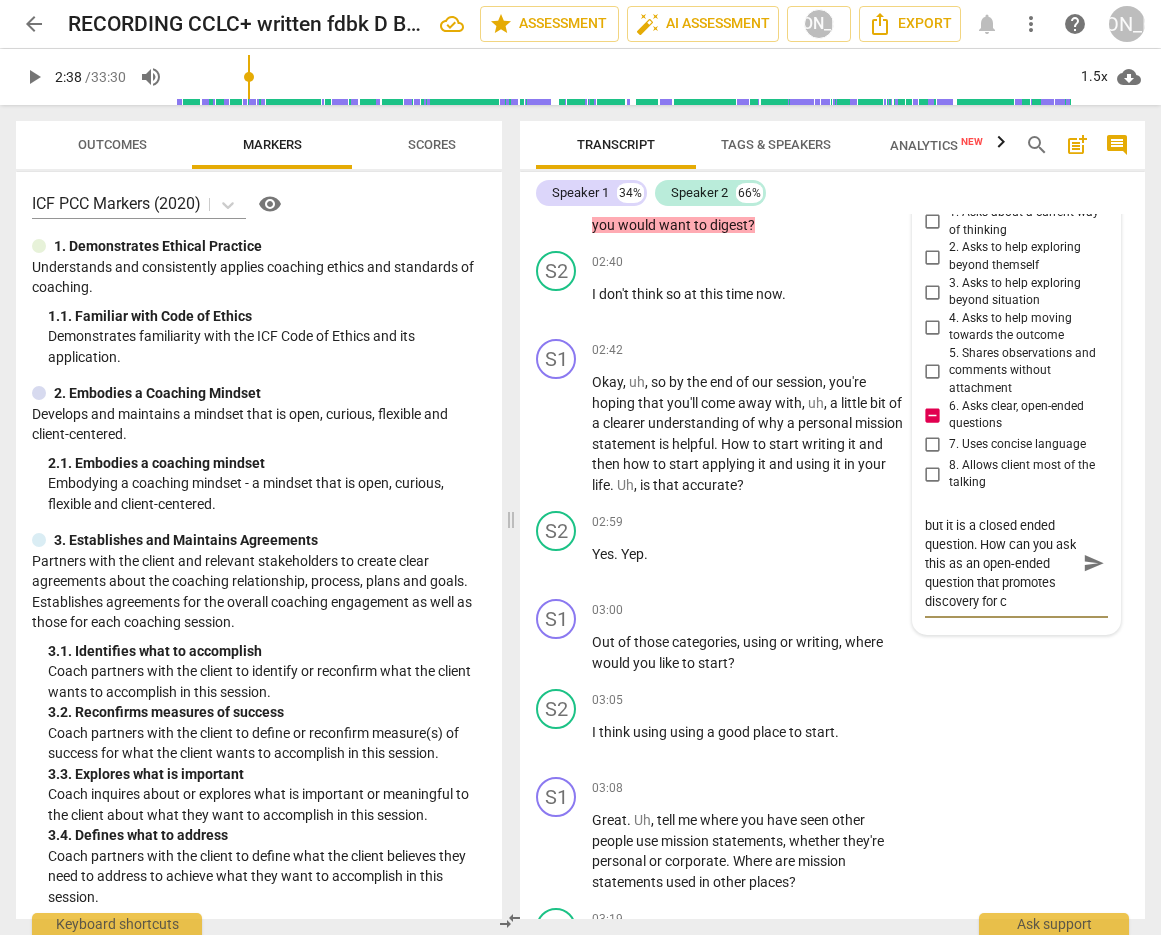 scroll, scrollTop: 36, scrollLeft: 0, axis: vertical 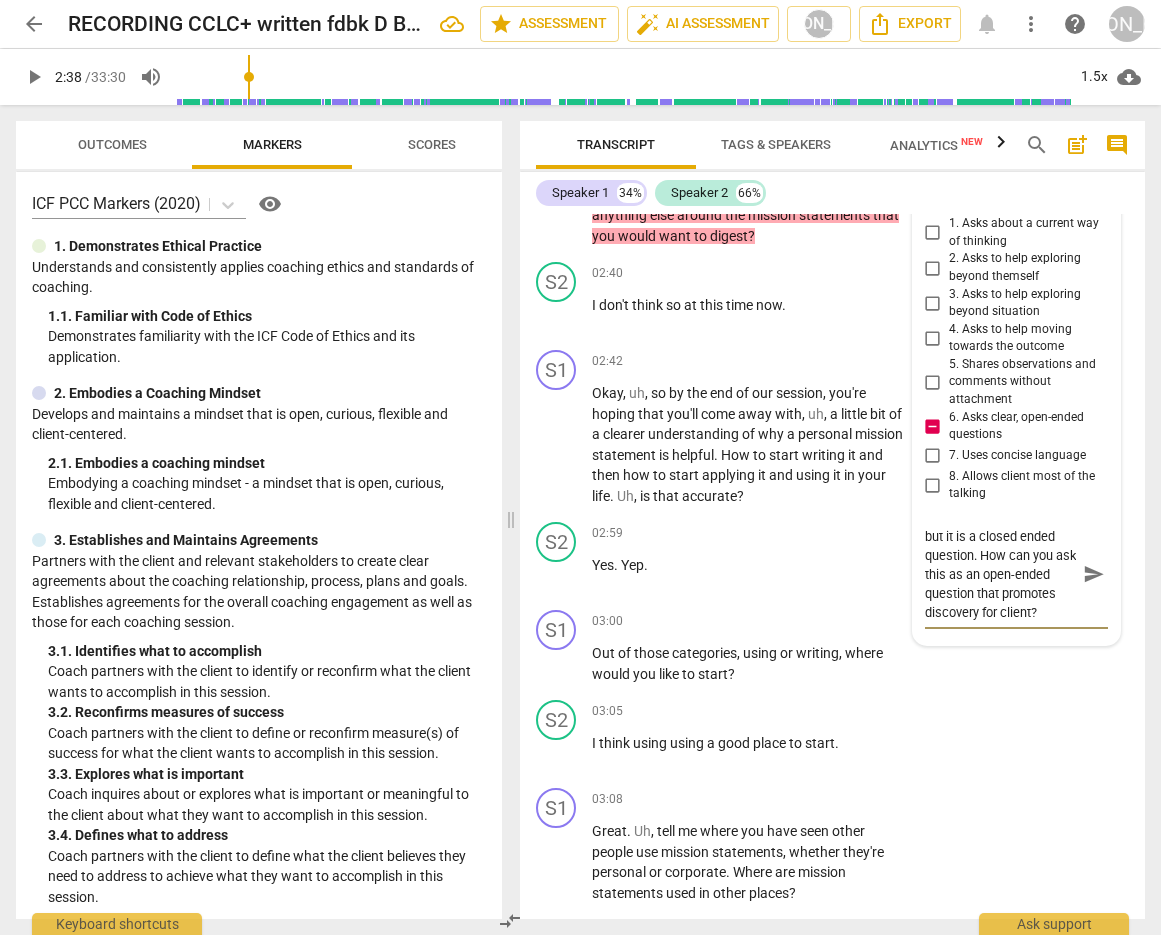 click on "This is a good question but it is a closed ended question. How can you ask this as an open-ended question that promotes discovery for client?" at bounding box center [1000, 574] 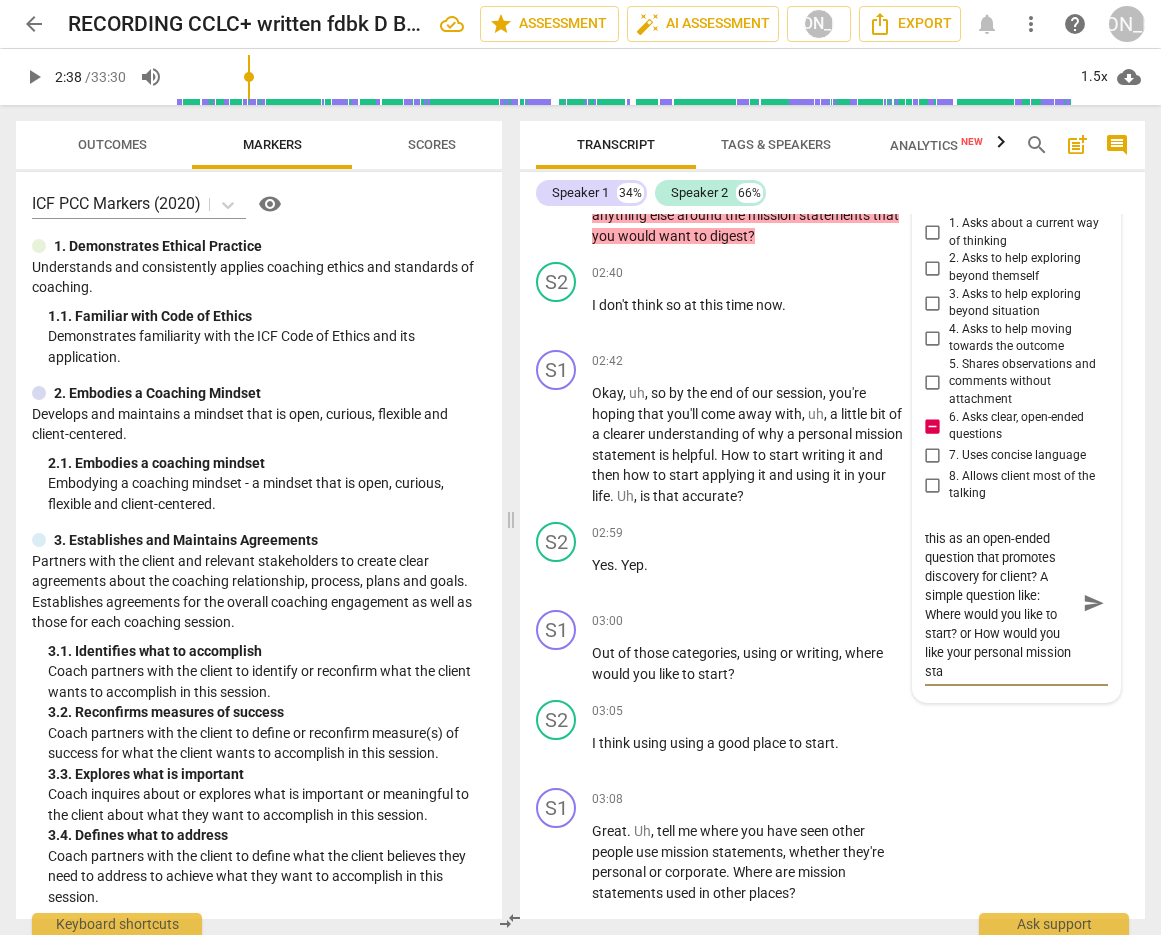 scroll, scrollTop: 74, scrollLeft: 0, axis: vertical 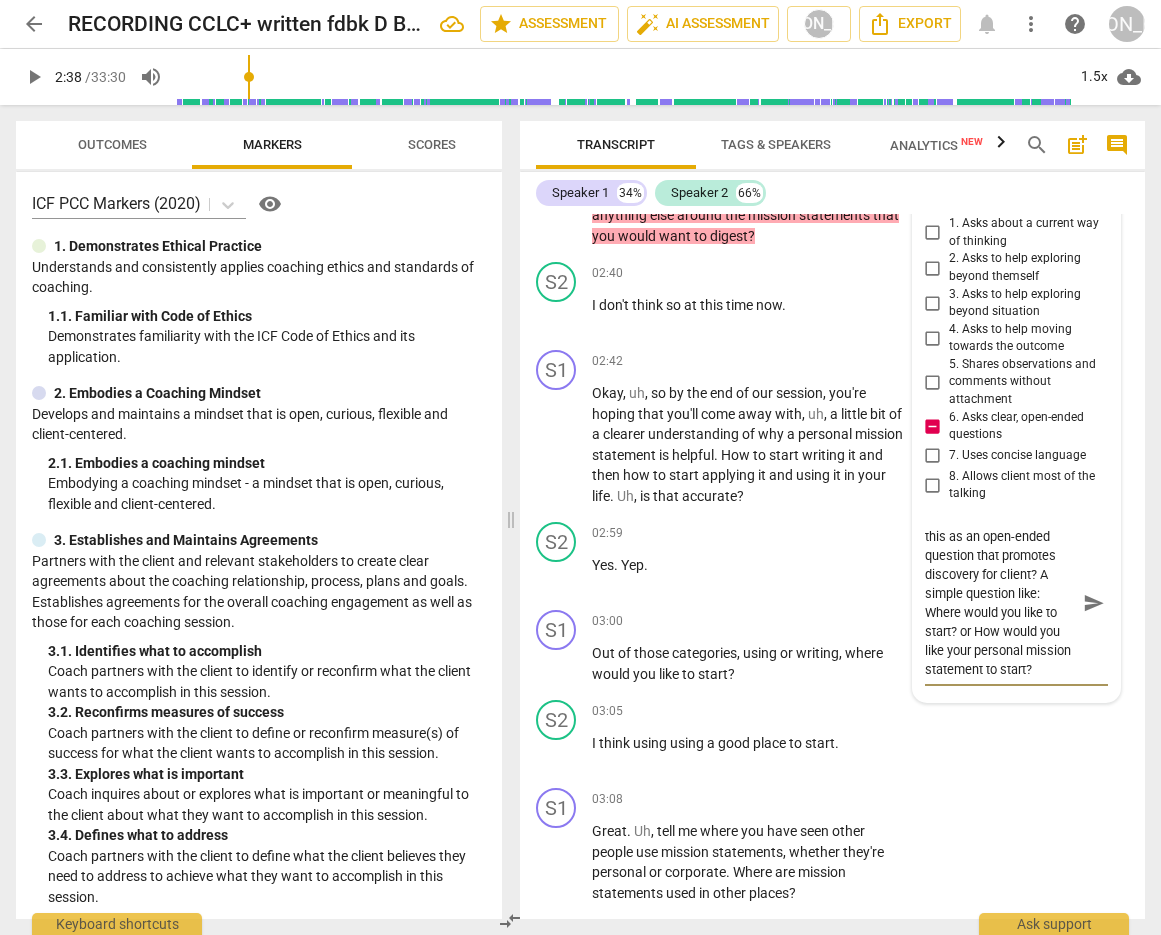 drag, startPoint x: 1003, startPoint y: 638, endPoint x: 1029, endPoint y: 633, distance: 26.476404 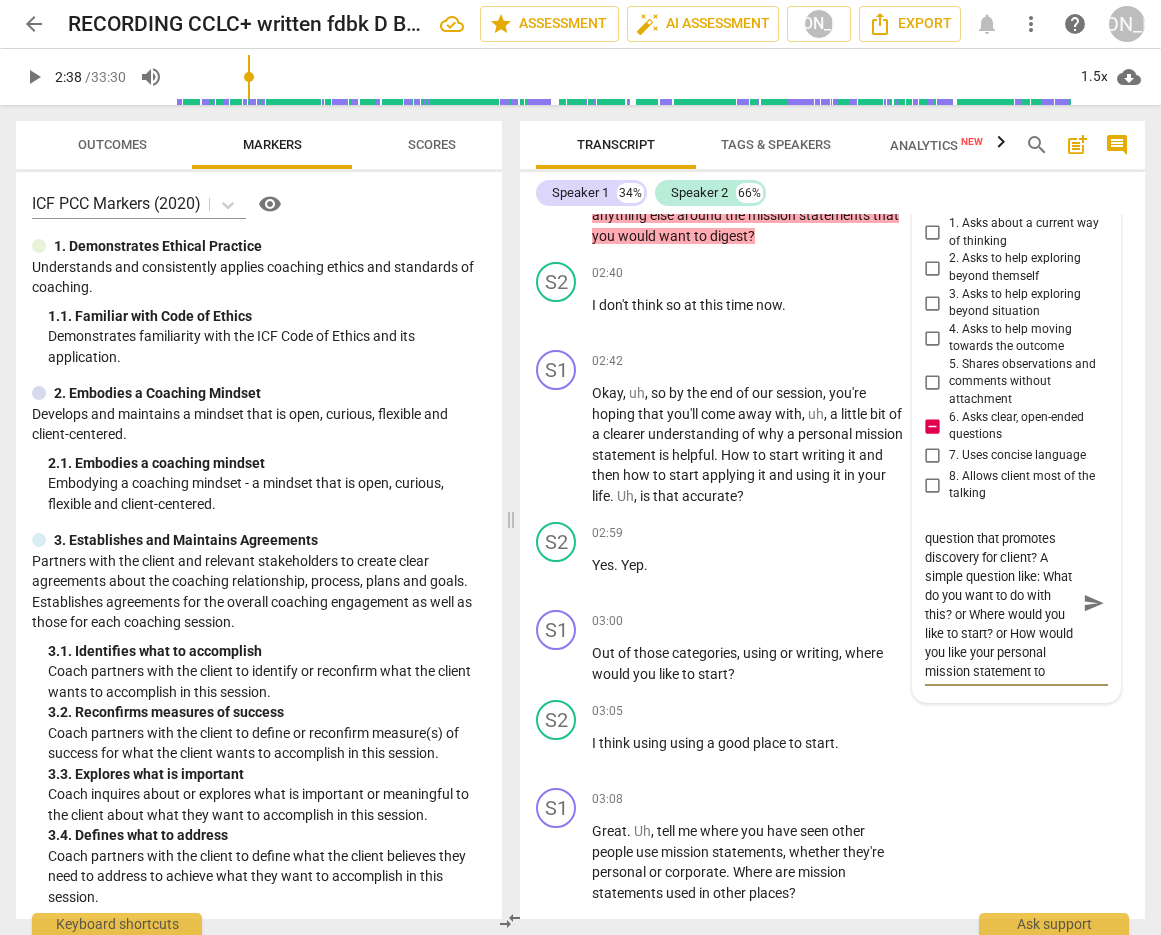 scroll, scrollTop: 114, scrollLeft: 0, axis: vertical 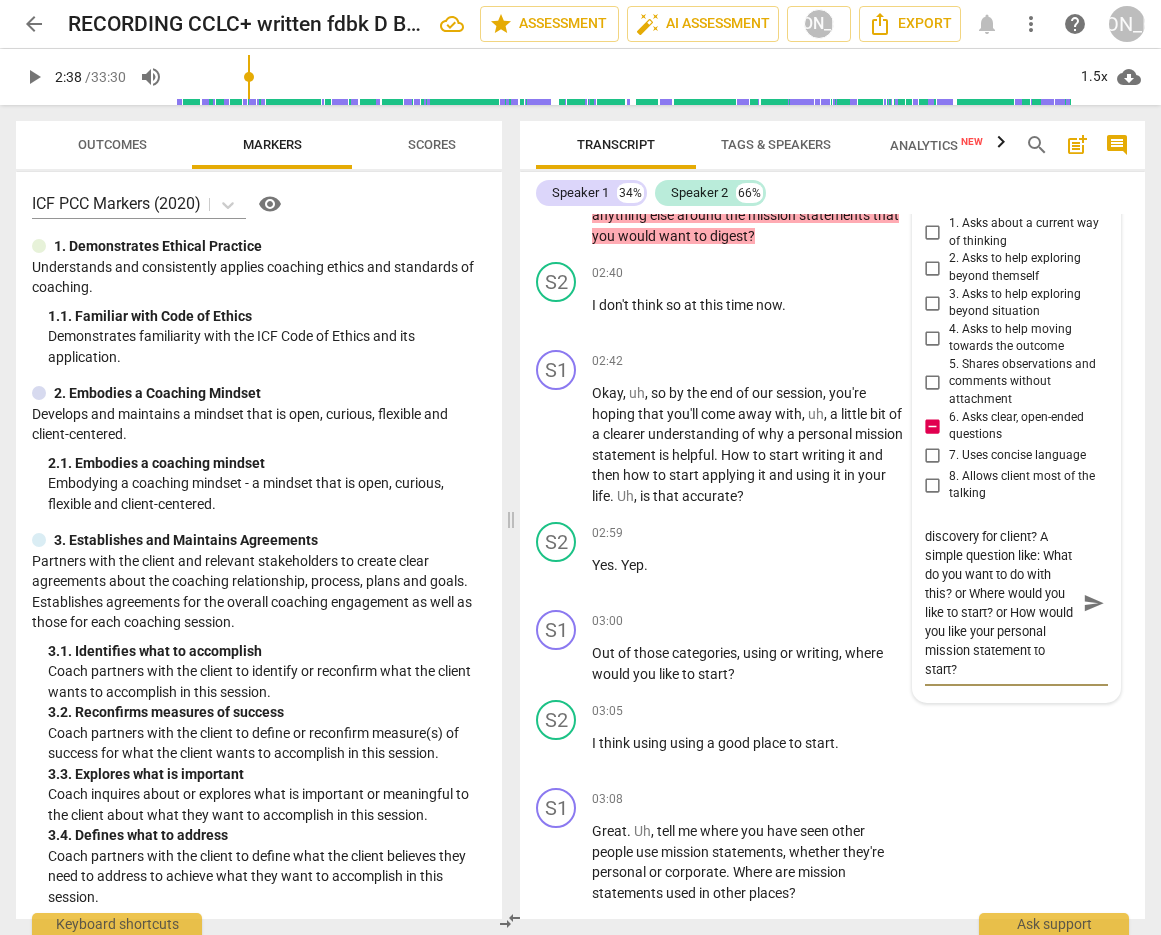 click on "This is a good question but it is a closed ended question. How can you ask this as an open-ended question that promotes discovery for client? A simple question like: What do you want to do with this? or Where would you like to start? or How would you like your personal mission statement to start?" at bounding box center [1000, 603] 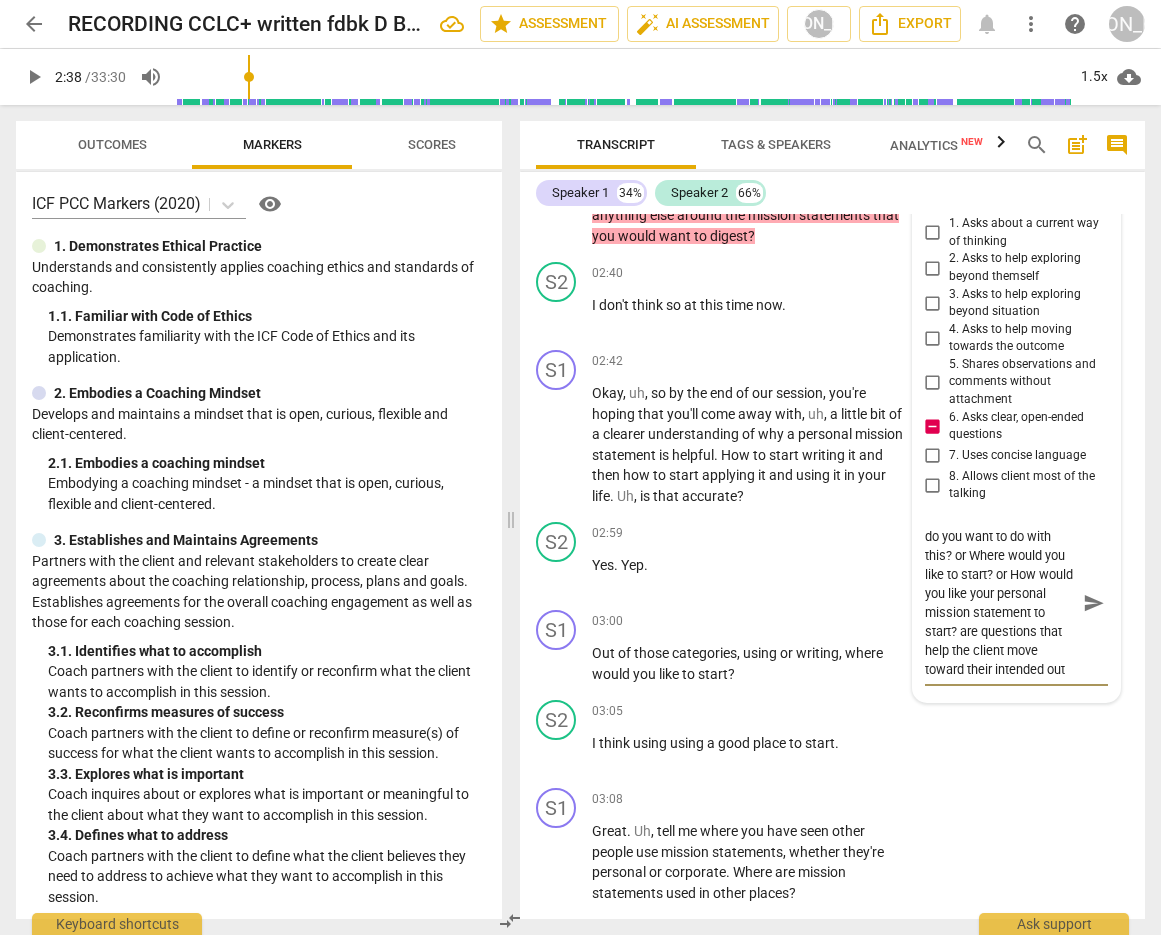scroll, scrollTop: 169, scrollLeft: 0, axis: vertical 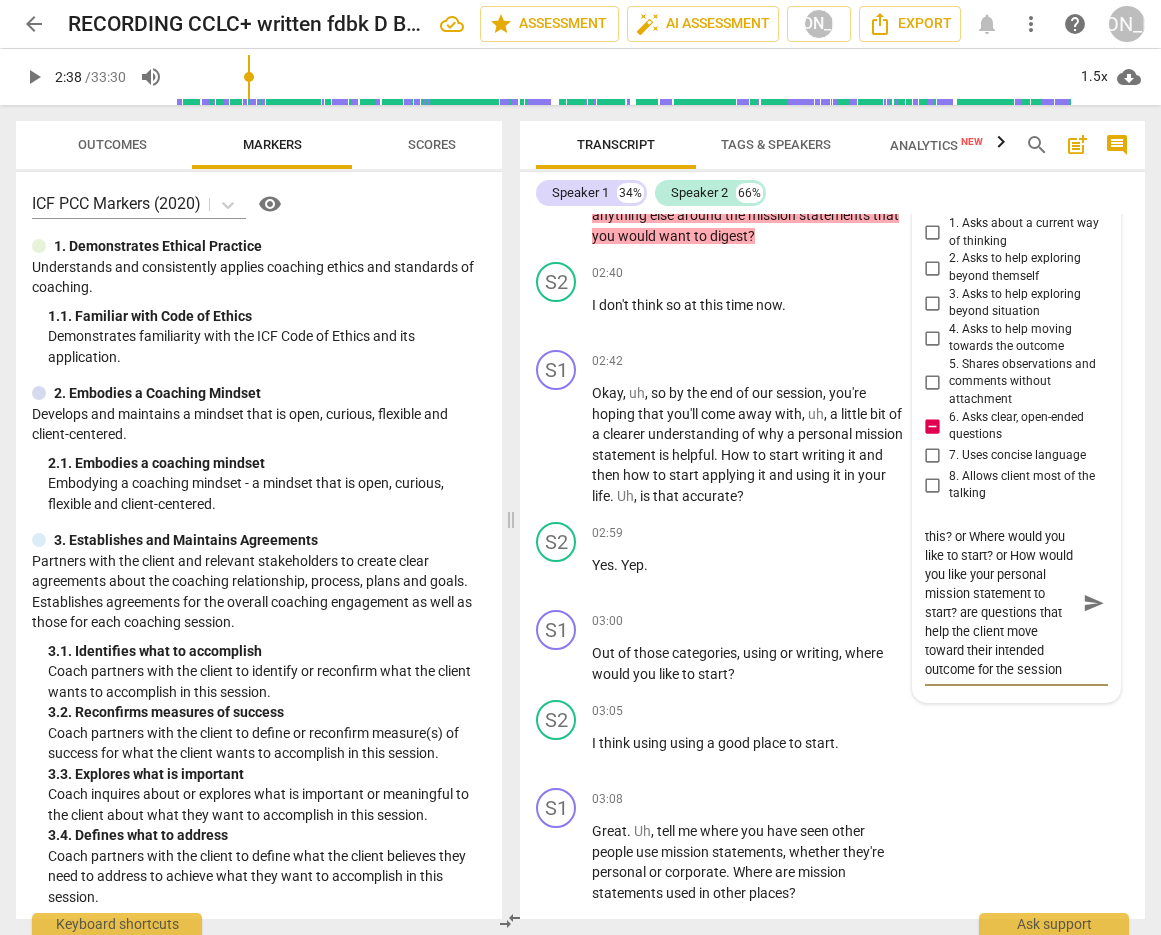click on "send" at bounding box center [1094, 603] 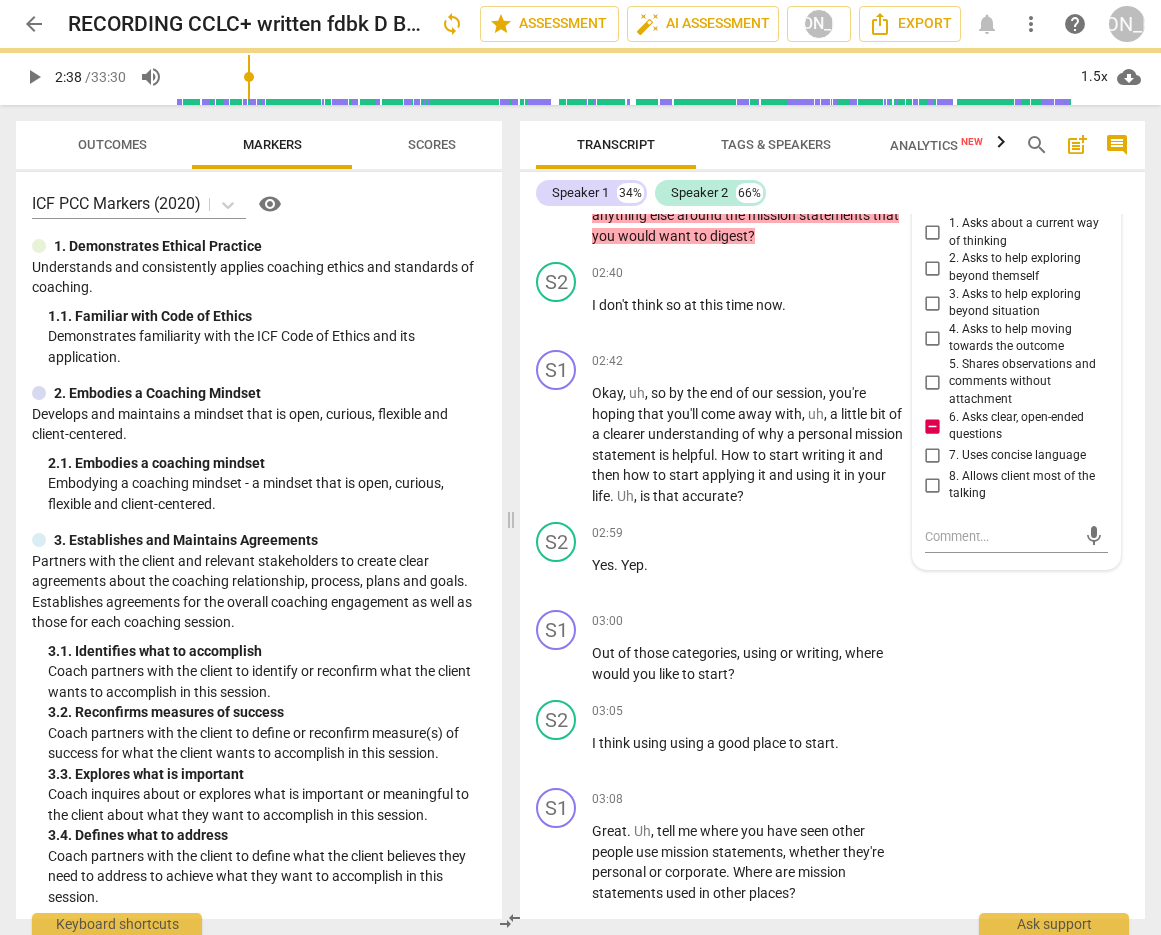 scroll, scrollTop: 0, scrollLeft: 0, axis: both 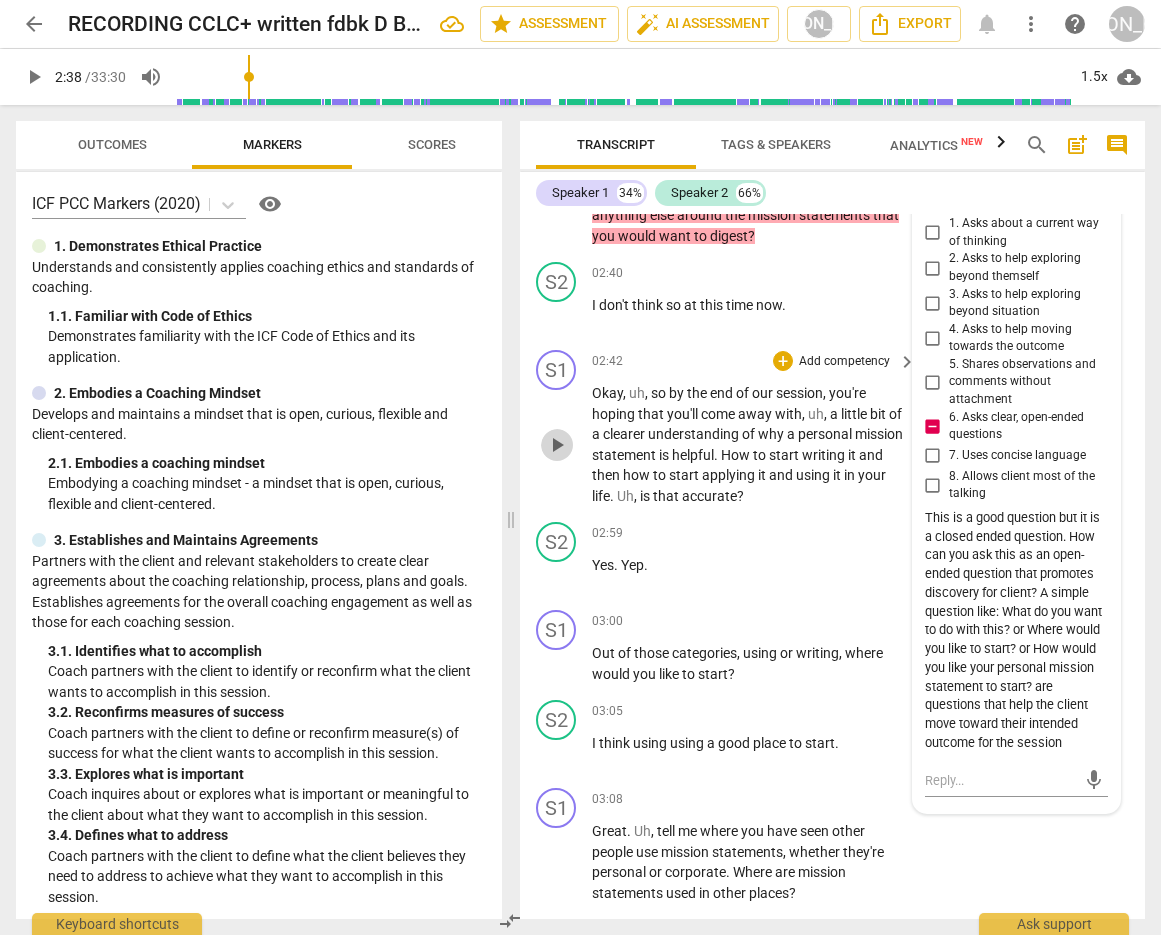 click on "play_arrow" at bounding box center (557, 445) 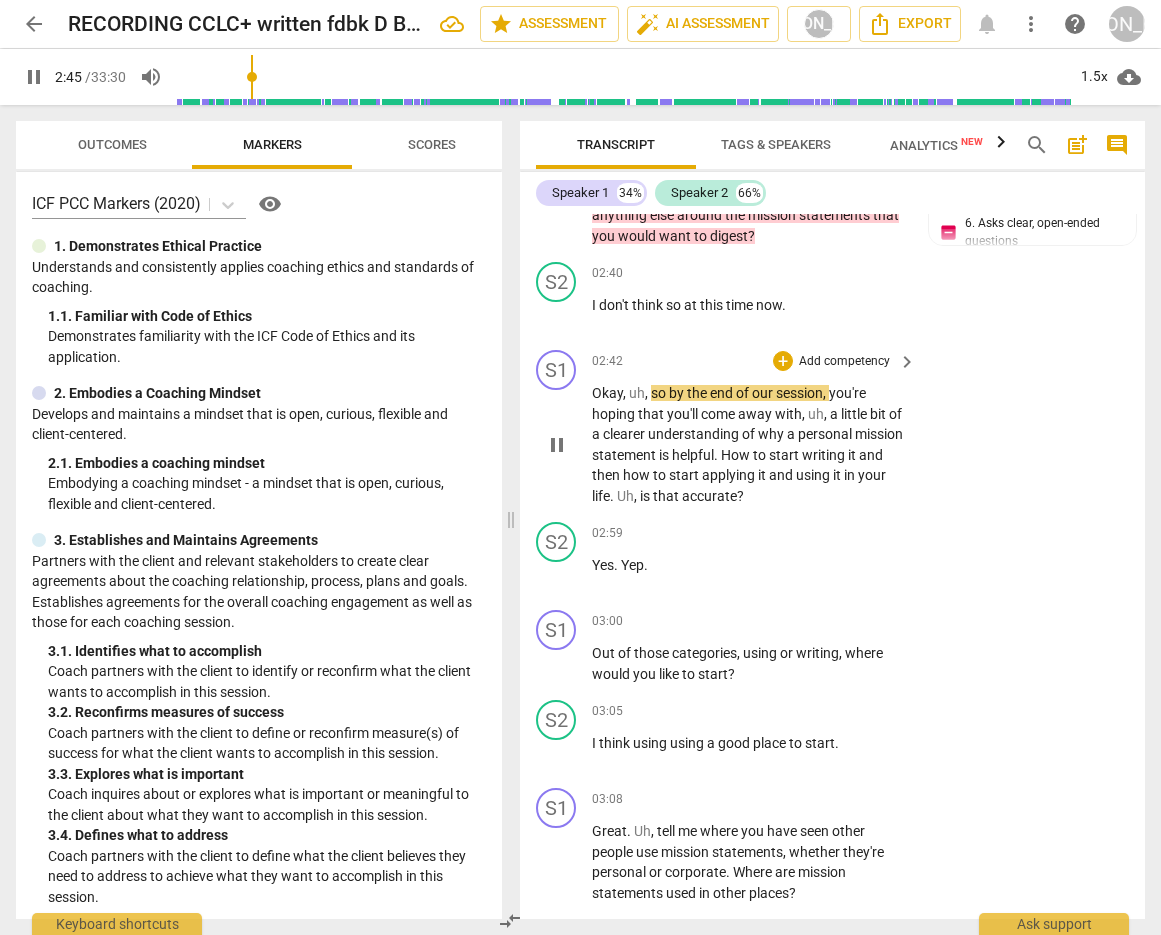 click on "Add competency" at bounding box center (844, 362) 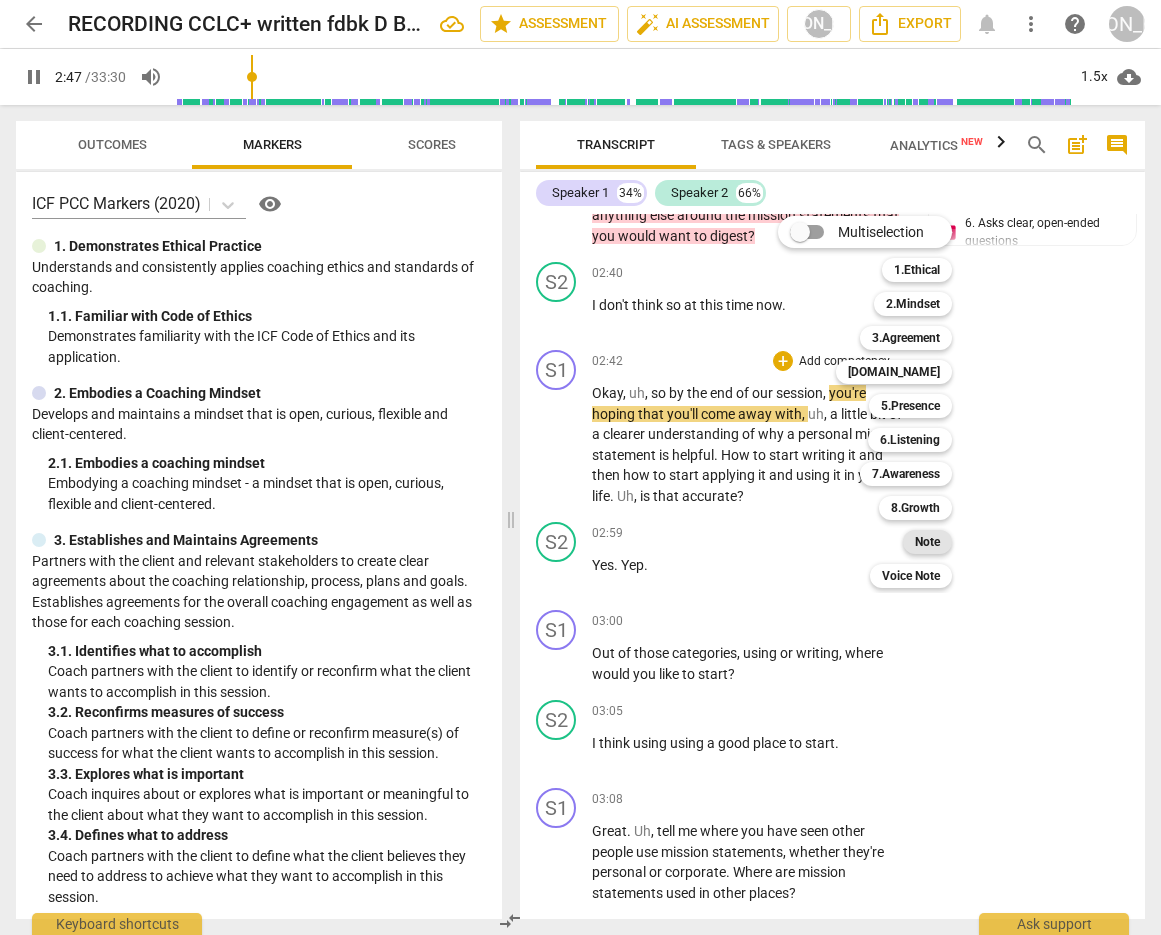 click on "Note" at bounding box center (927, 542) 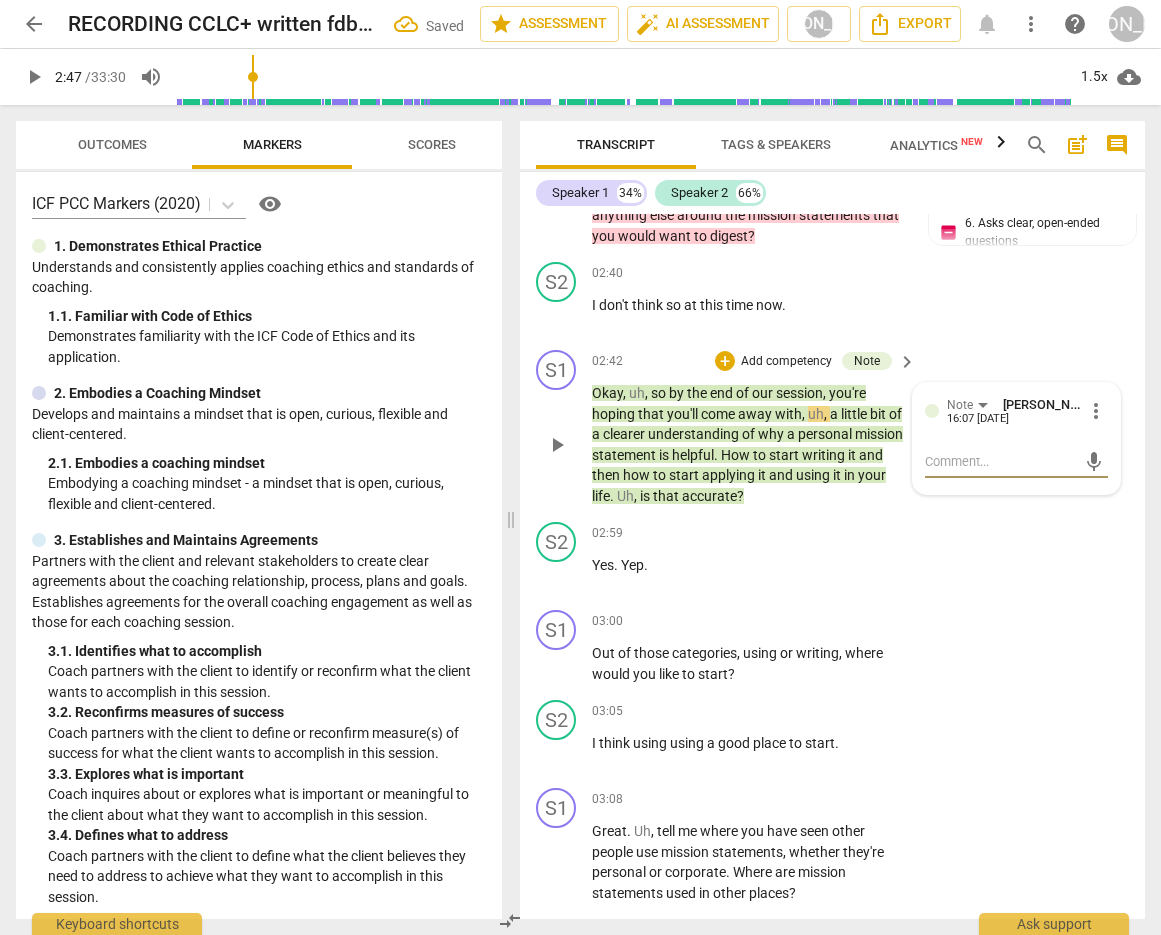 drag, startPoint x: 965, startPoint y: 506, endPoint x: 1032, endPoint y: 491, distance: 68.65858 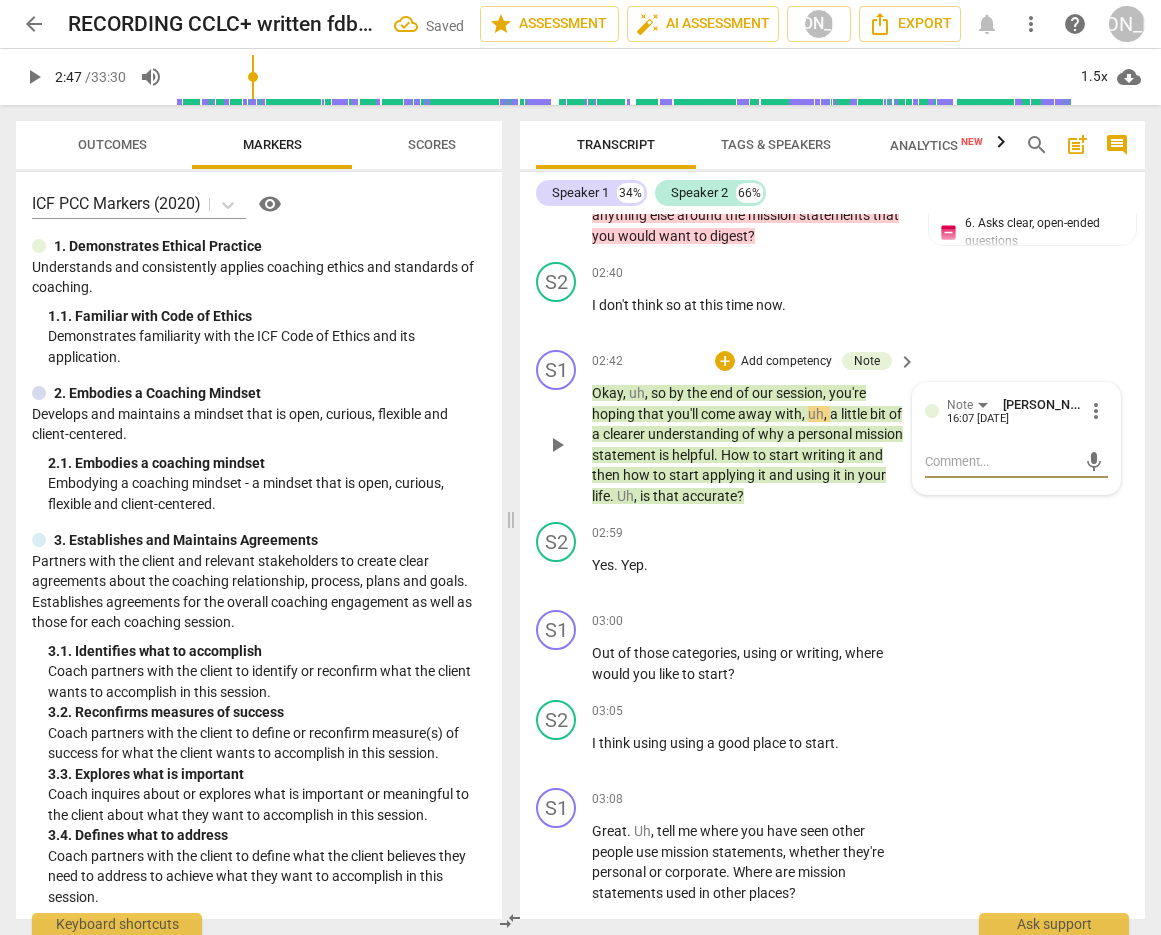 click at bounding box center [1000, 461] 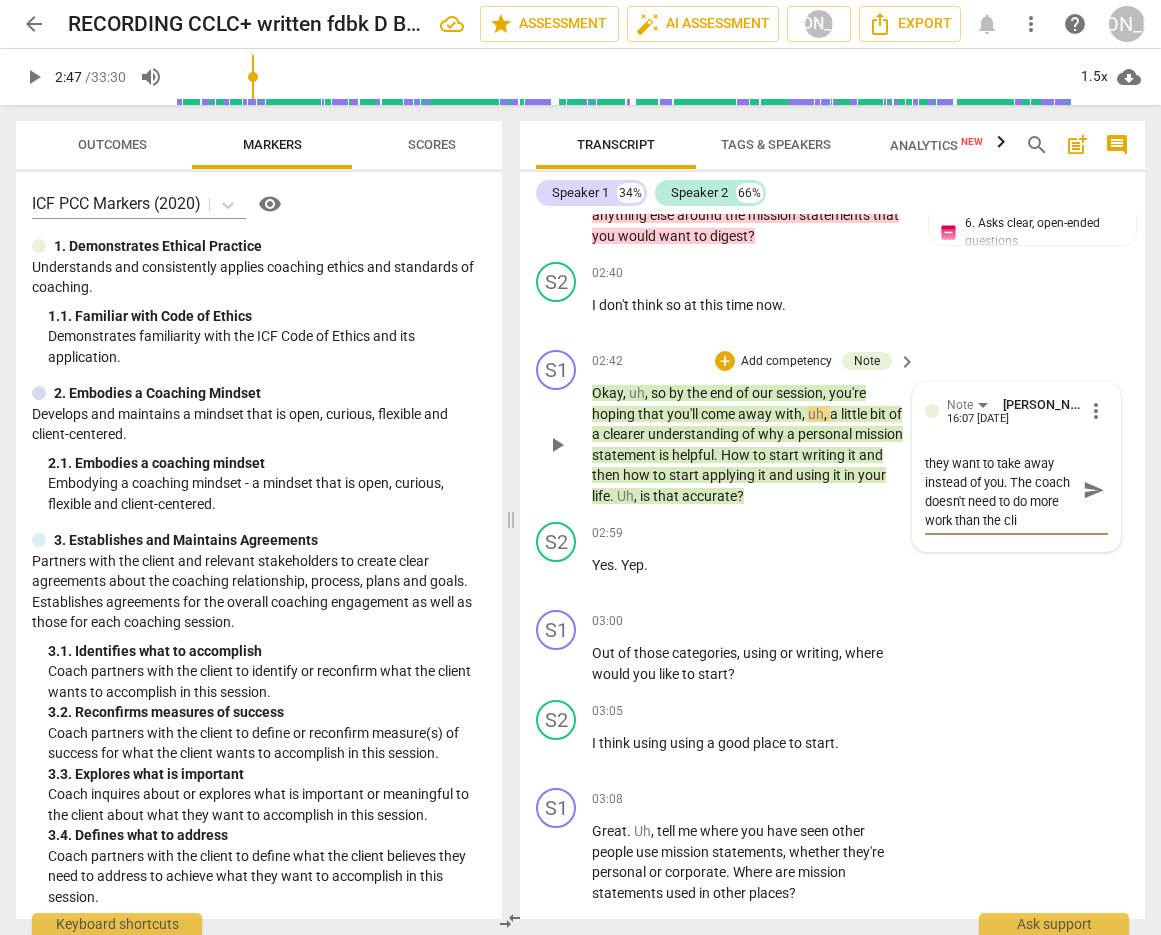 scroll, scrollTop: 36, scrollLeft: 0, axis: vertical 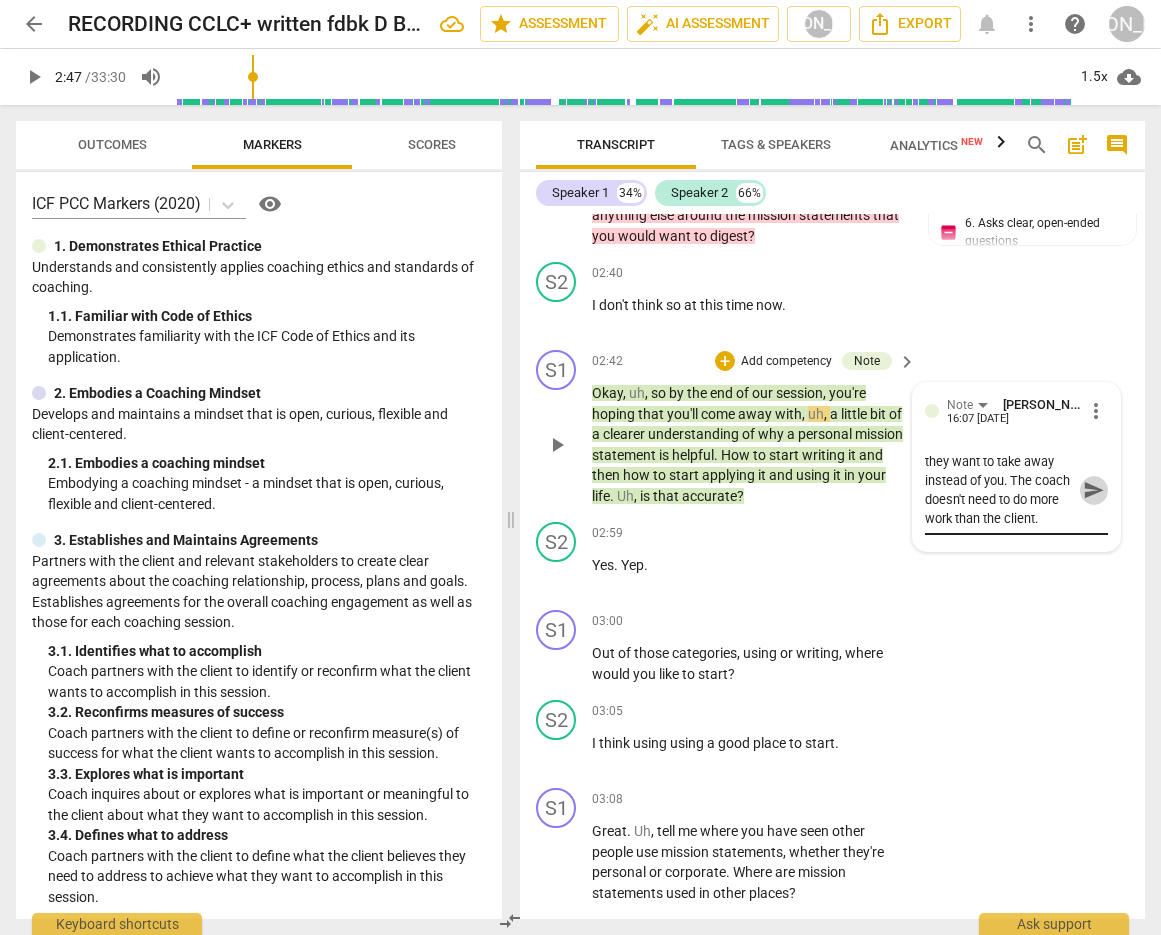 click on "send" at bounding box center [1094, 490] 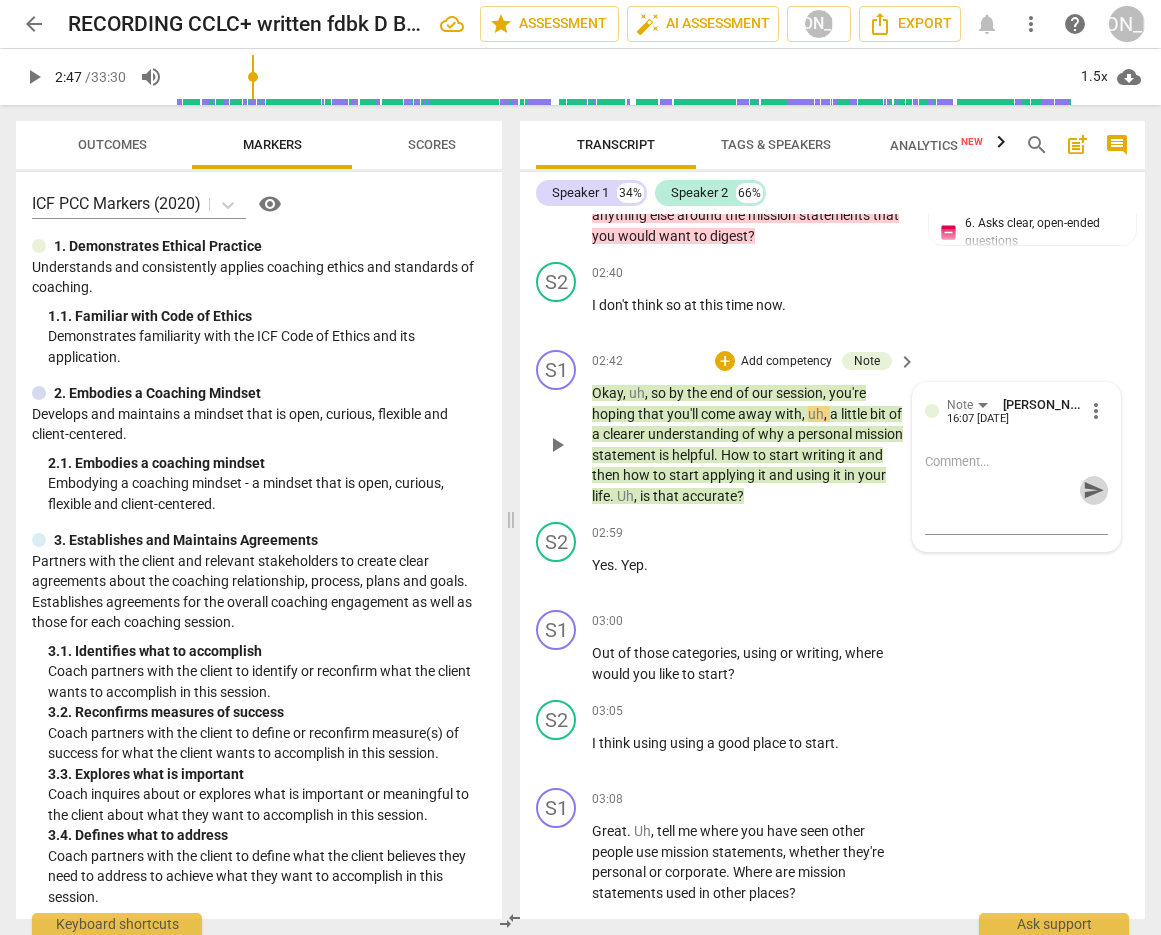 scroll, scrollTop: 0, scrollLeft: 0, axis: both 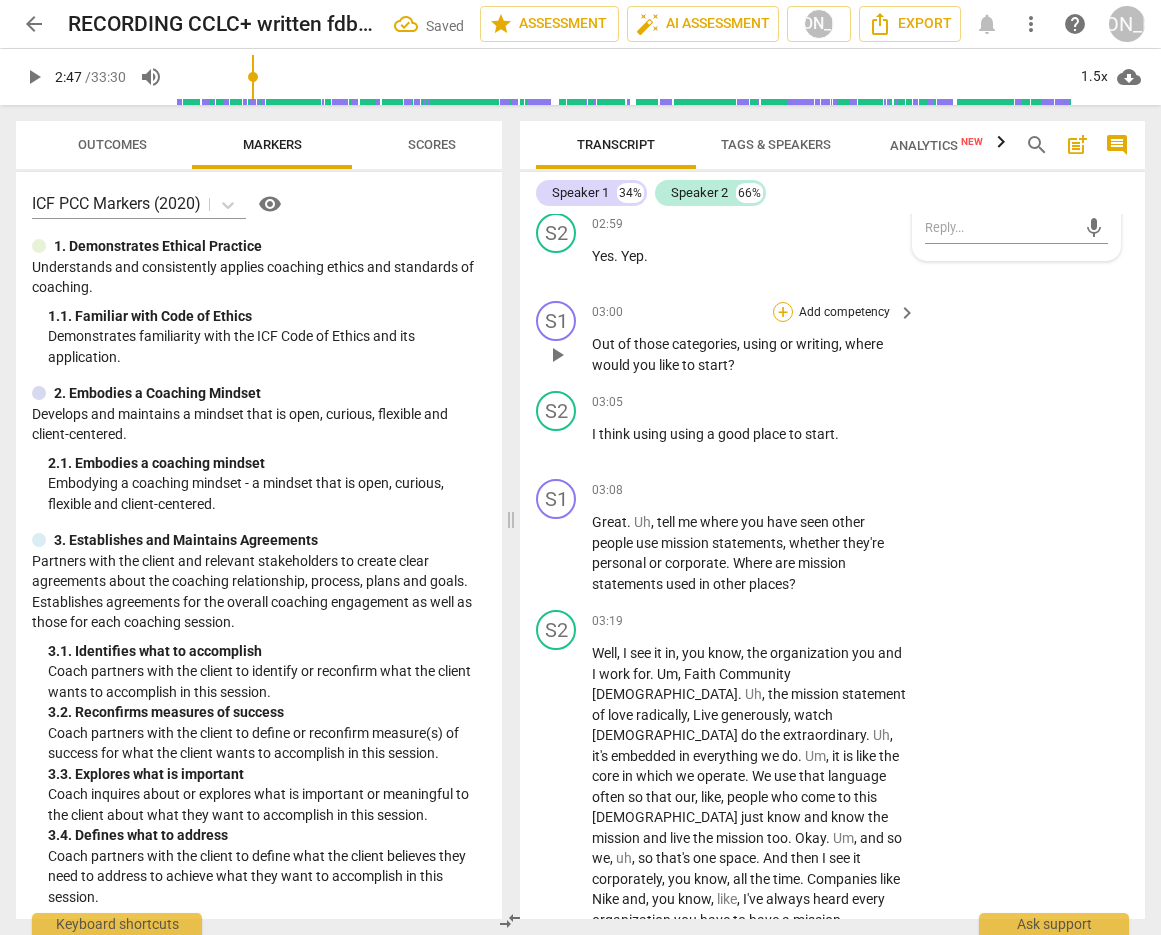 click on "+" at bounding box center [783, 312] 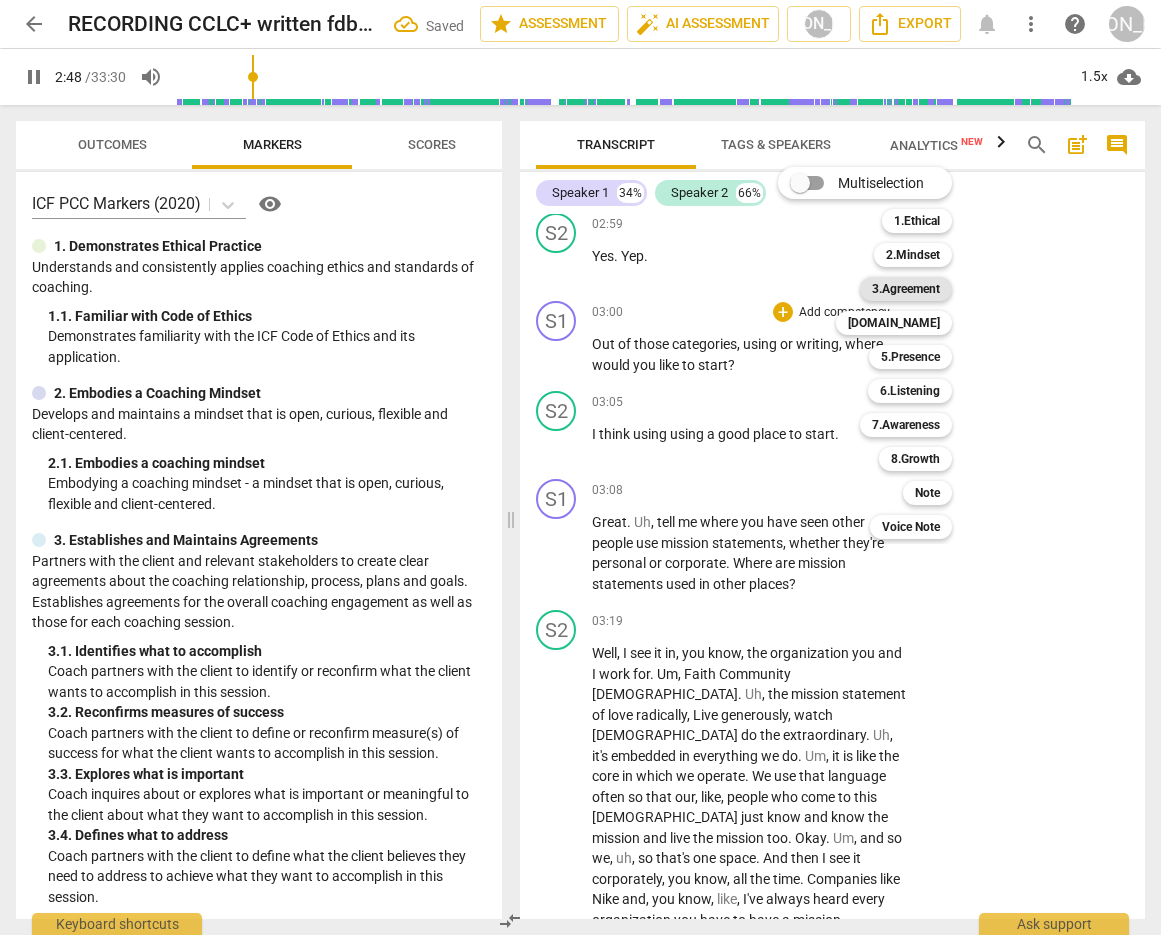 click on "3.Agreement" at bounding box center (906, 289) 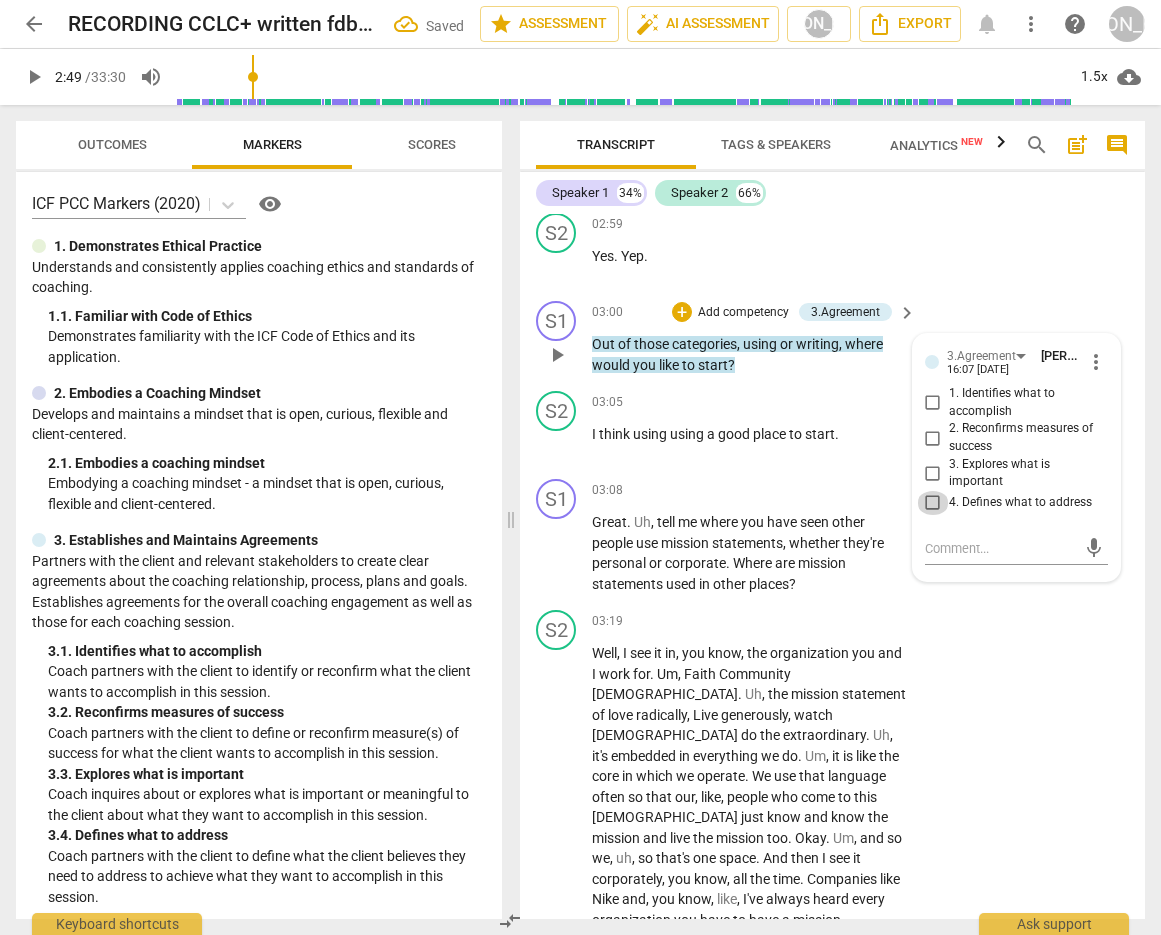 click on "4. Defines what to address" at bounding box center (933, 503) 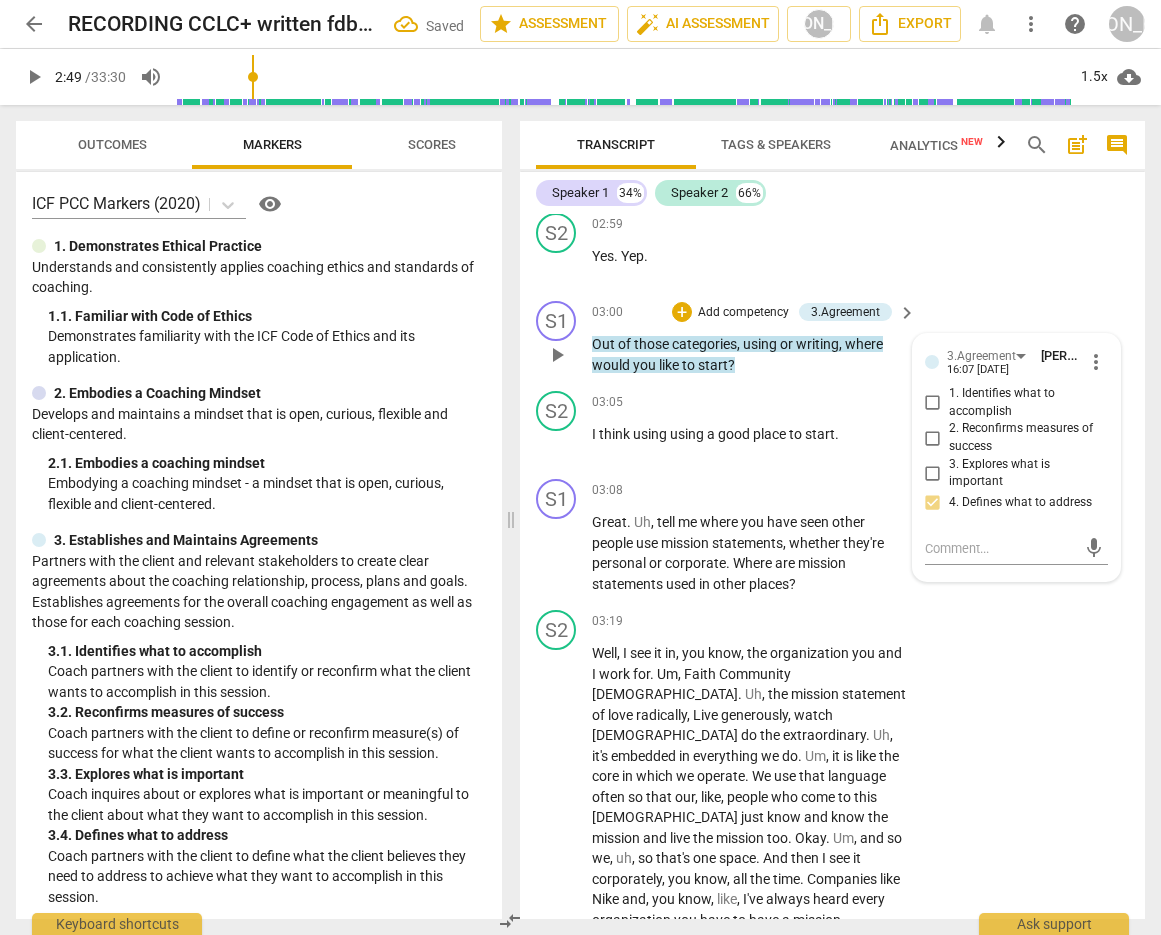 click on "1. Identifies what to accomplish" at bounding box center (933, 403) 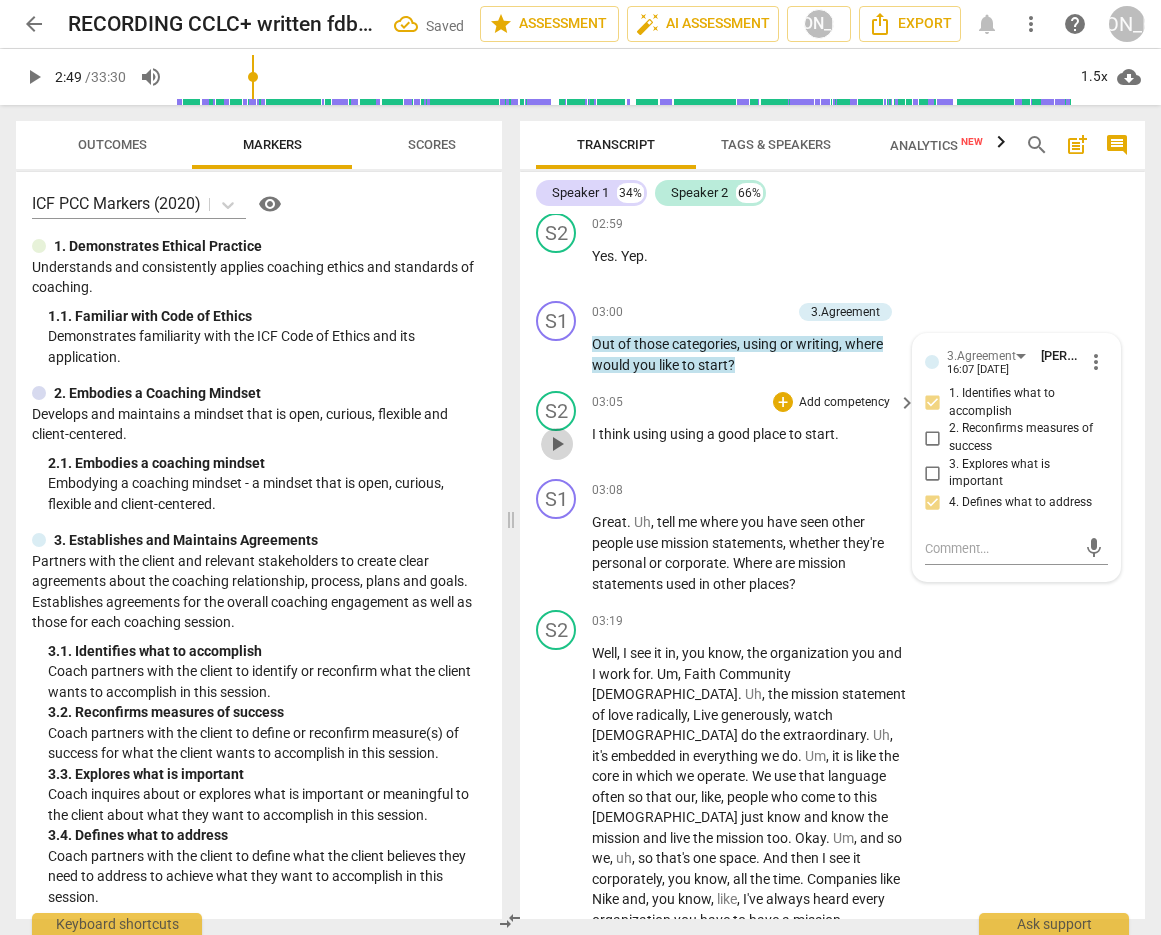 click on "play_arrow" at bounding box center [557, 444] 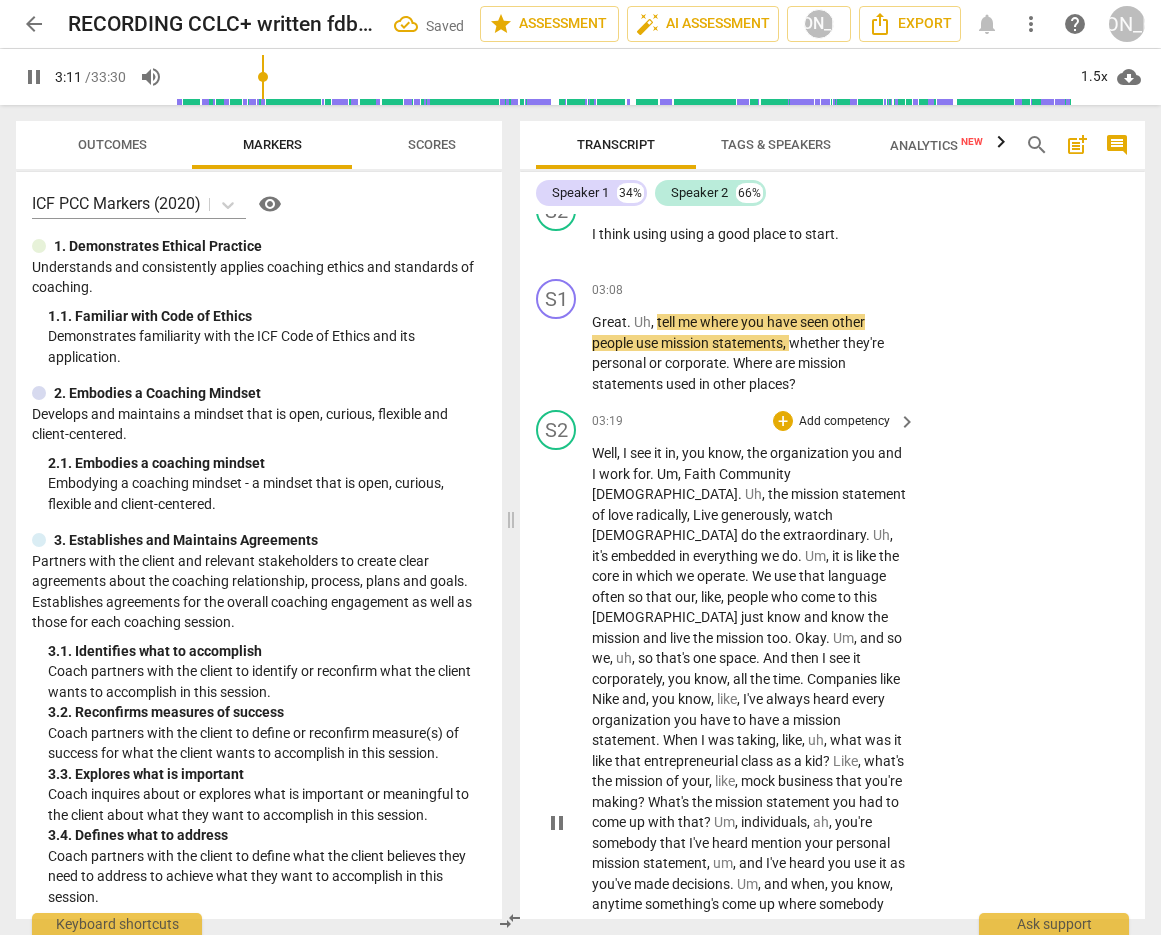 scroll, scrollTop: 2096, scrollLeft: 0, axis: vertical 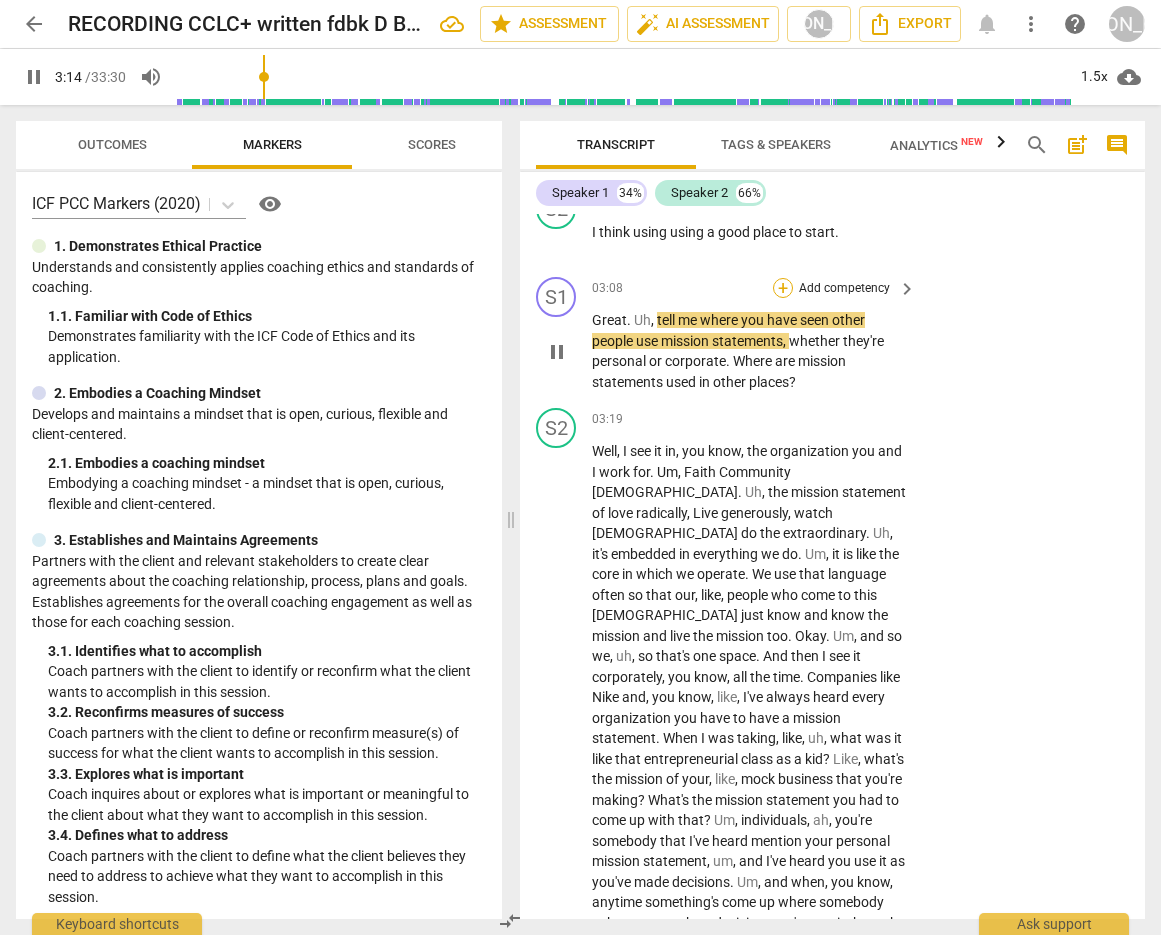 click on "+" at bounding box center (783, 288) 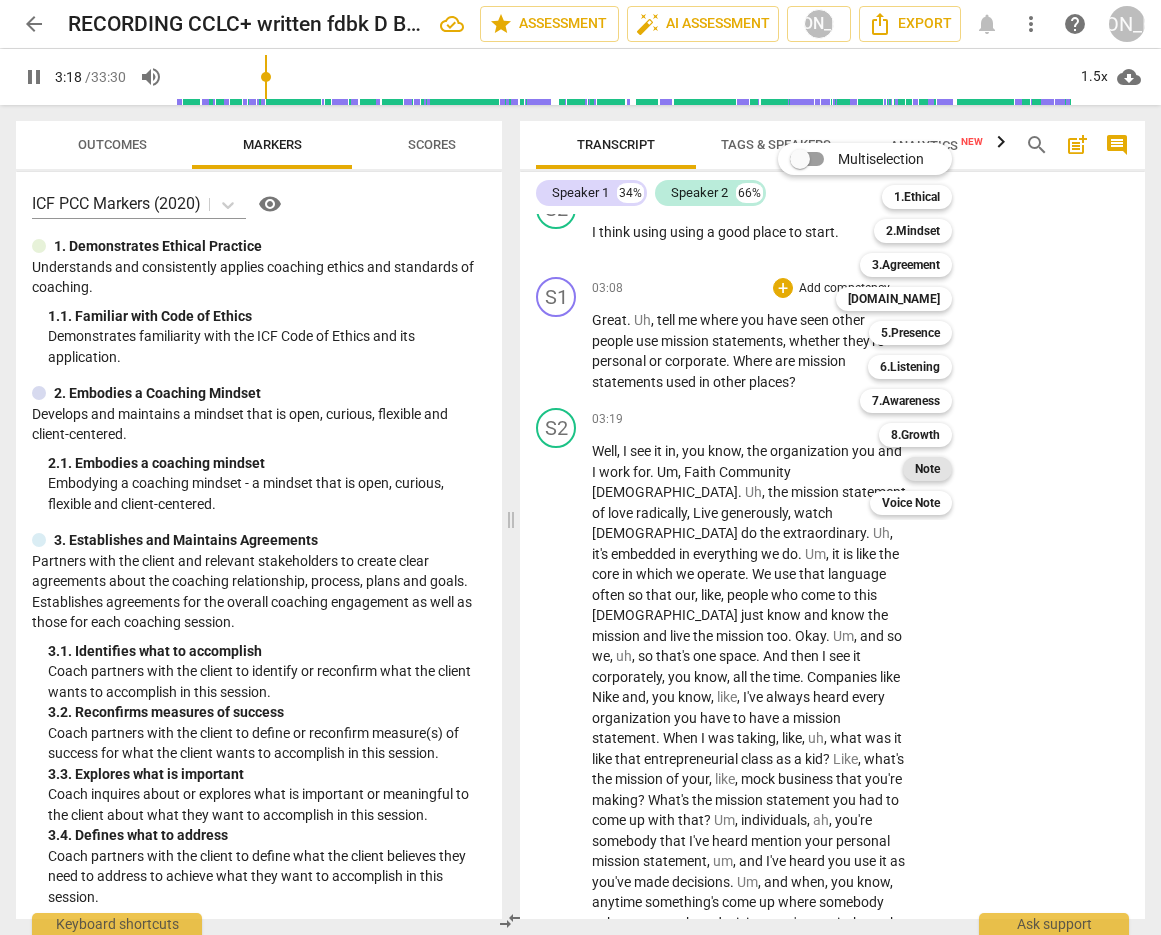 click on "Note" at bounding box center (927, 469) 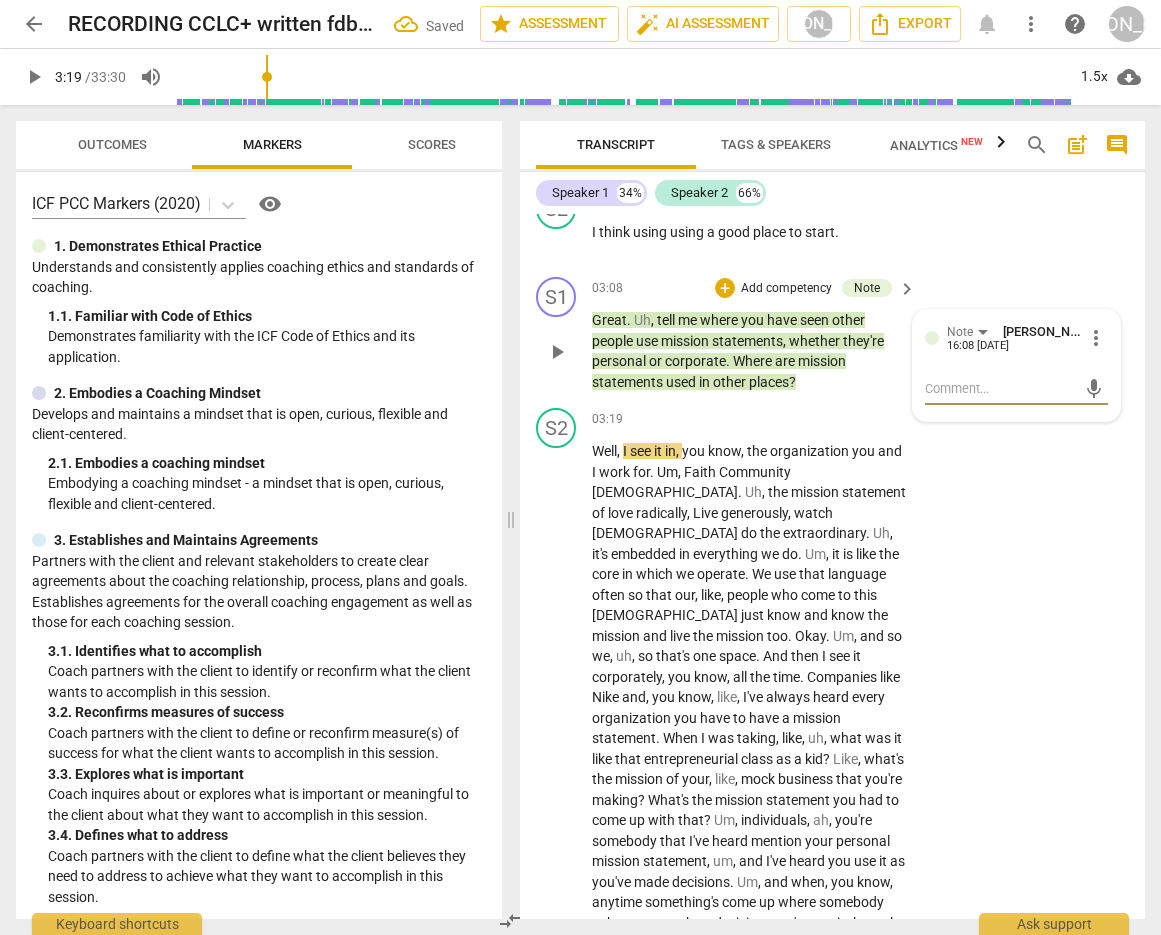 drag, startPoint x: 947, startPoint y: 429, endPoint x: 1068, endPoint y: 402, distance: 123.97581 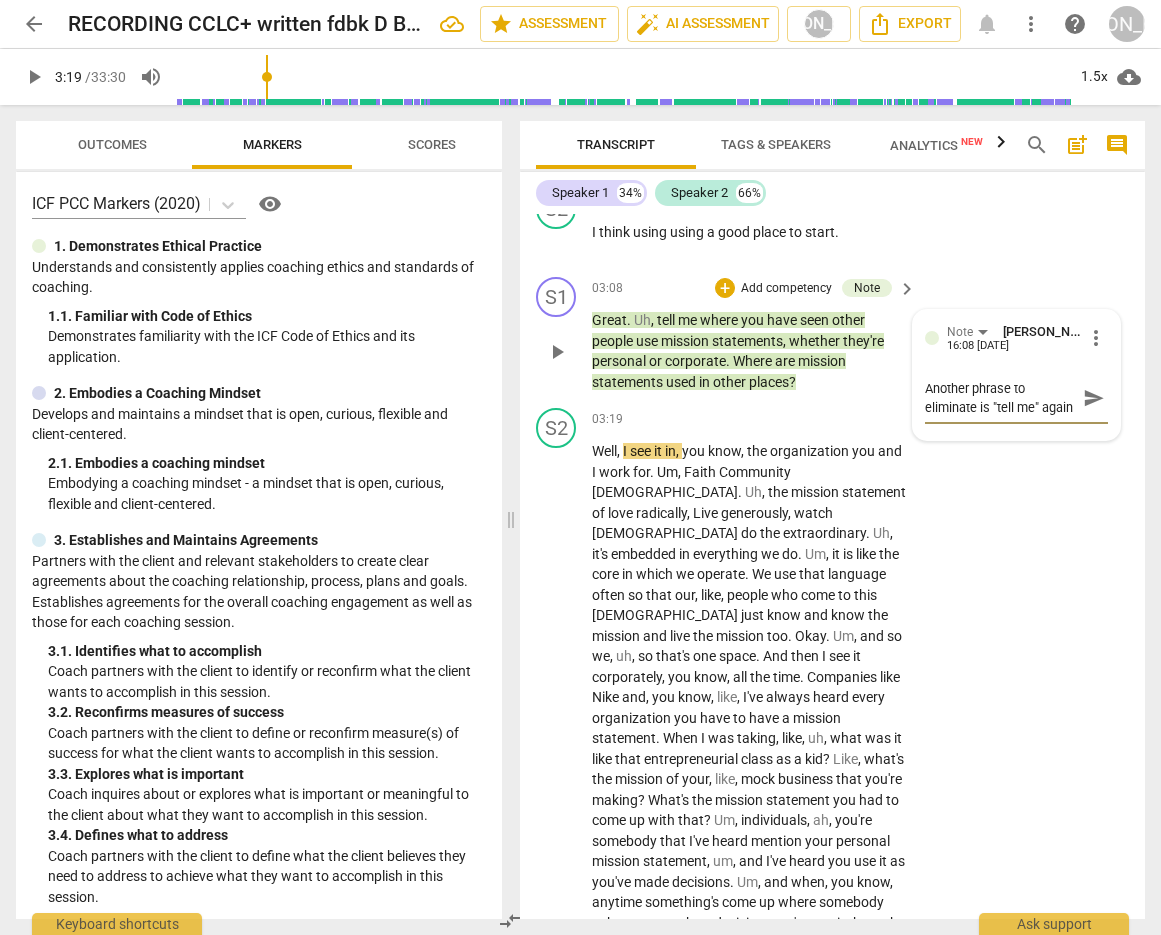 scroll, scrollTop: 17, scrollLeft: 0, axis: vertical 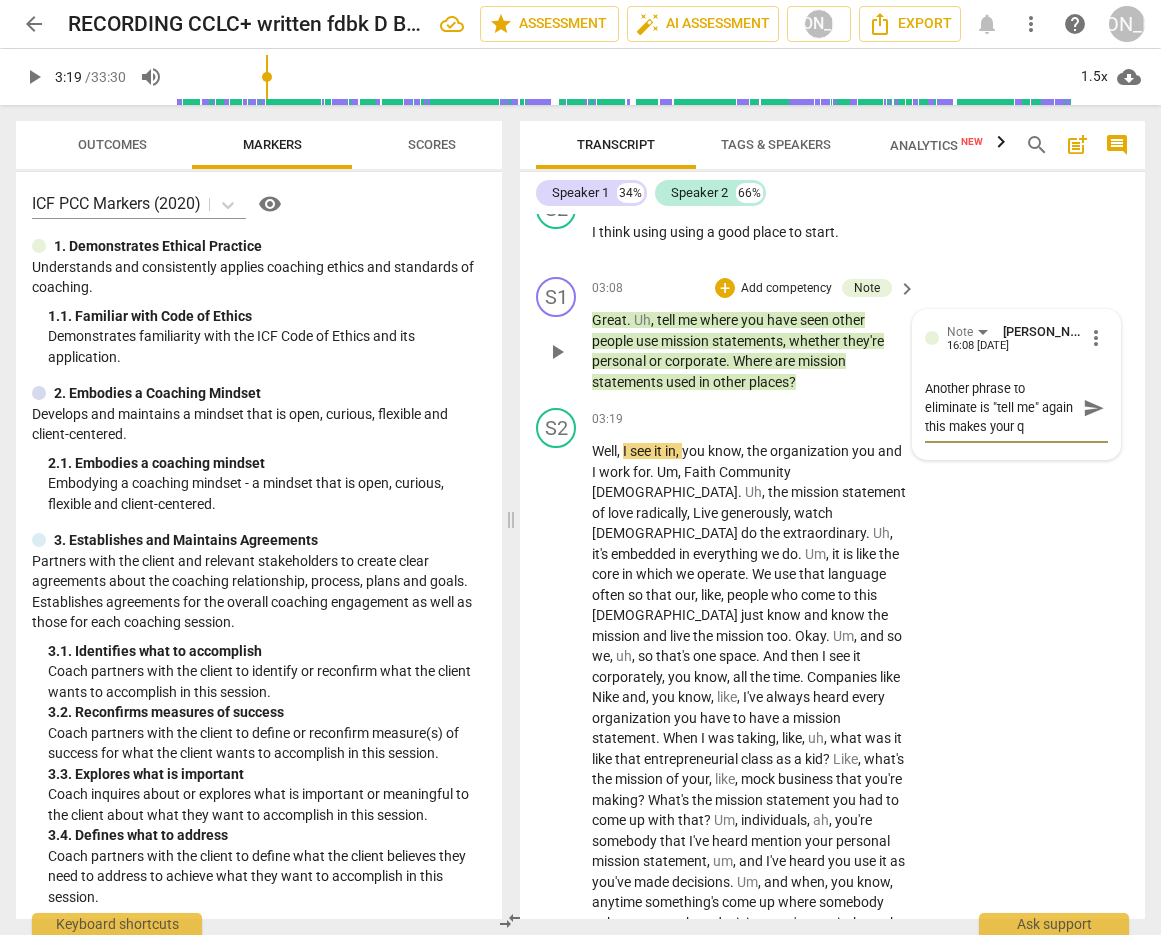 click on "Another phrase to eliminate is "tell me" again this makes your q" at bounding box center (1000, 407) 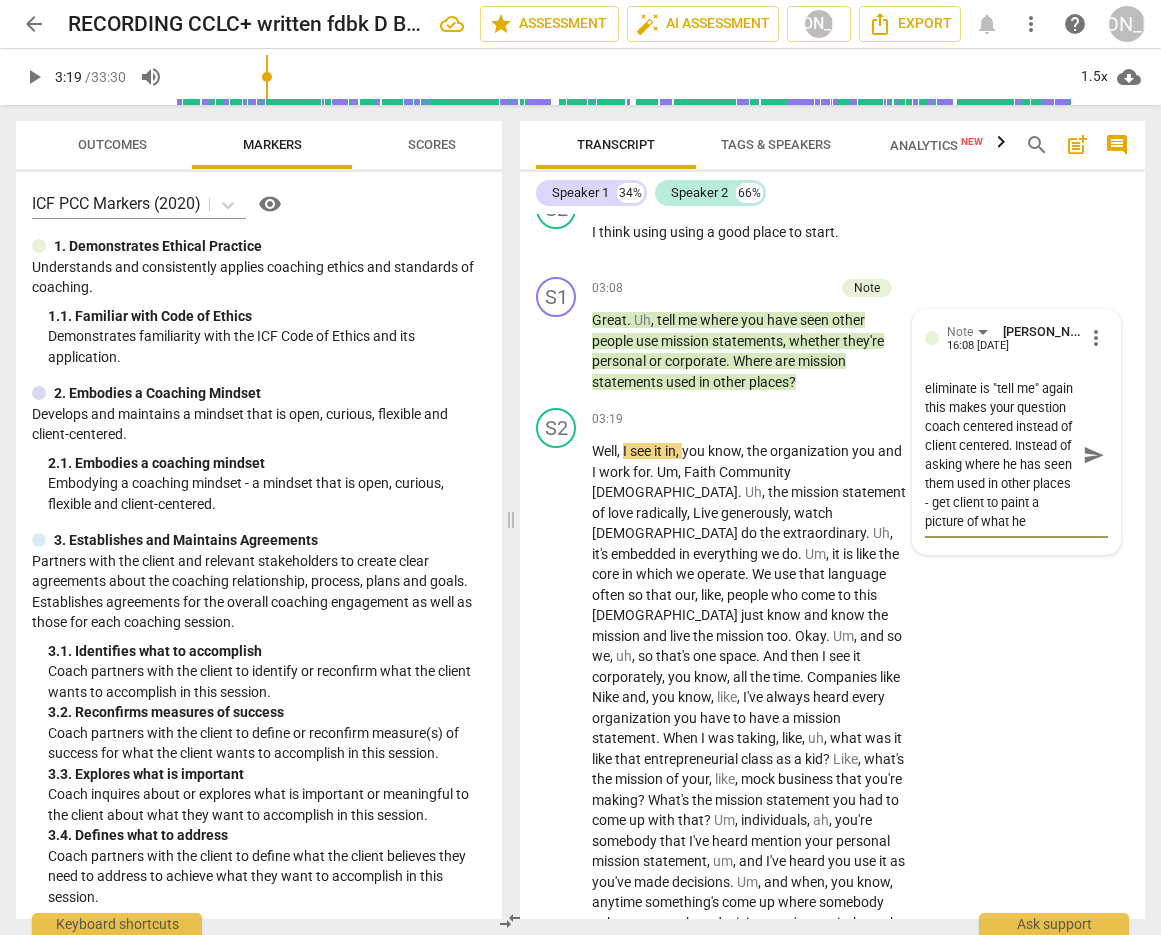scroll, scrollTop: 55, scrollLeft: 0, axis: vertical 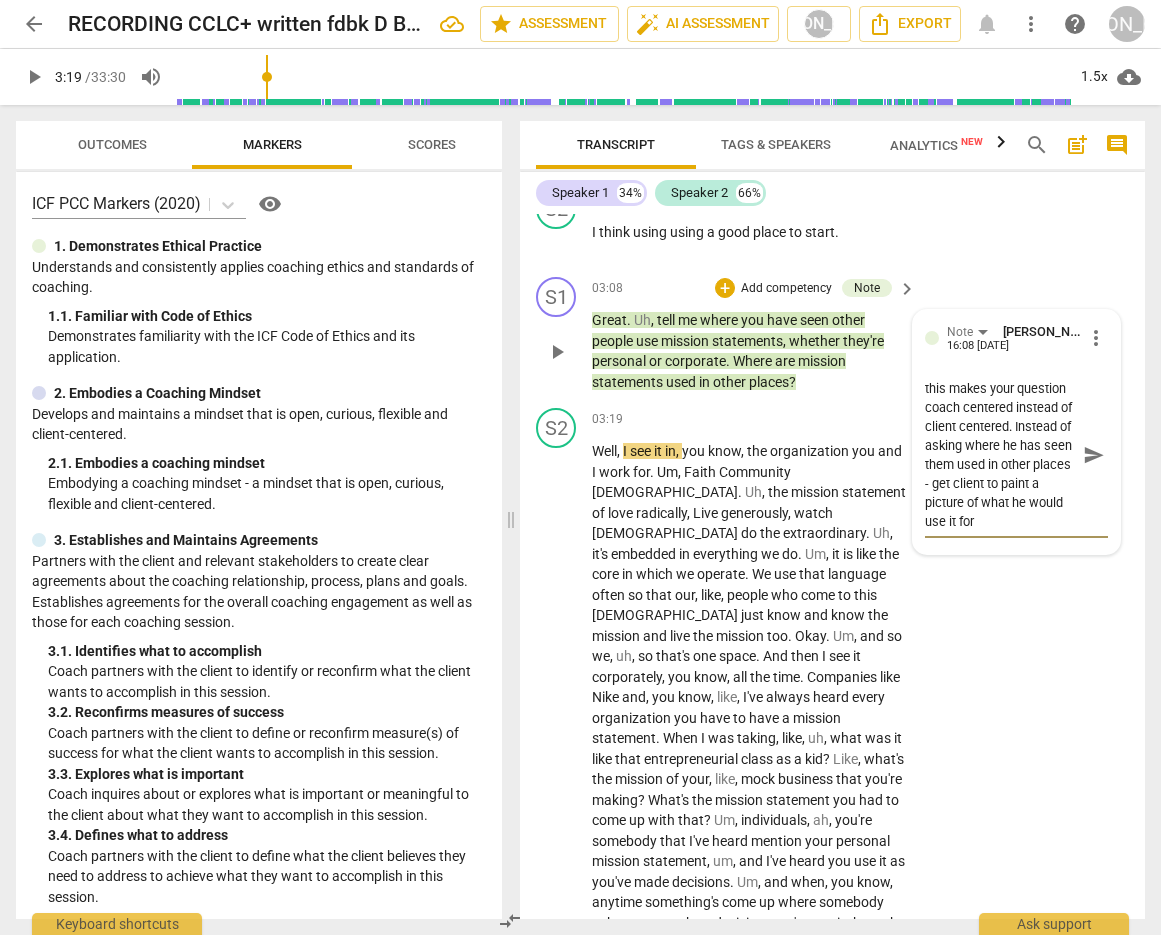 drag, startPoint x: 1003, startPoint y: 546, endPoint x: 1109, endPoint y: 513, distance: 111.01801 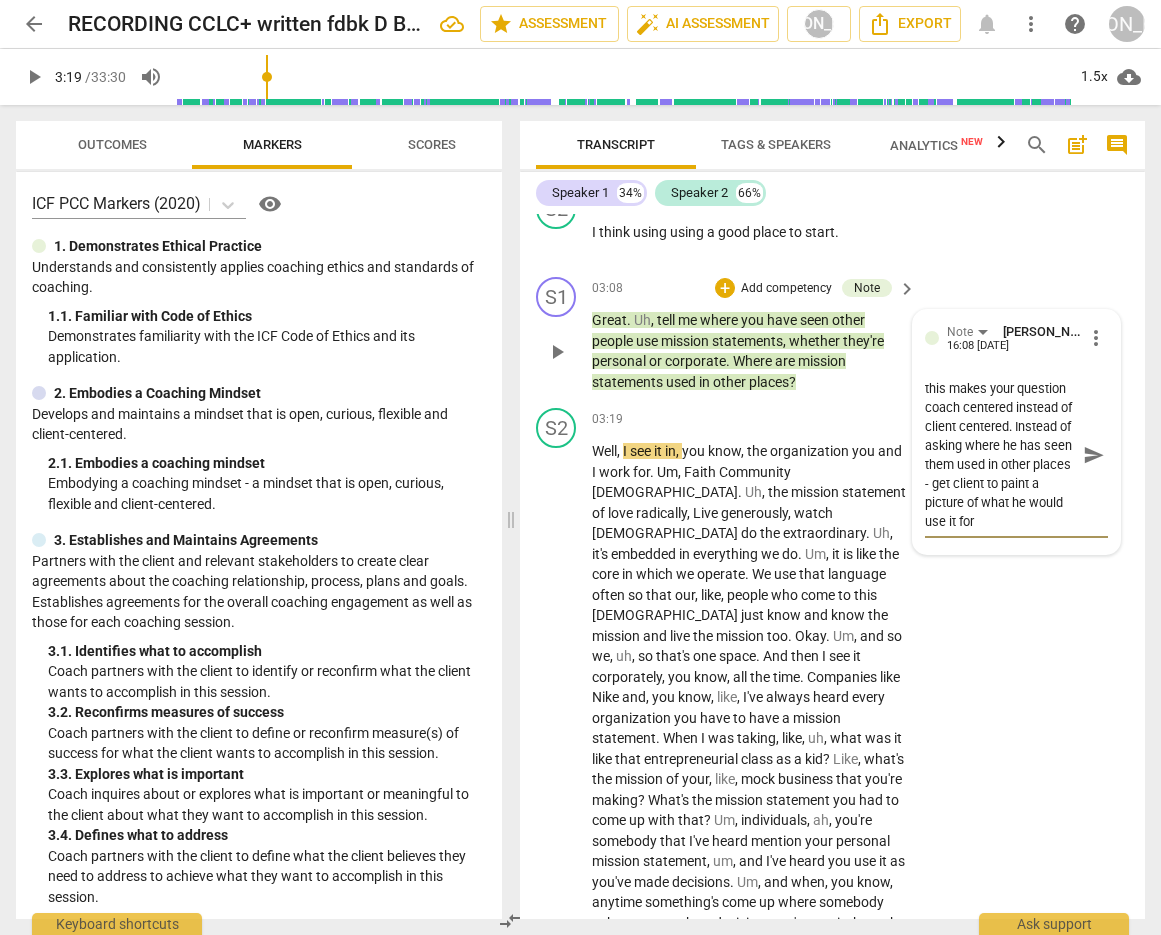 click on "Another phrase to eliminate is "tell me" again this makes your question coach centered instead of client centered. Instead of asking where he has seen them used in other places - get client to paint a picture of what he would use it for" at bounding box center (1000, 455) 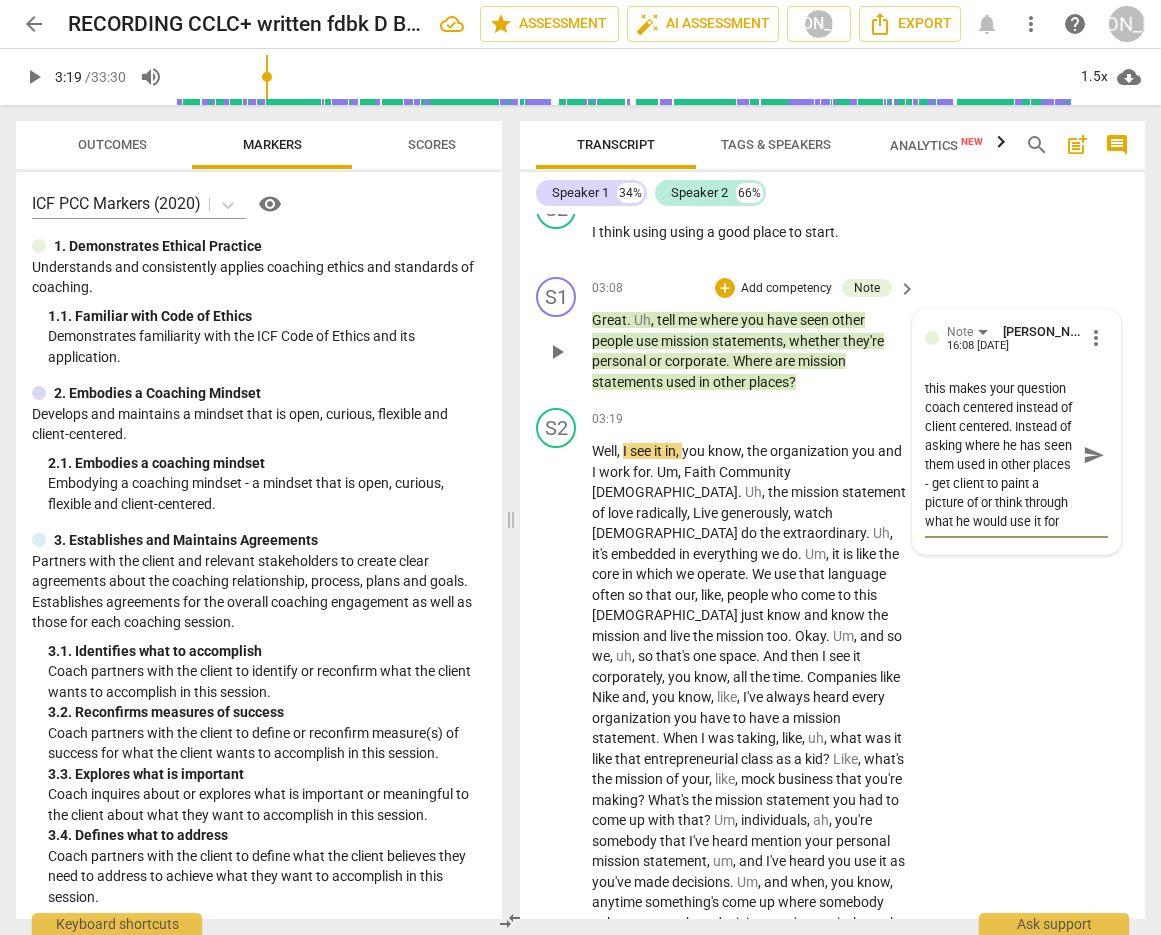 scroll, scrollTop: 76, scrollLeft: 0, axis: vertical 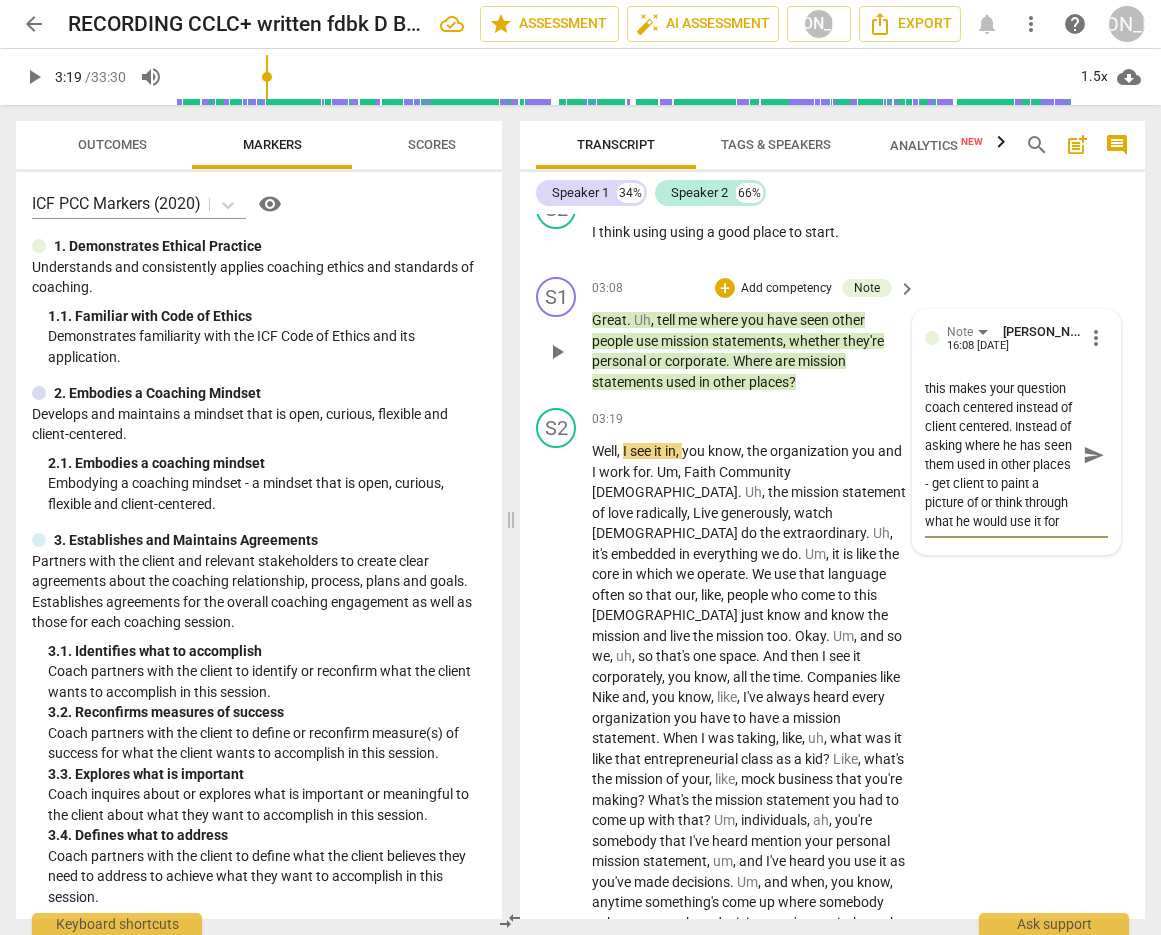 click on "Another phrase to eliminate is "tell me" again this makes your question coach centered instead of client centered. Instead of asking where he has seen them used in other places - get client to paint a picture of or think through what he would use it for" at bounding box center [1000, 455] 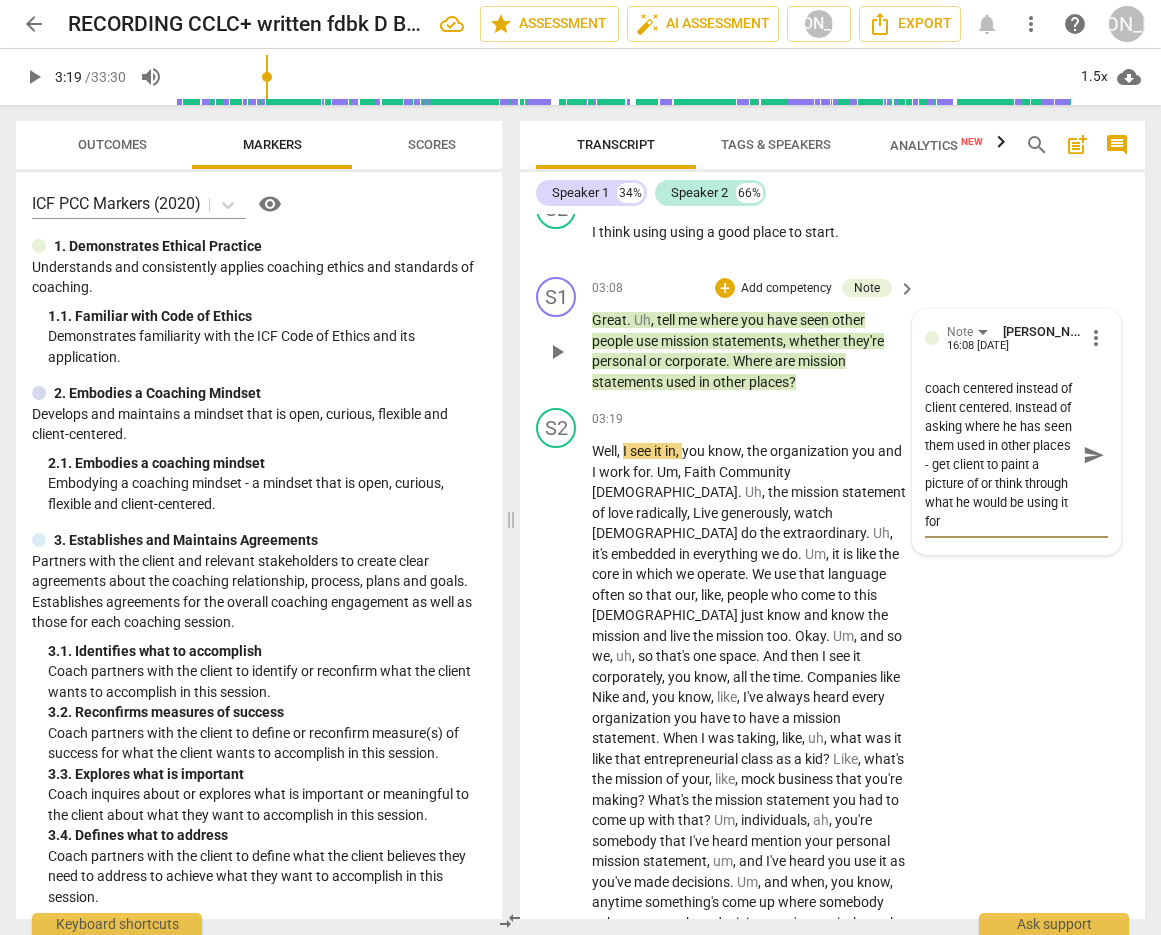 drag, startPoint x: 1037, startPoint y: 562, endPoint x: 1057, endPoint y: 562, distance: 20 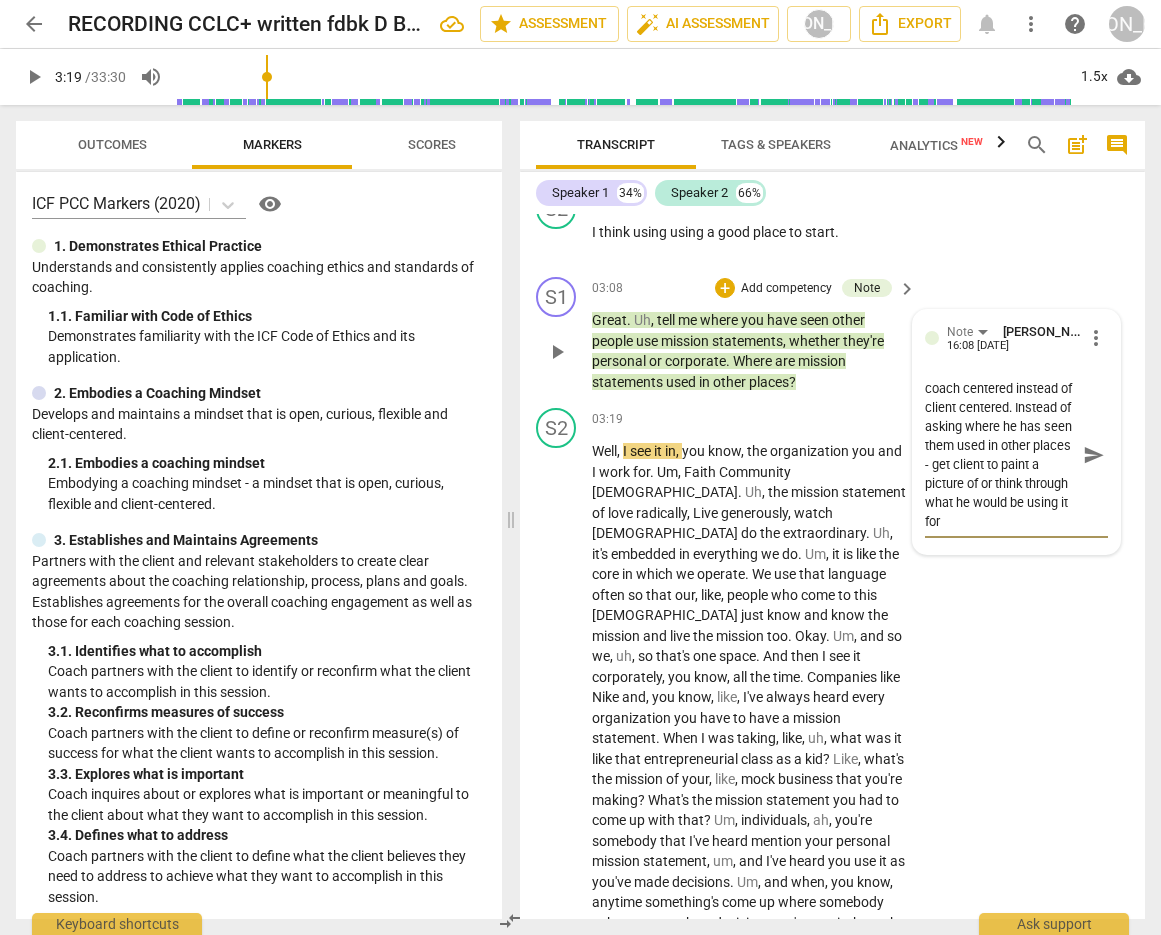 click on "Another phrase to eliminate is "tell me" again this makes your question coach centered instead of client centered. Instead of asking where he has seen them used in other places - get client to paint a picture of or think through what he would be using it for" at bounding box center [1000, 455] 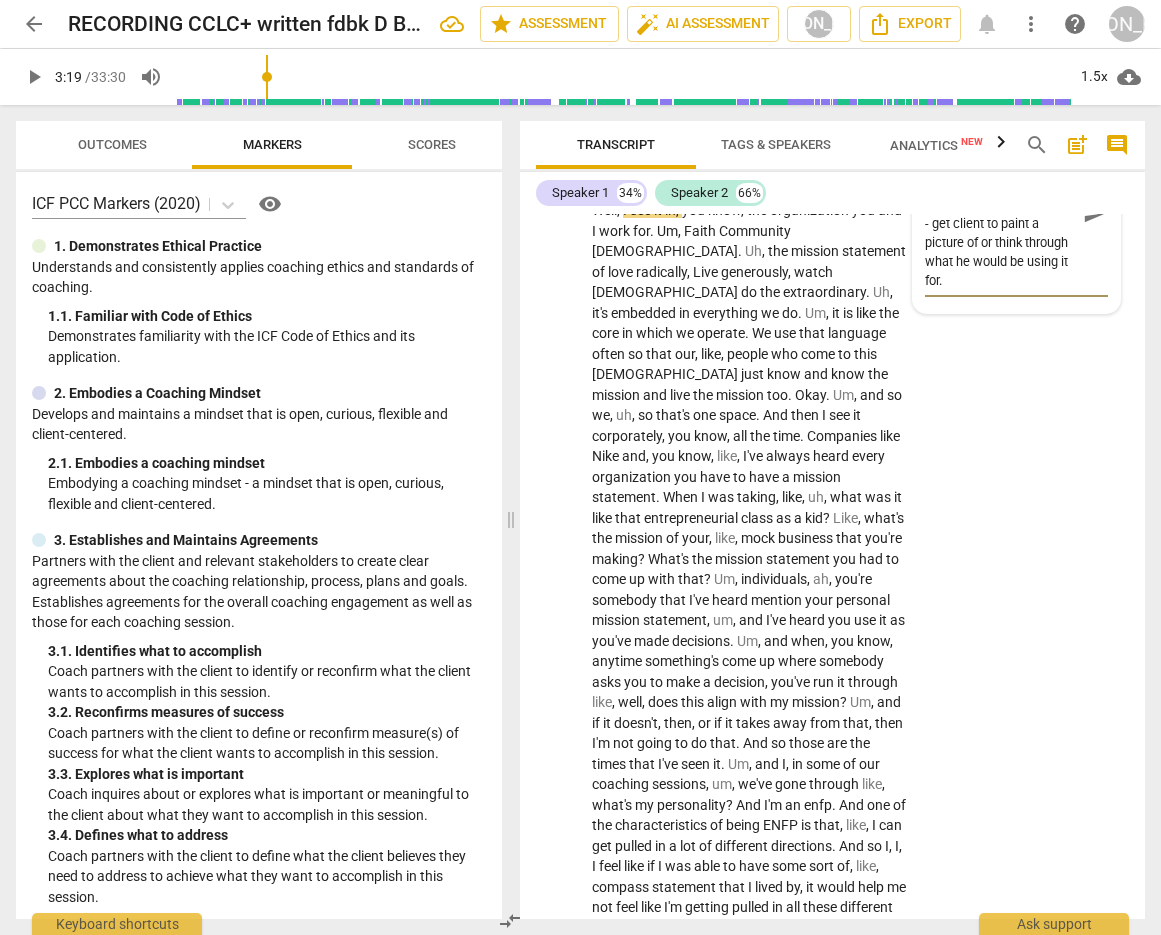 scroll, scrollTop: 2351, scrollLeft: 0, axis: vertical 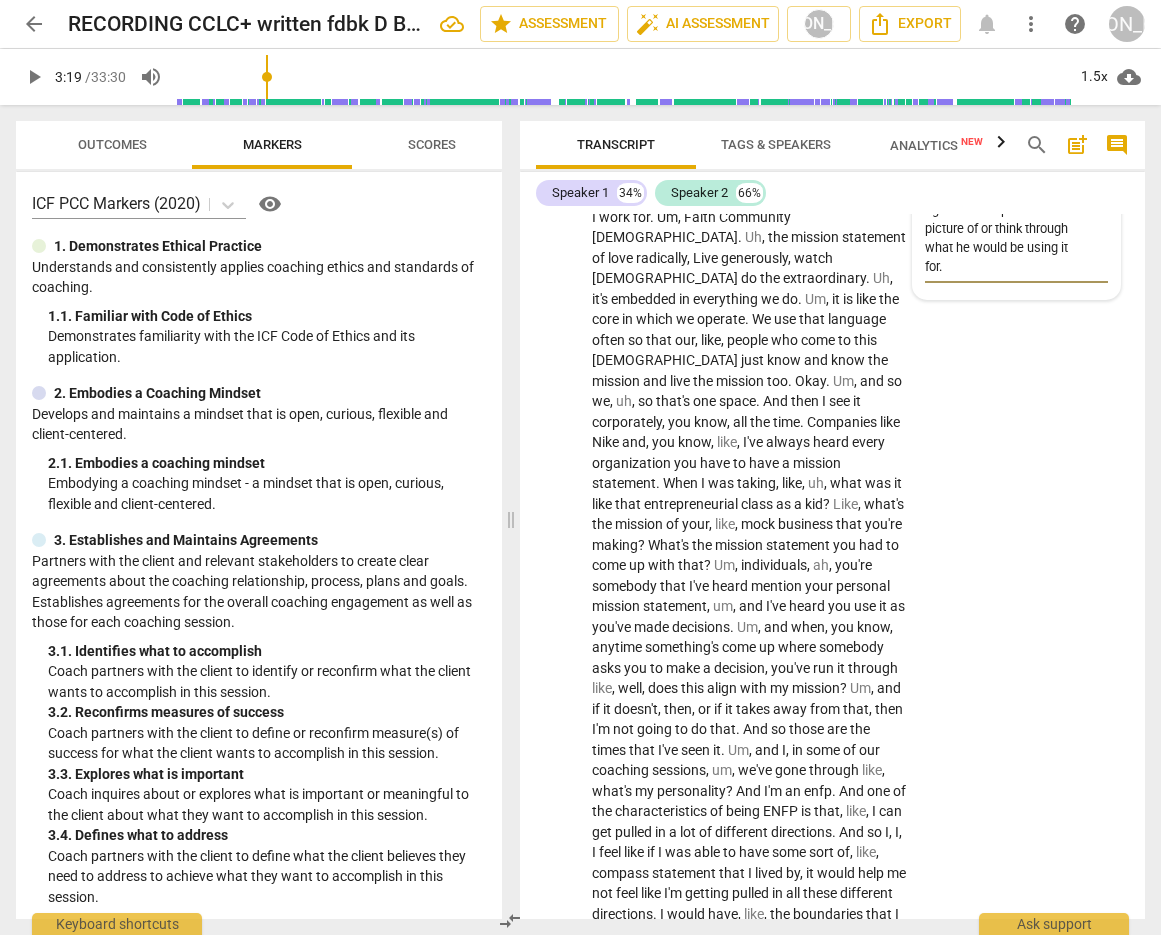 click on "Another phrase to eliminate is "tell me" again this makes your question coach centered instead of client centered. Instead of asking where he has seen them used in other places - get client to paint a picture of or think through what he would be using it for." at bounding box center [1000, 200] 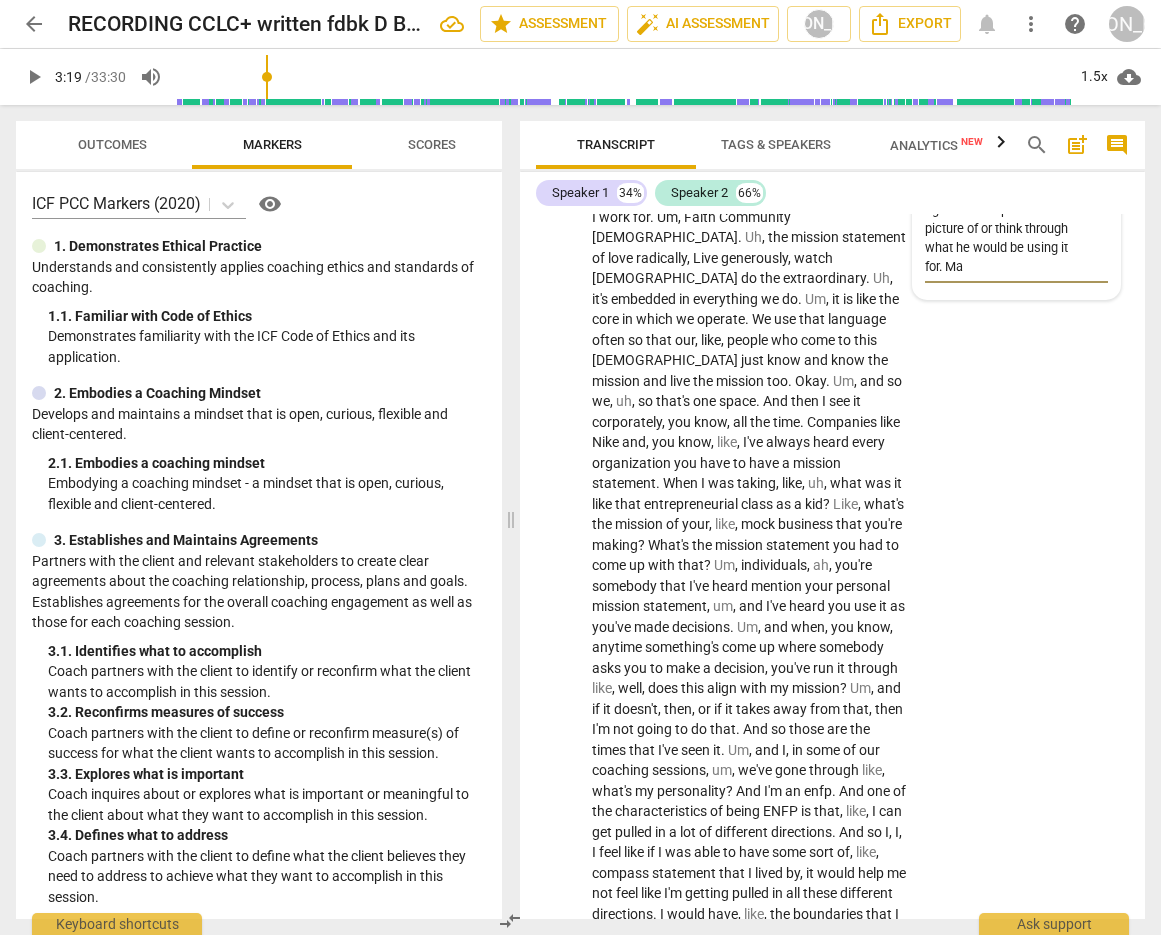 scroll, scrollTop: 76, scrollLeft: 0, axis: vertical 